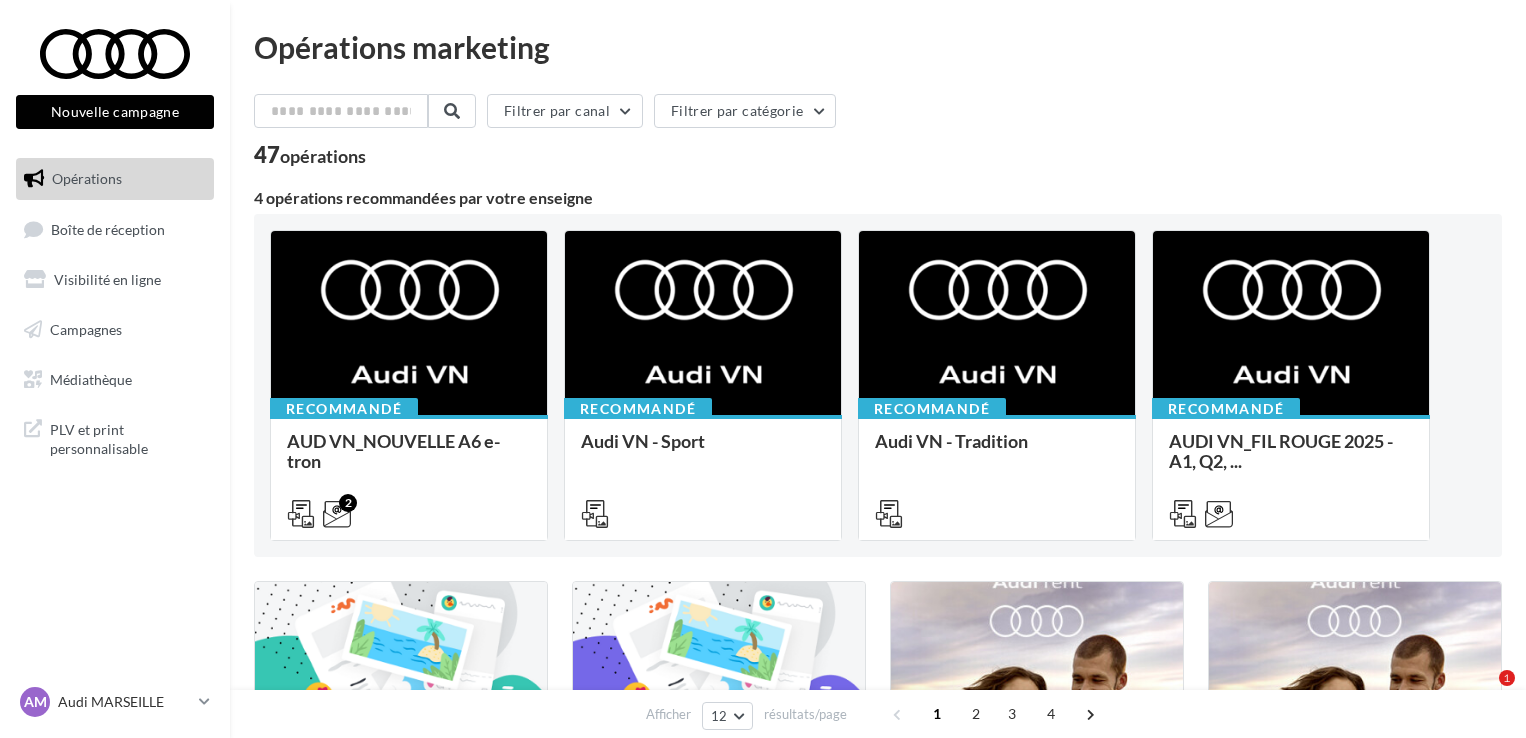 scroll, scrollTop: 0, scrollLeft: 0, axis: both 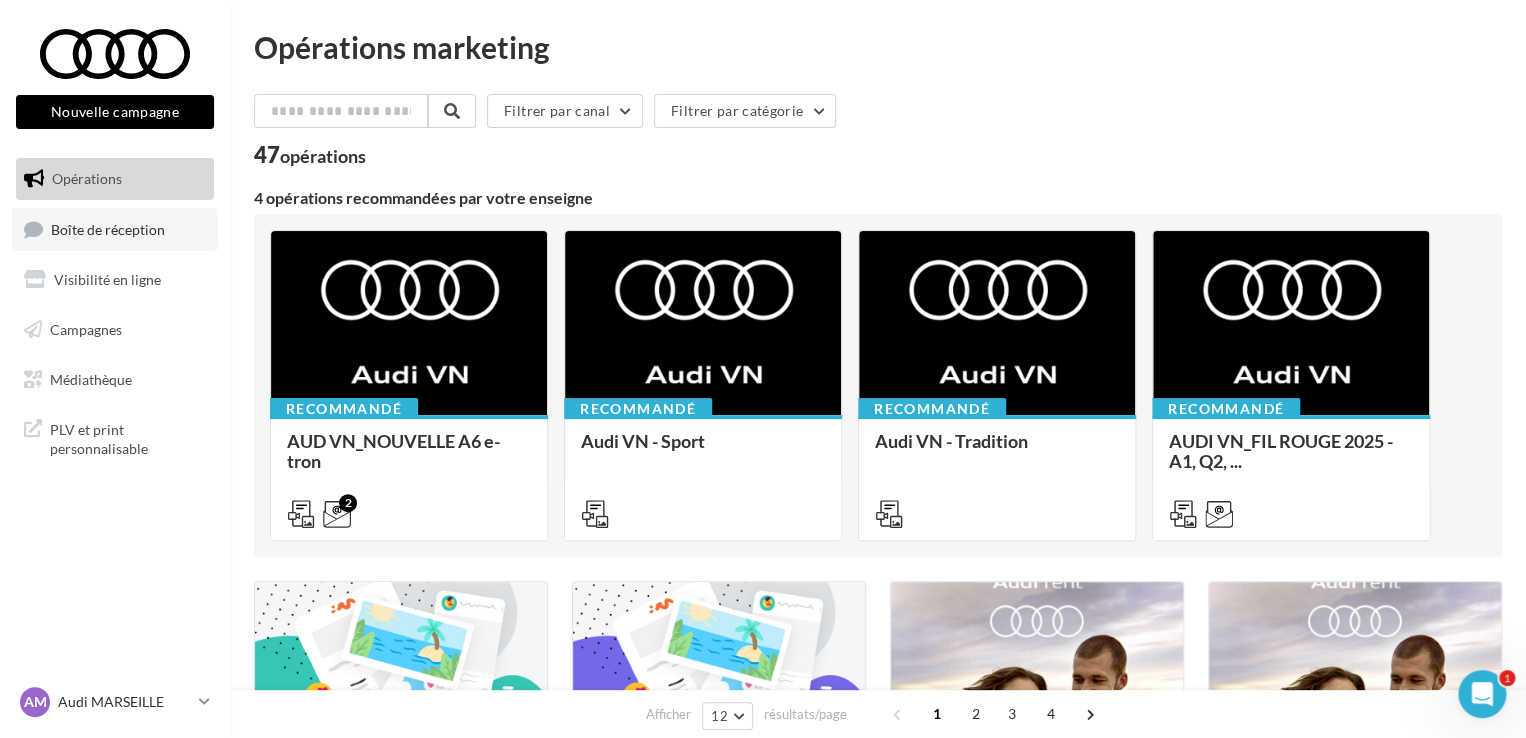 click on "Boîte de réception" at bounding box center (115, 229) 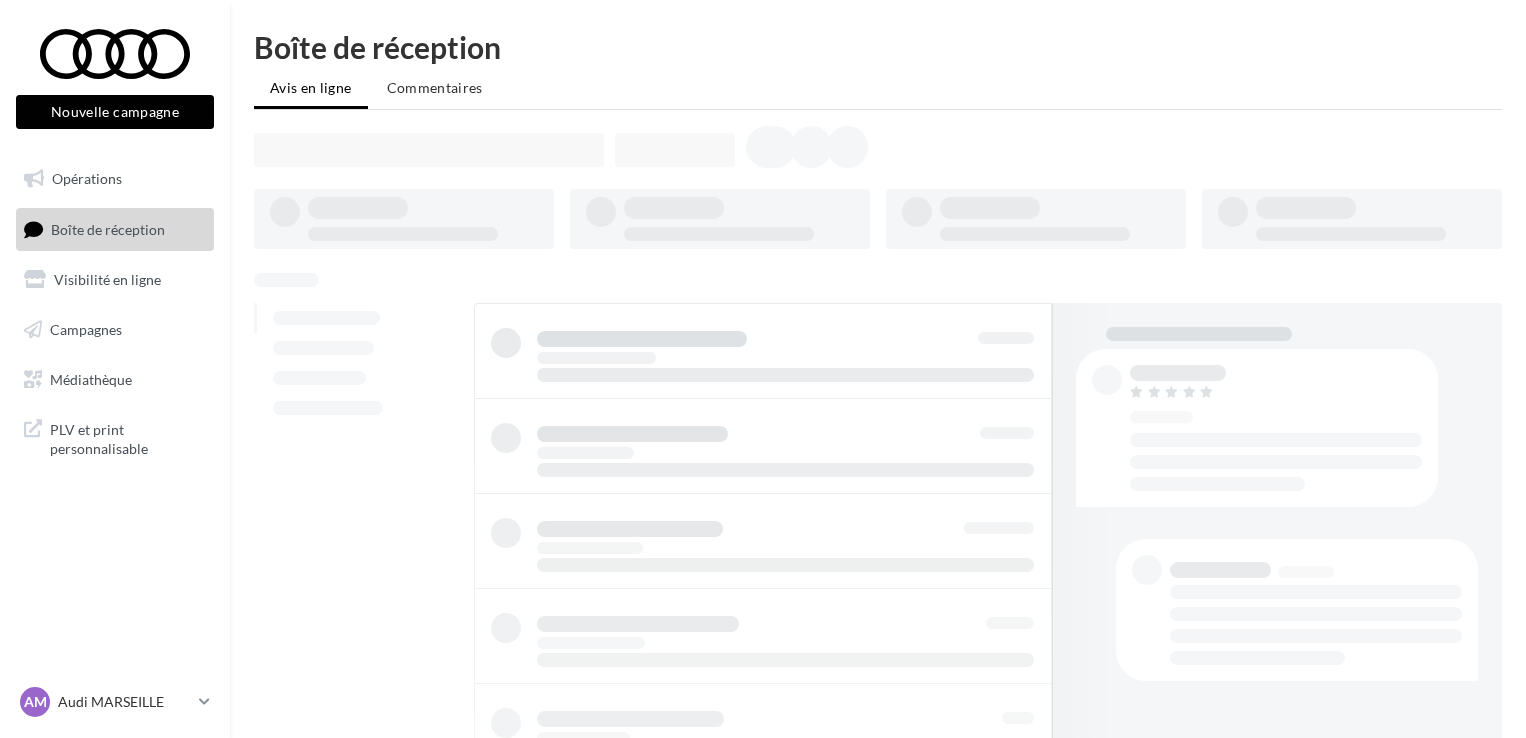 scroll, scrollTop: 0, scrollLeft: 0, axis: both 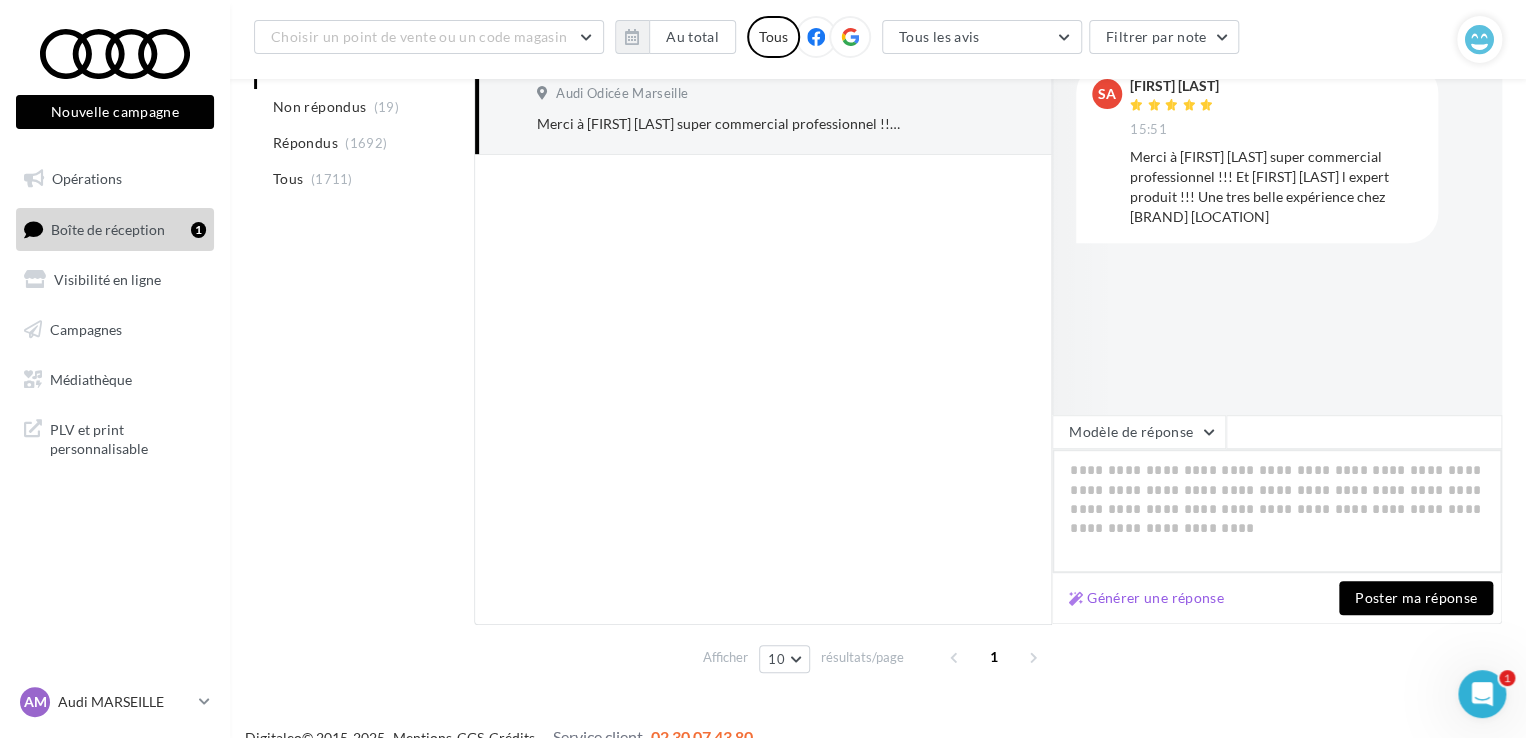 click at bounding box center (1277, 511) 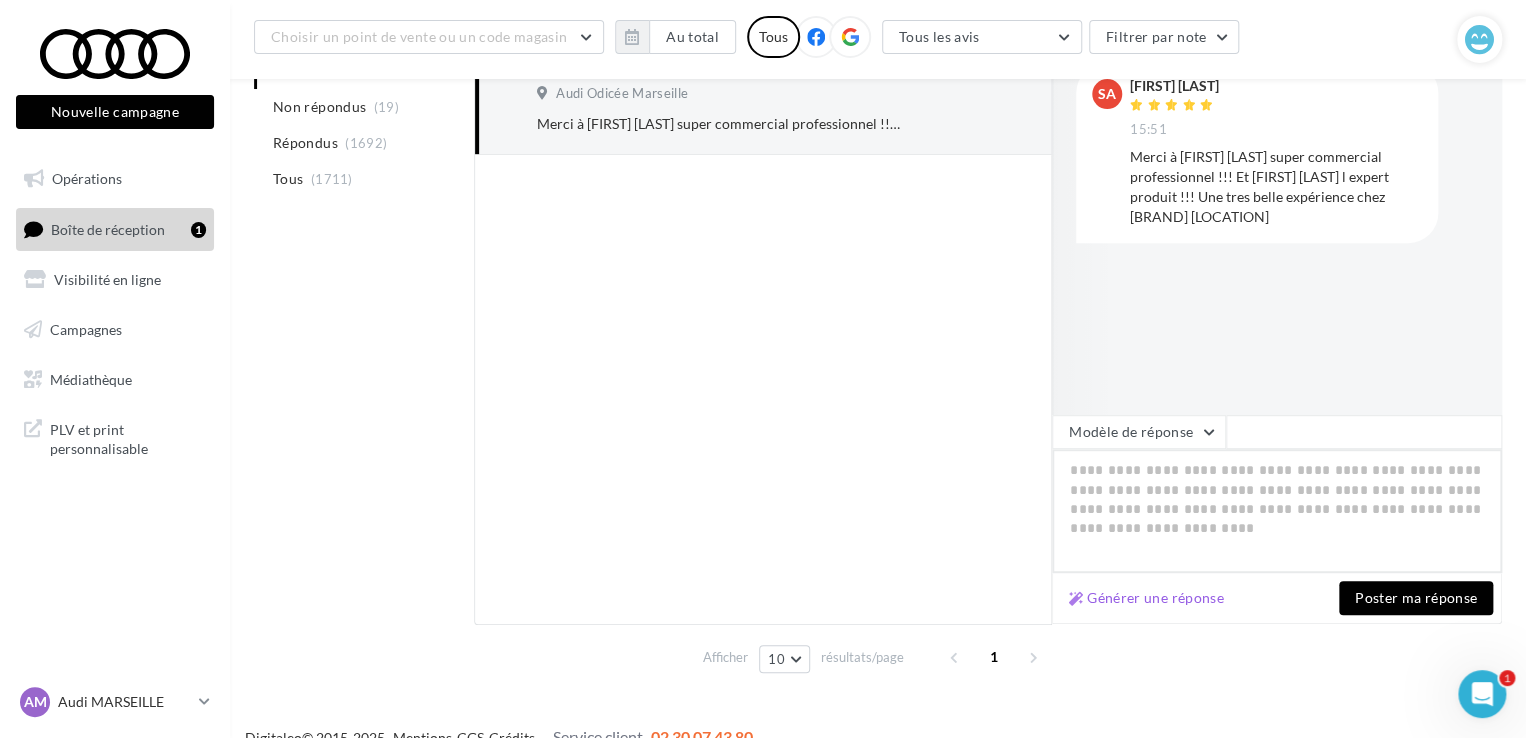 type on "*" 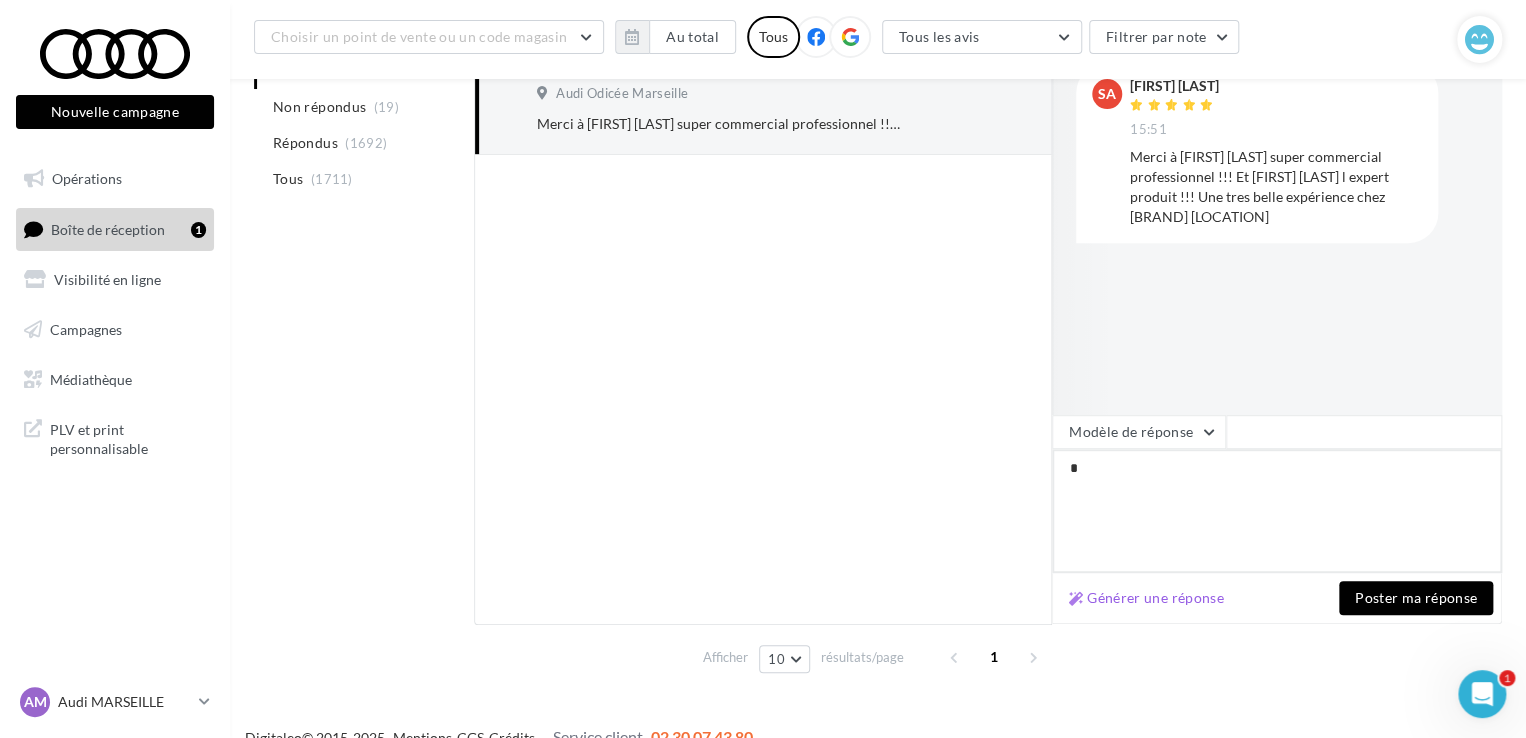 type on "**" 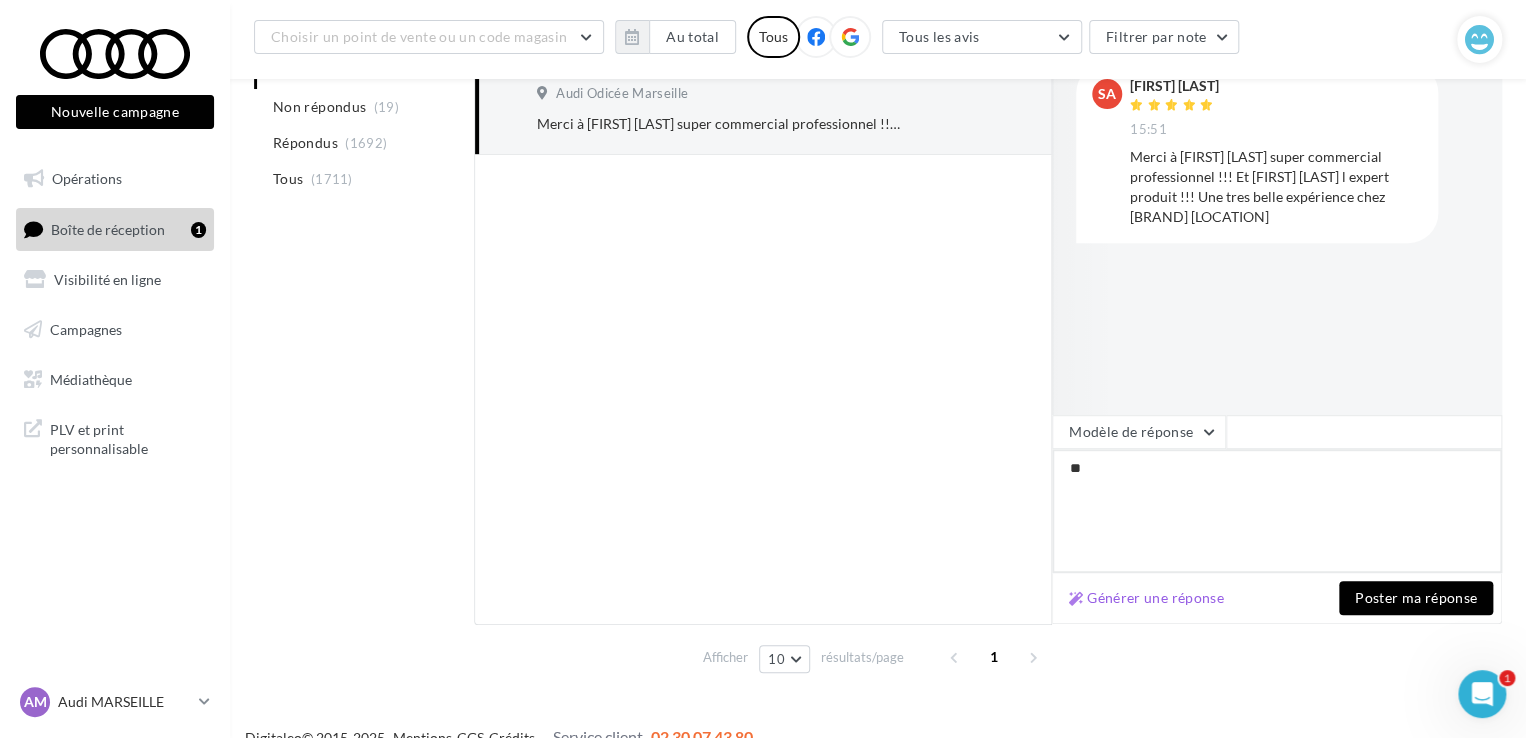 type on "***" 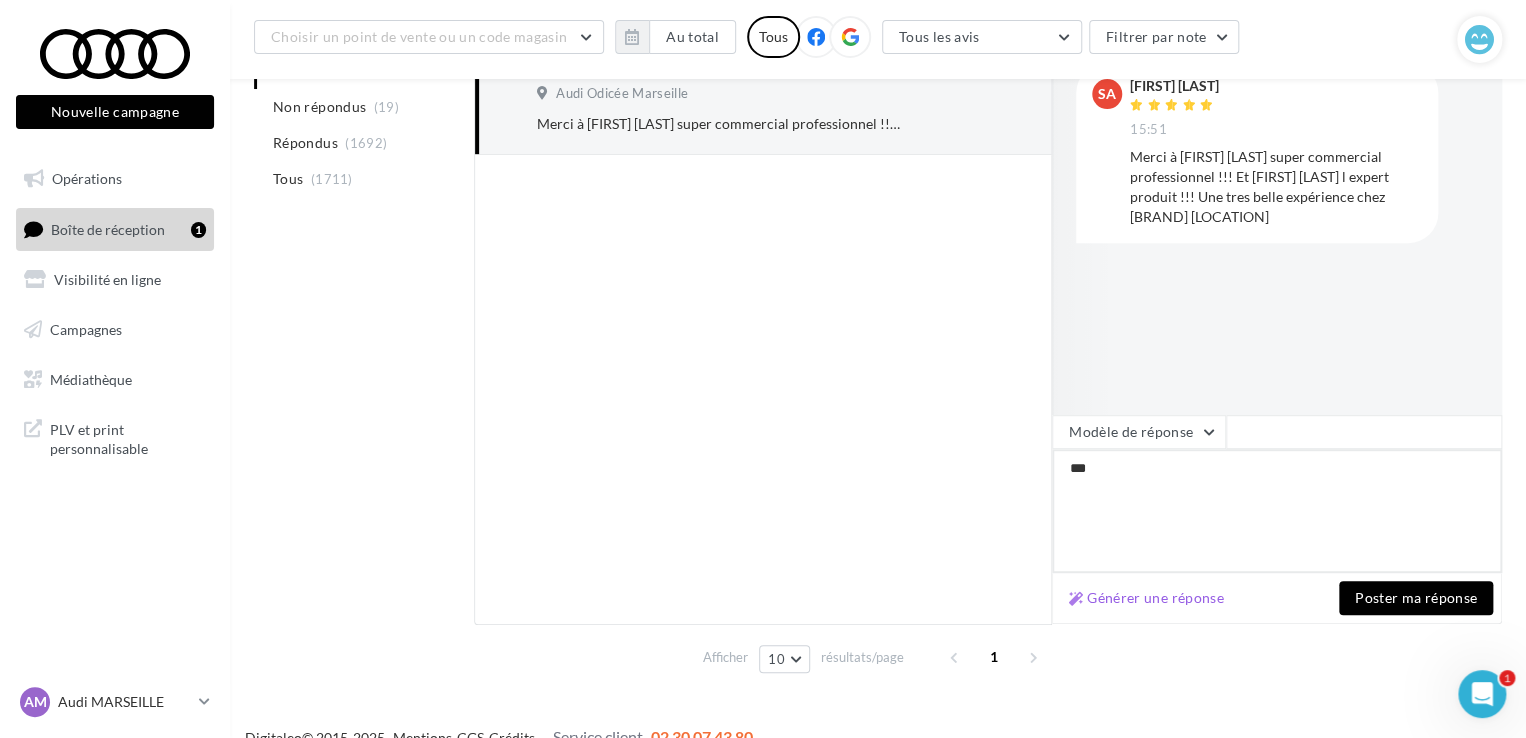 type on "****" 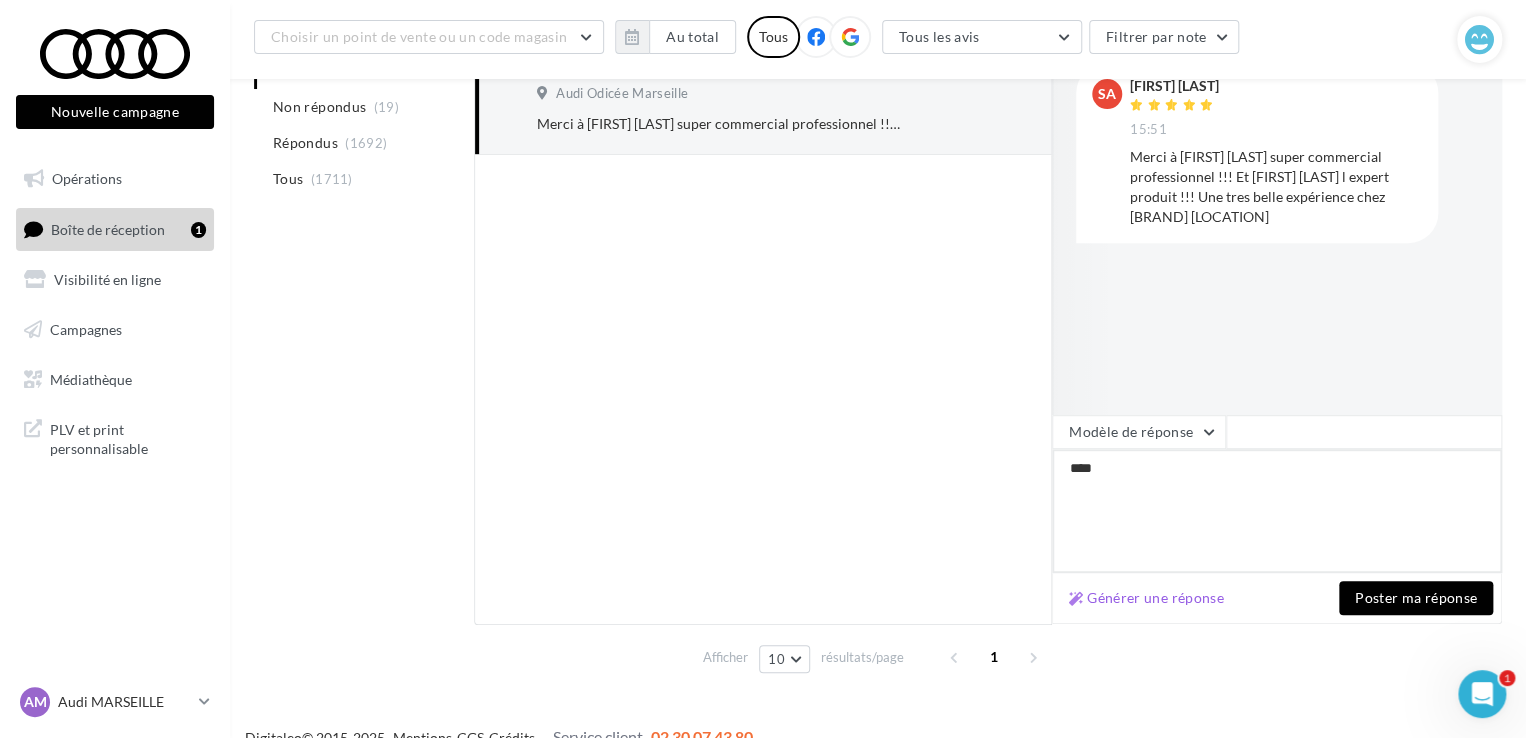 type on "*****" 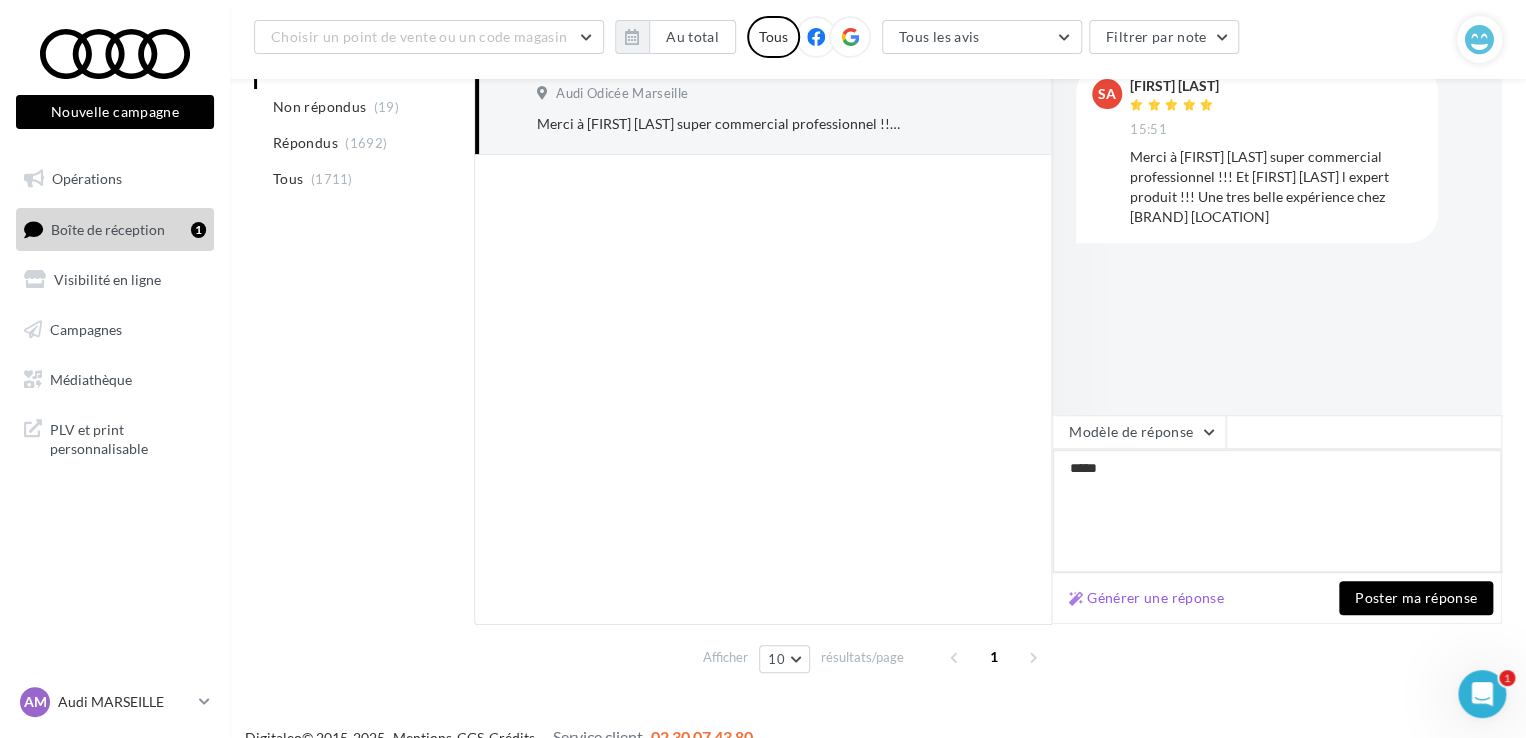 type on "******" 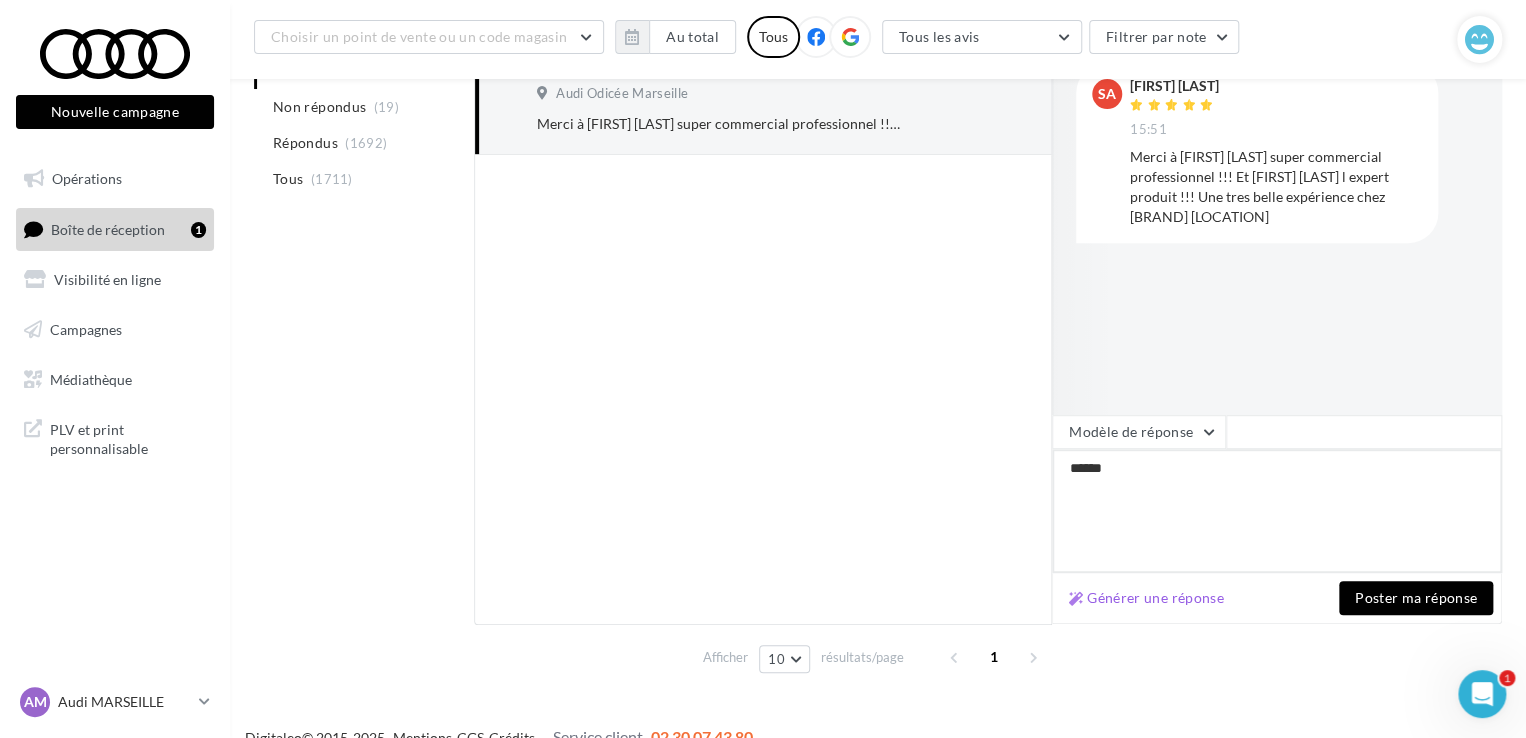 type on "*******" 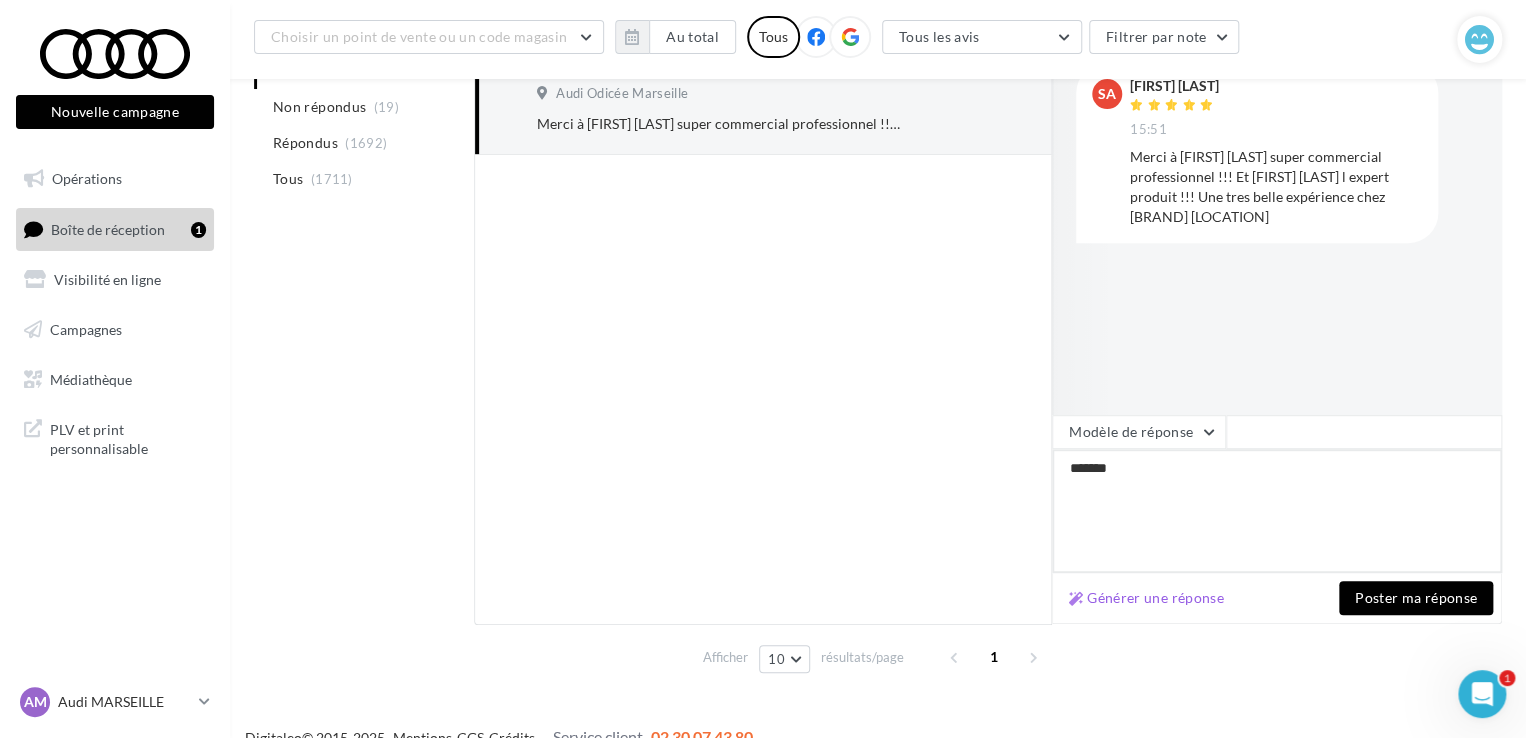 type on "********" 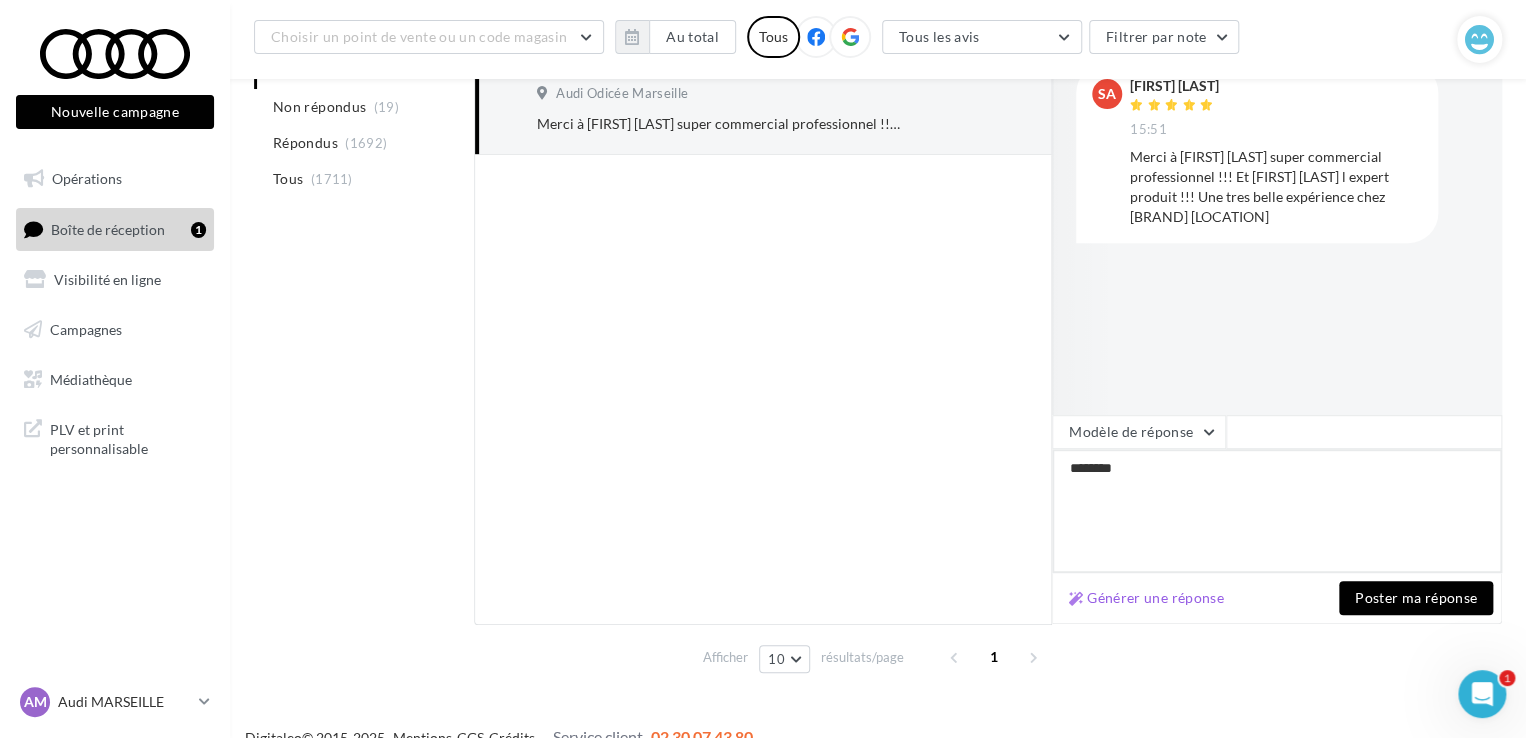 type on "********" 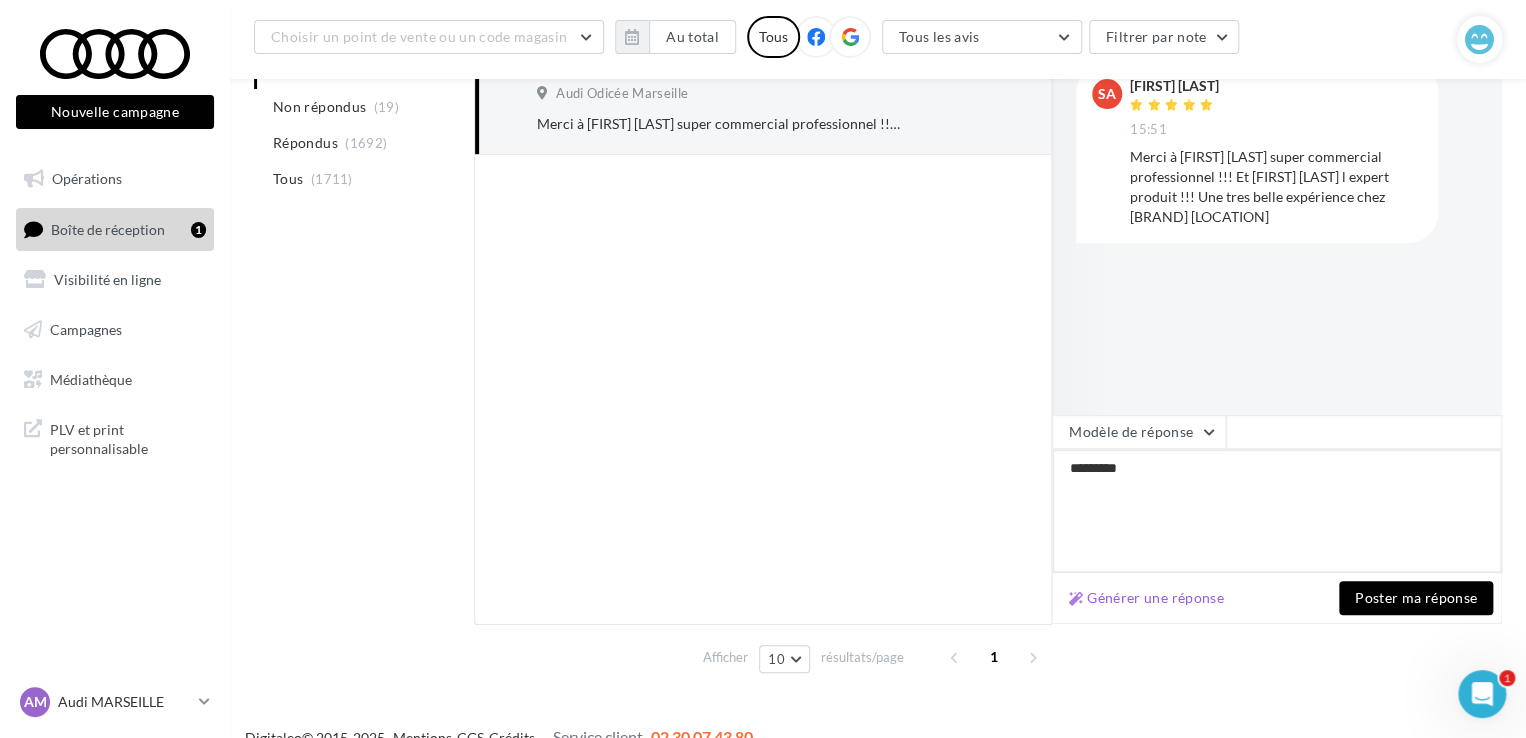 type on "**********" 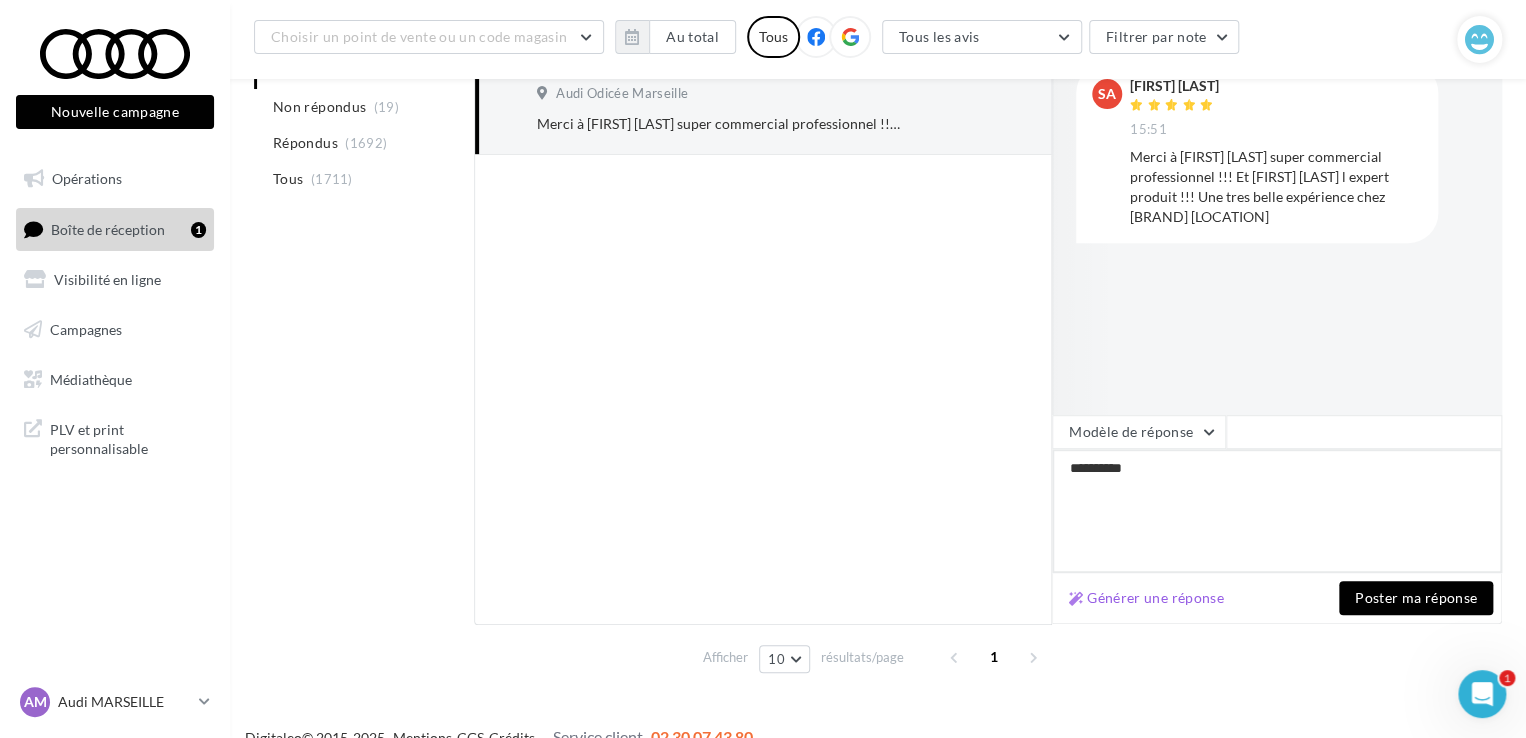 type on "**********" 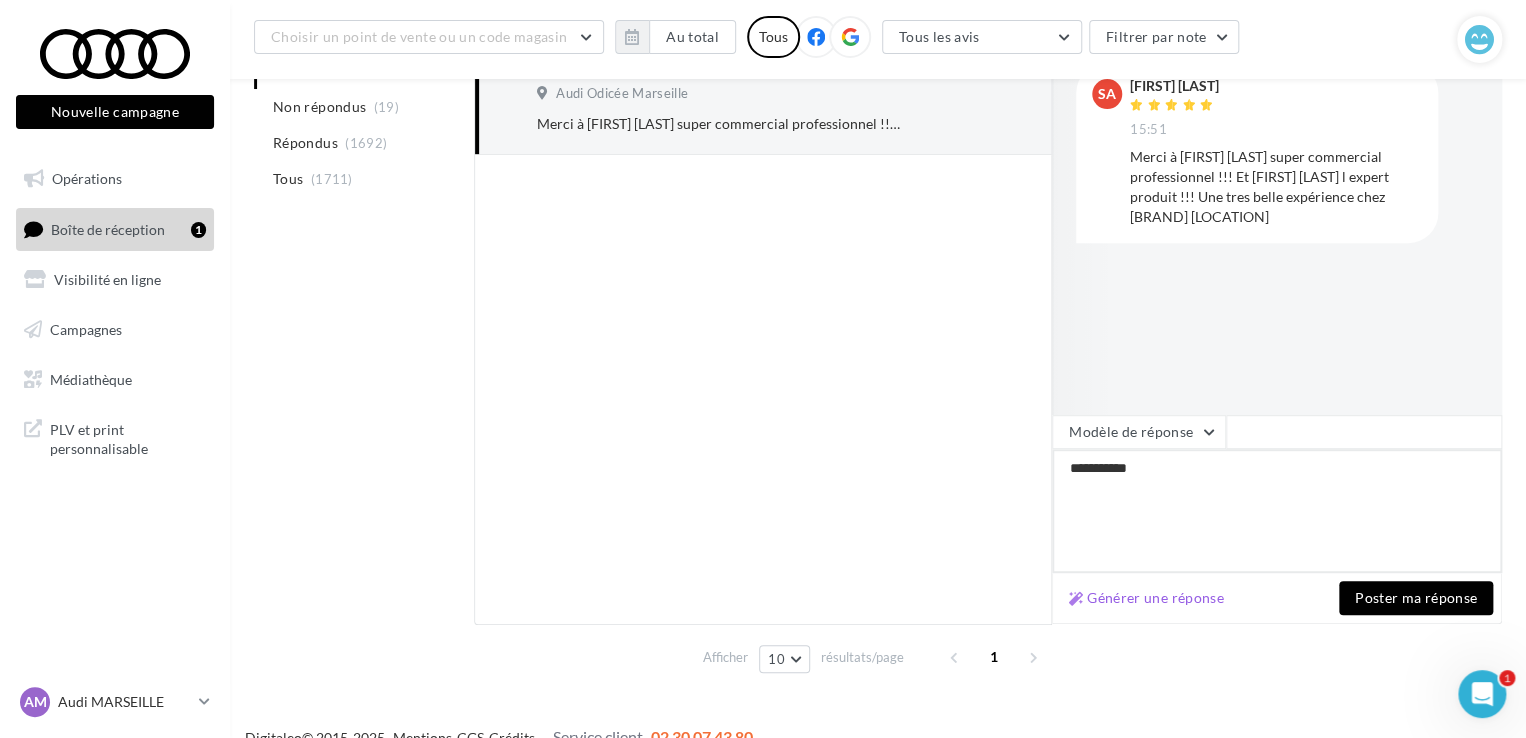 type on "**********" 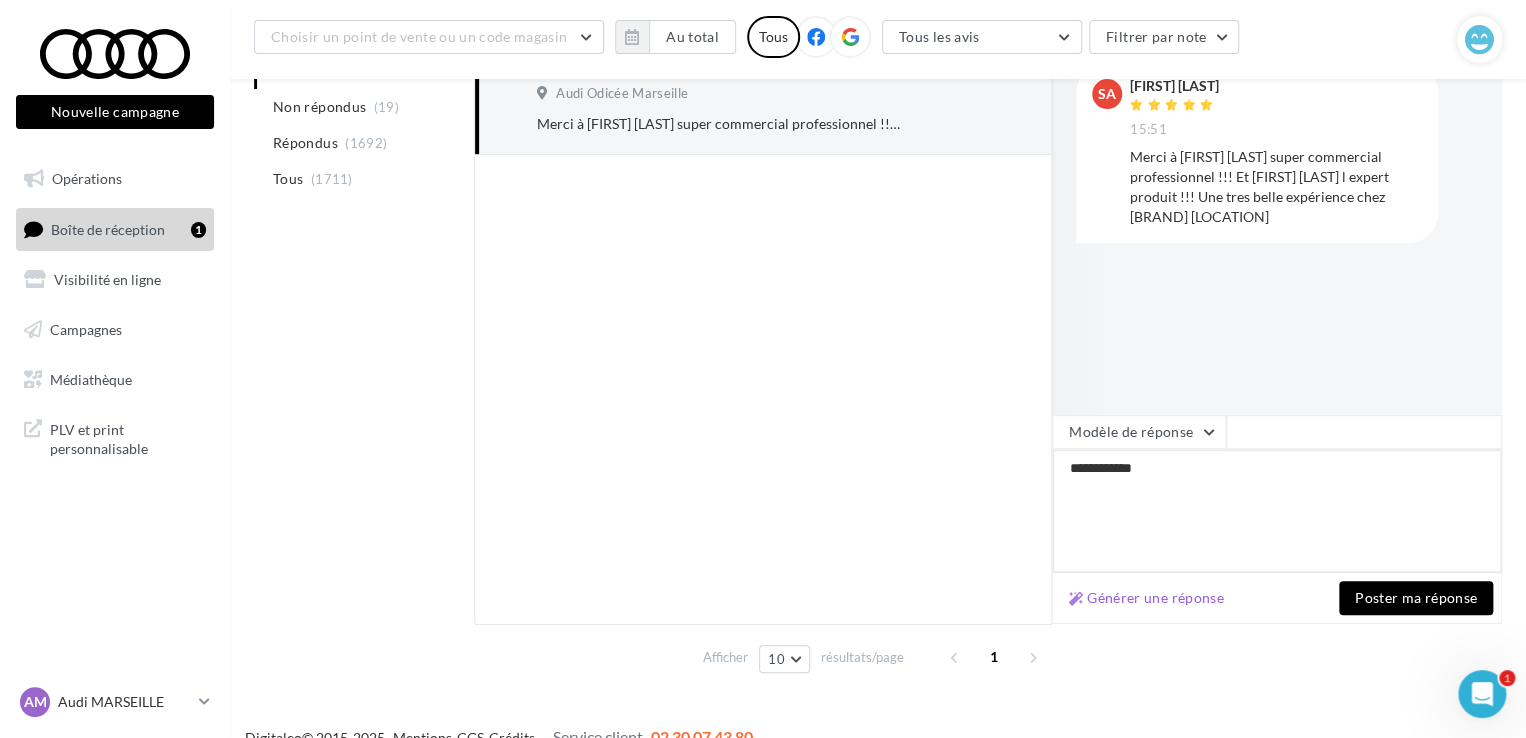 type on "**********" 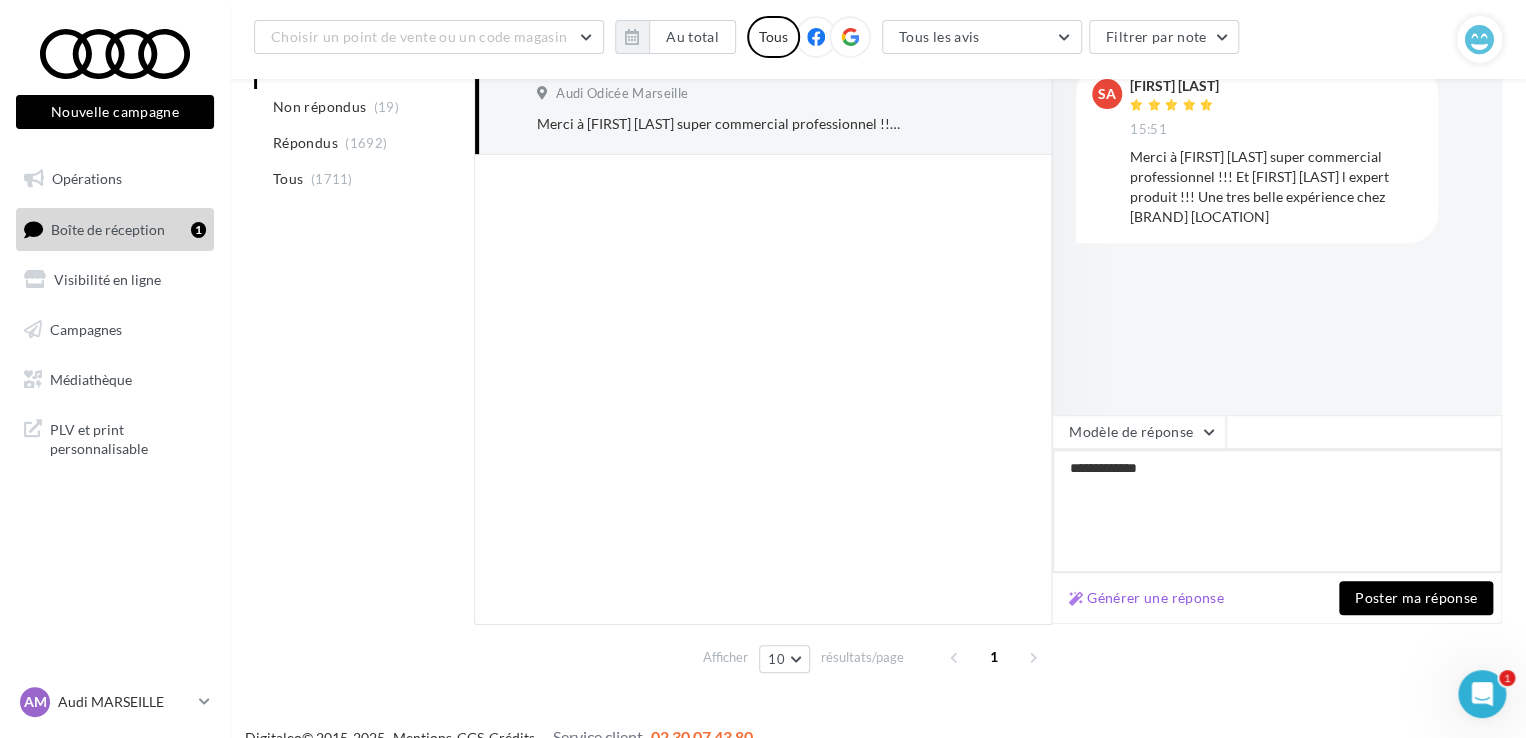 type on "**********" 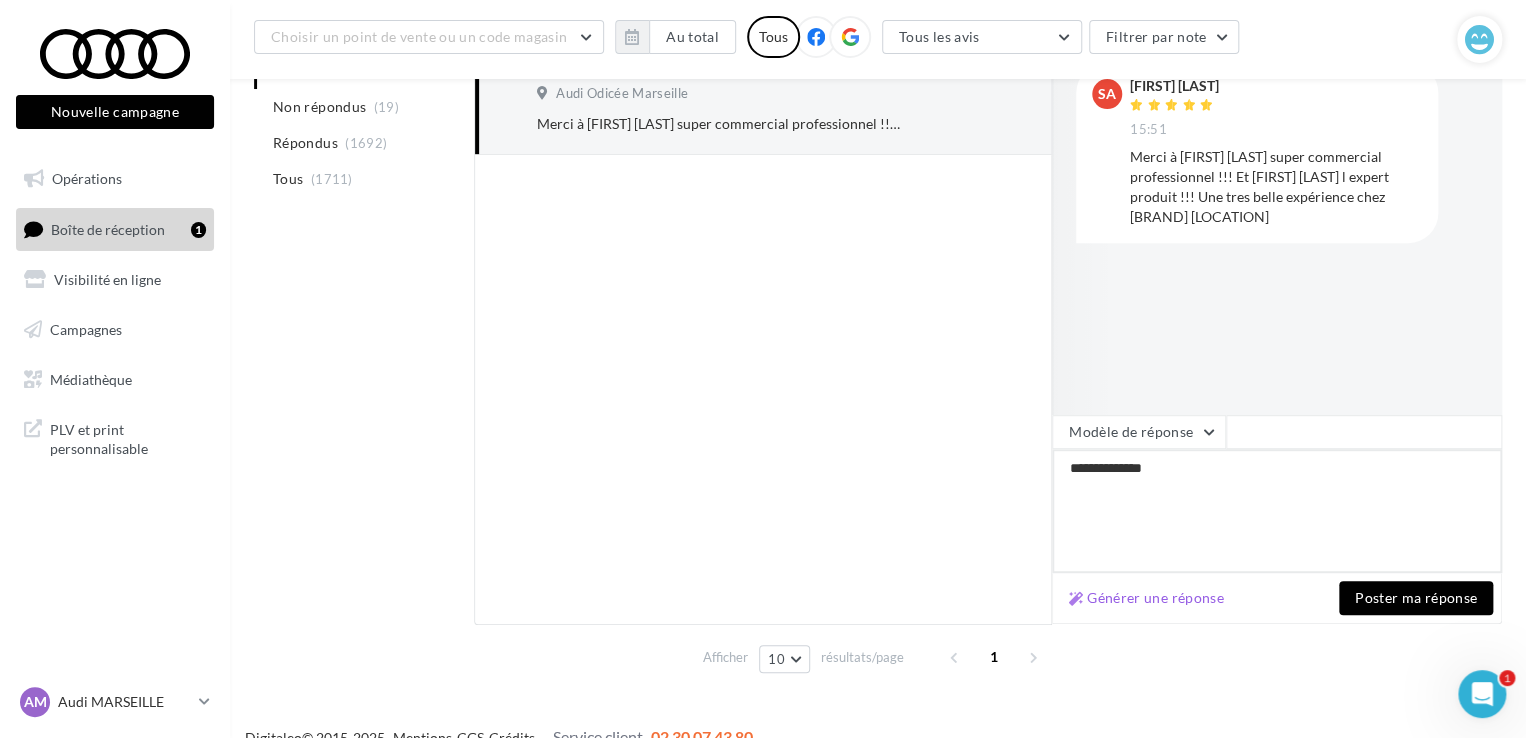 type on "**********" 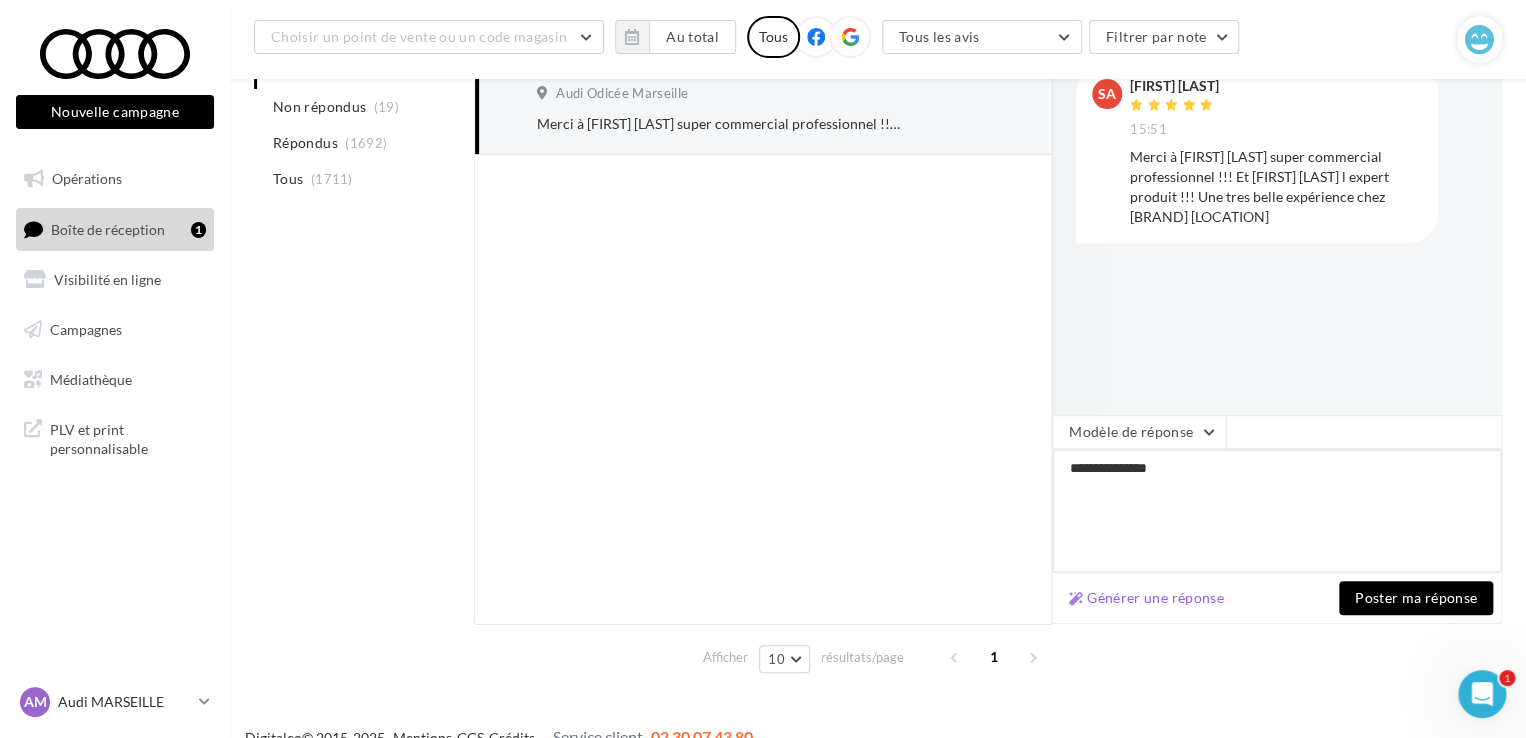 type on "**********" 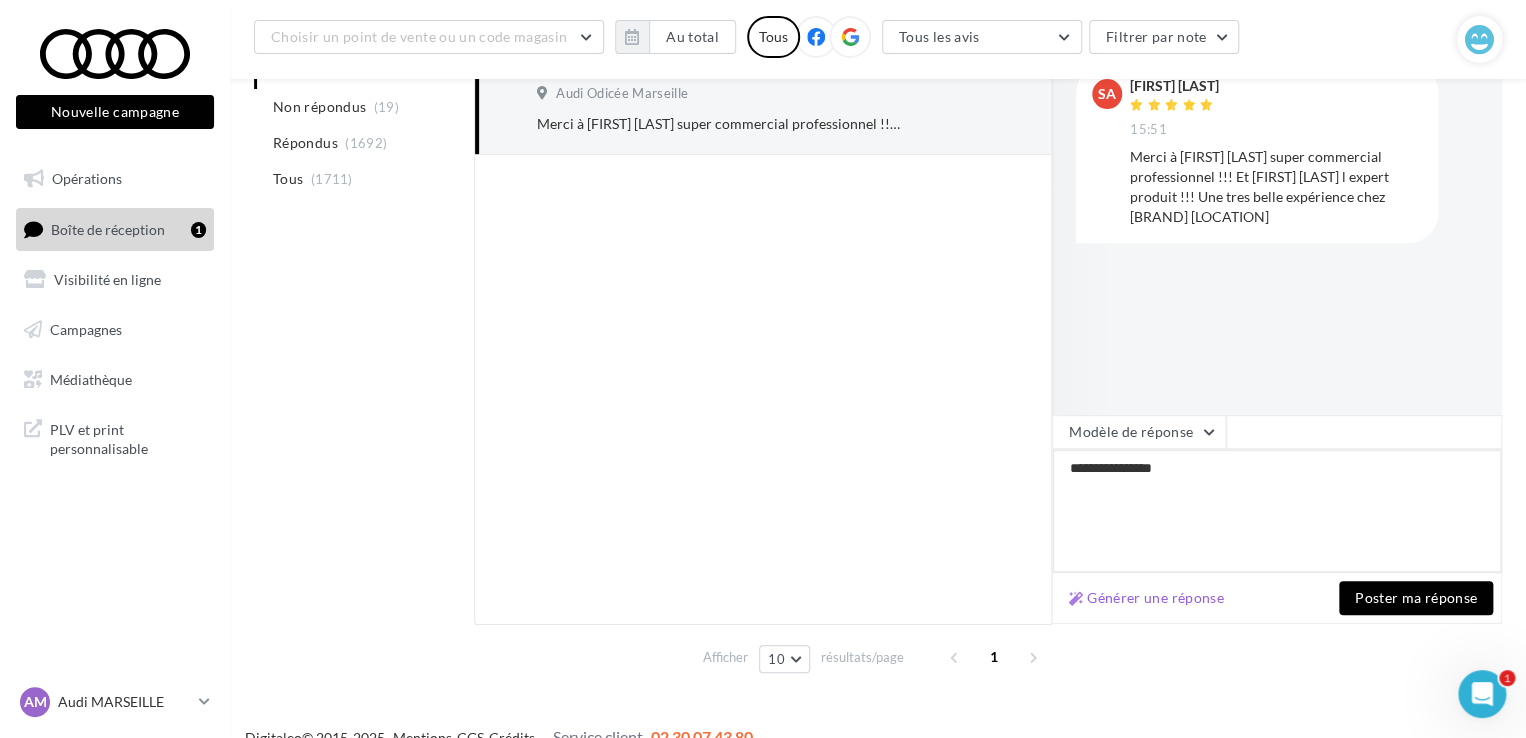 type on "**********" 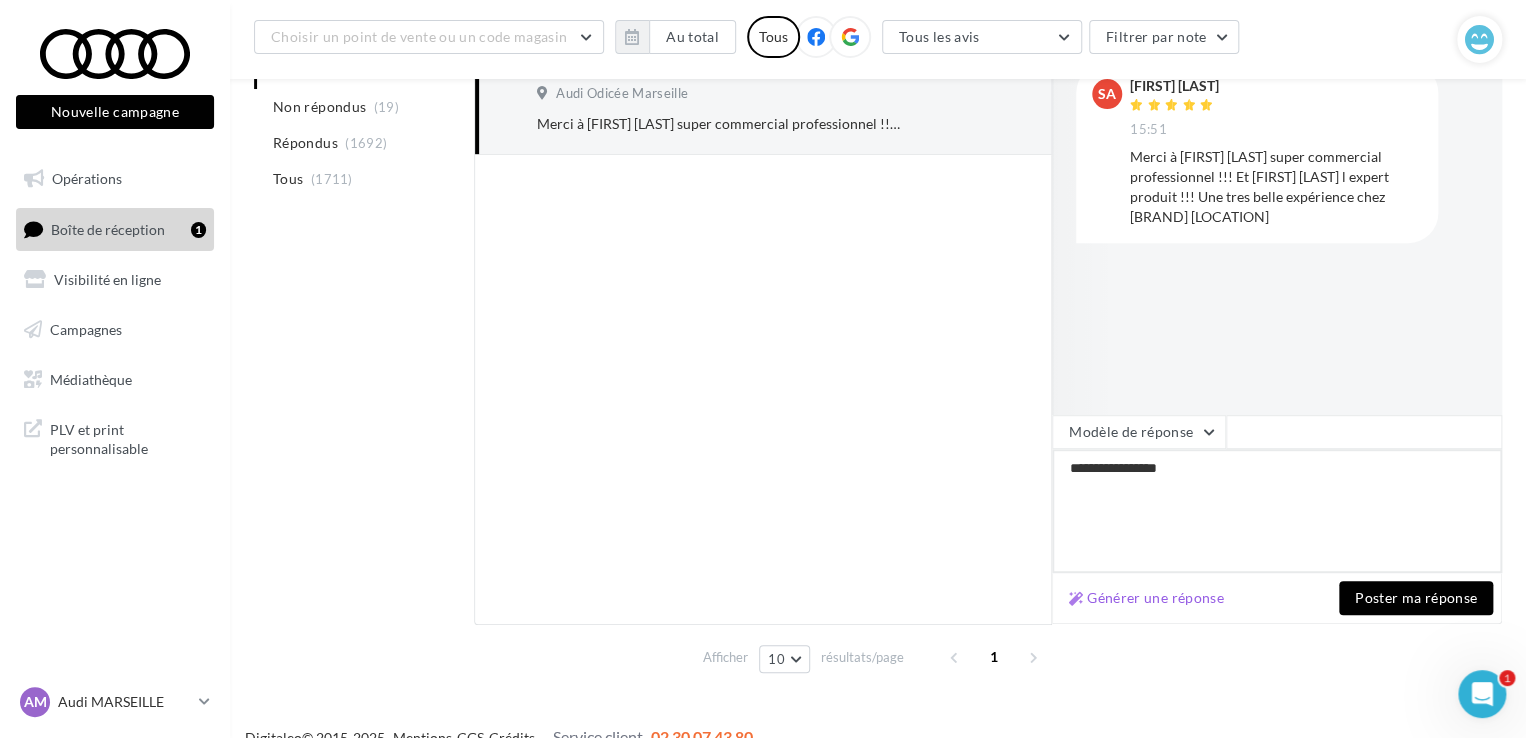 type on "**********" 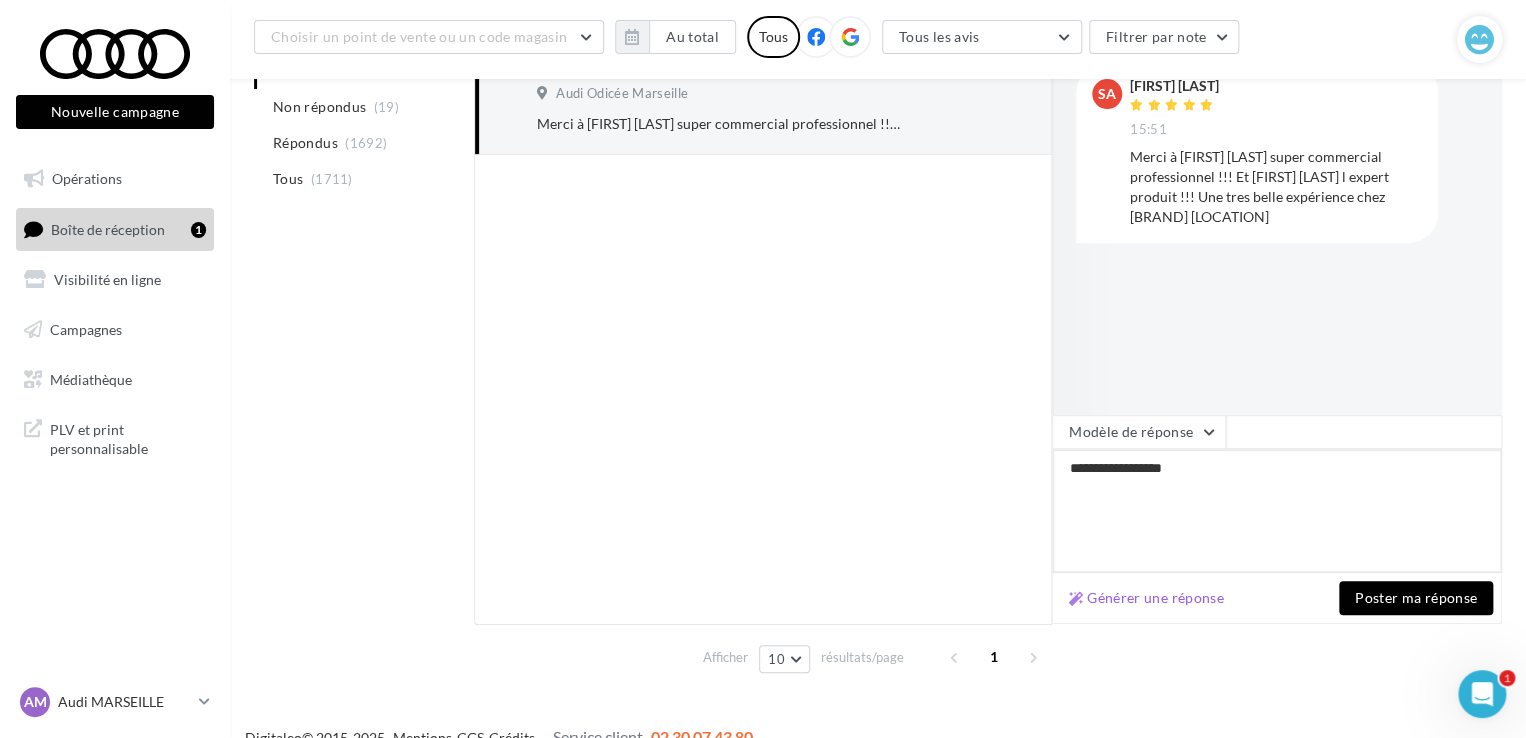 type on "**********" 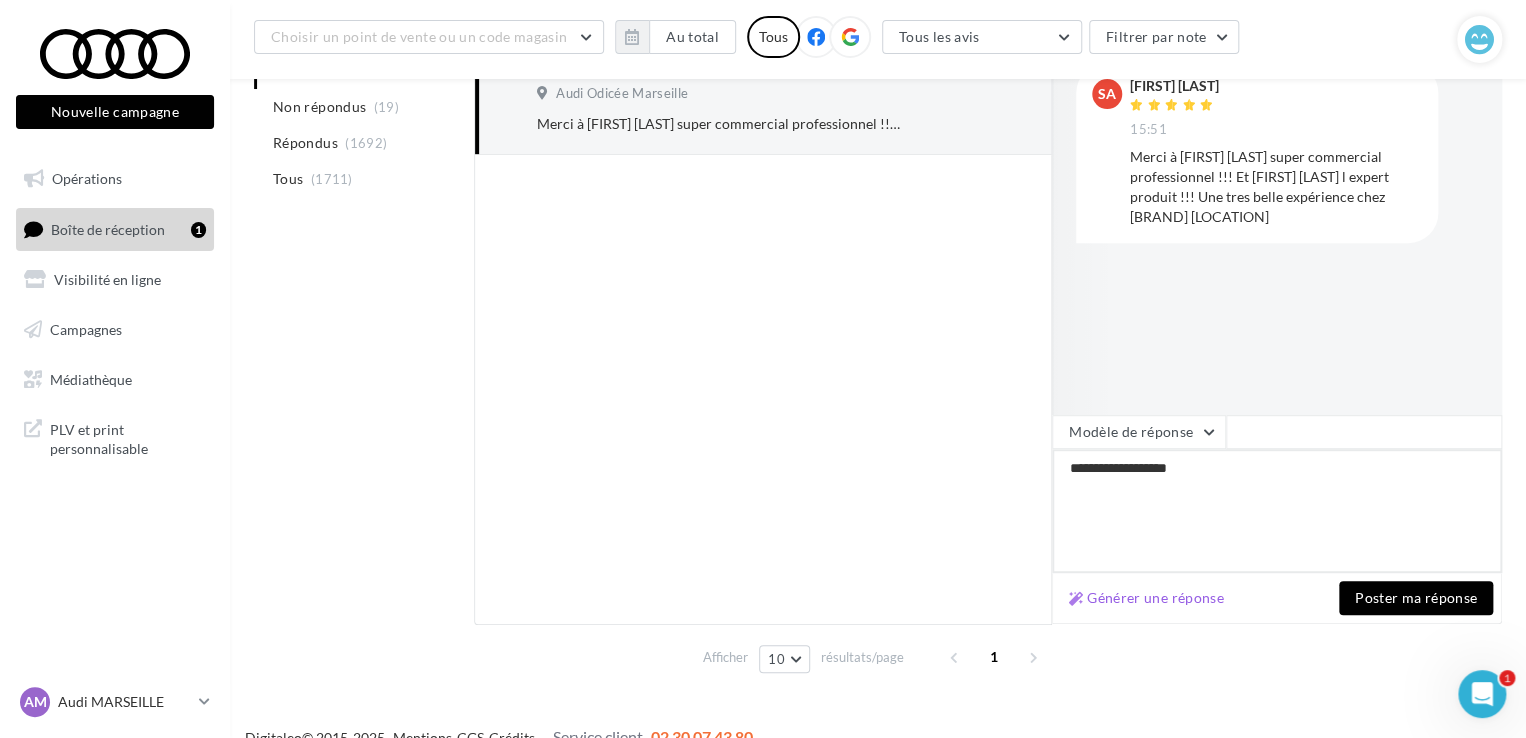 type on "**********" 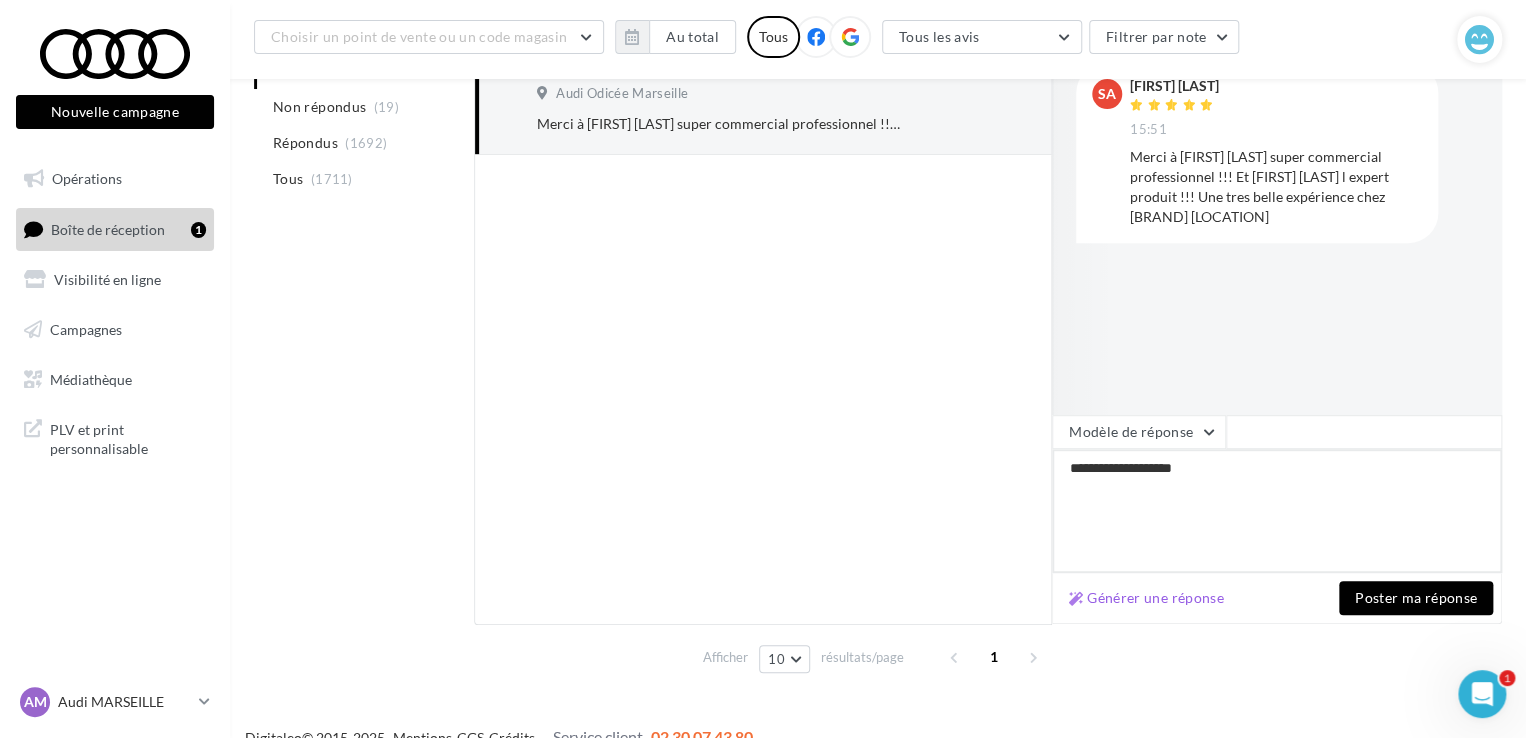 type on "**********" 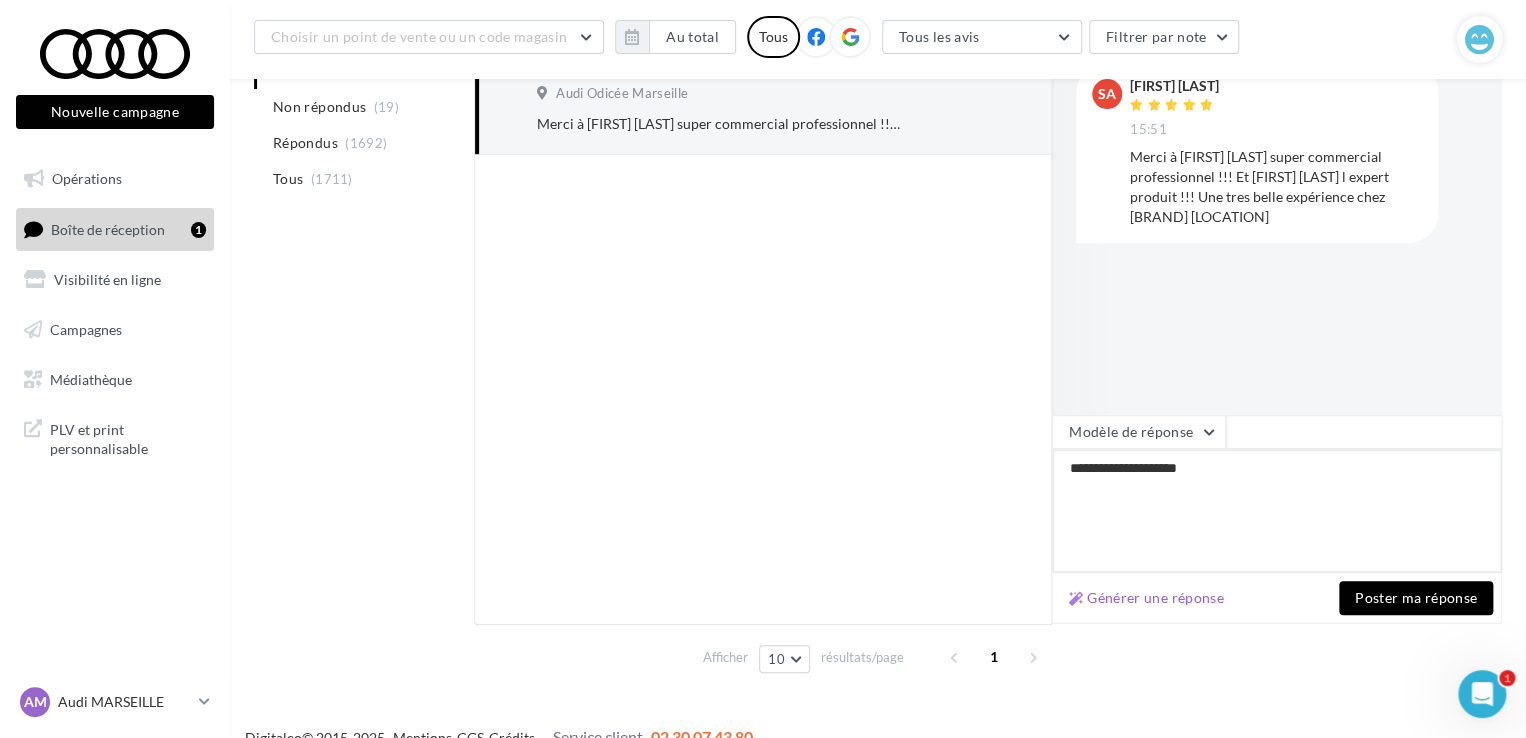 type on "**********" 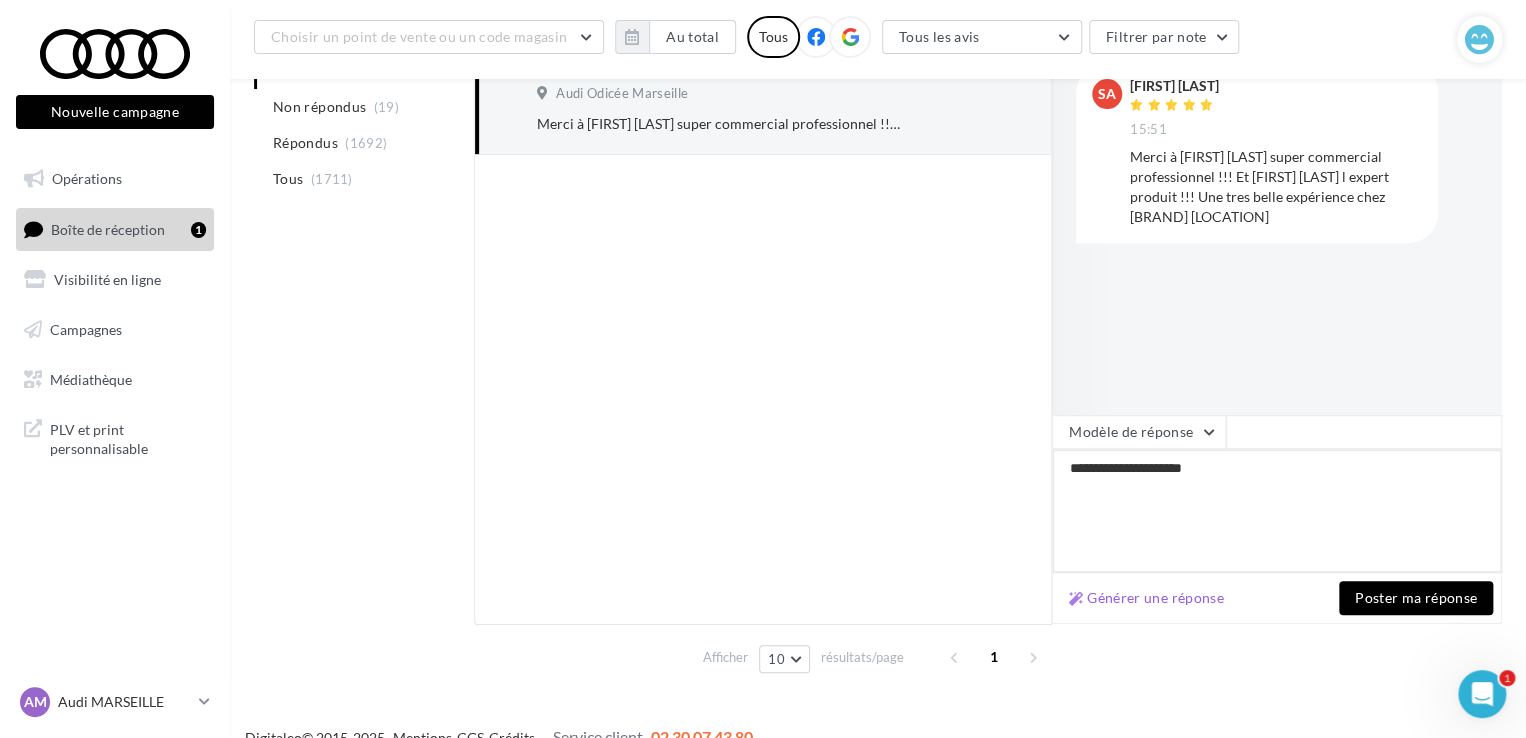type on "**********" 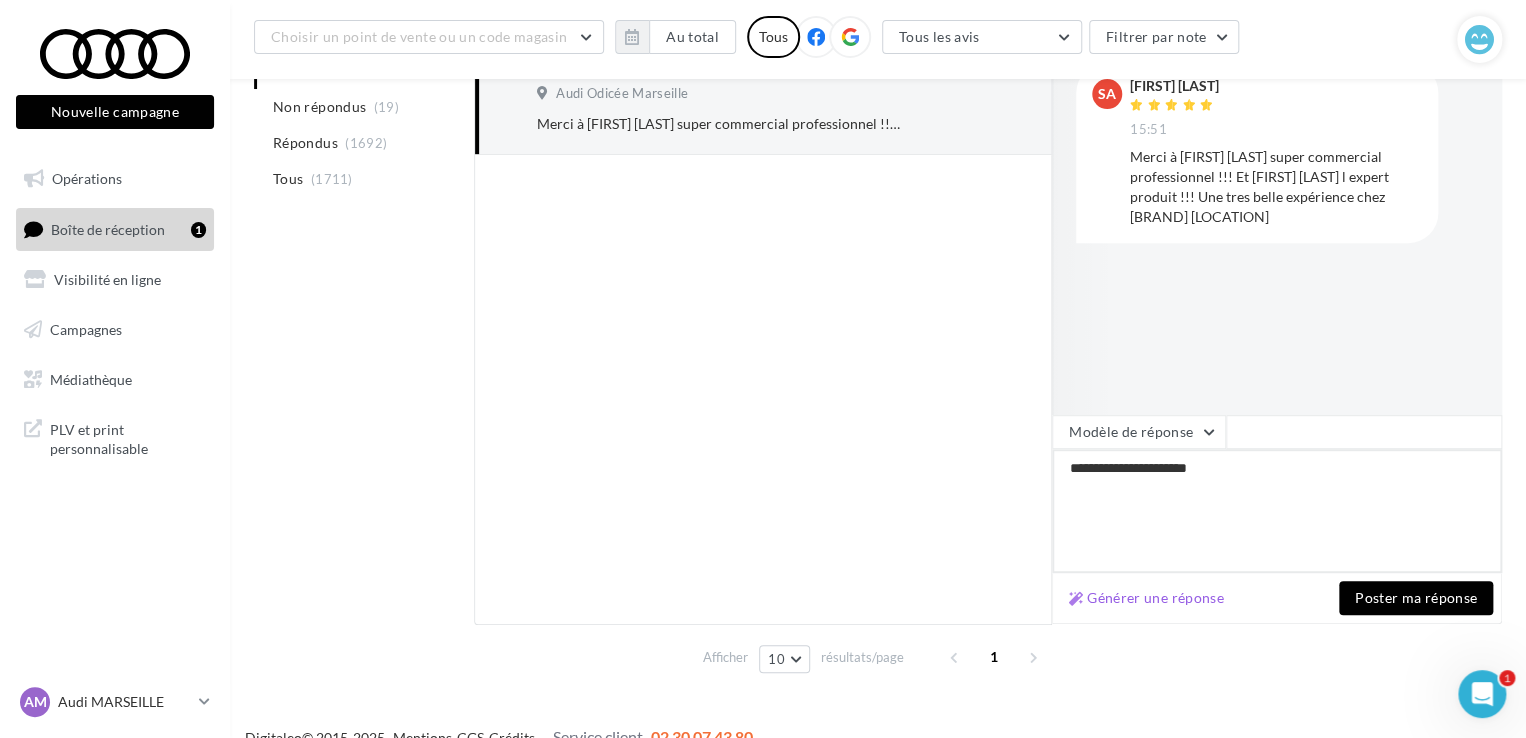type on "**********" 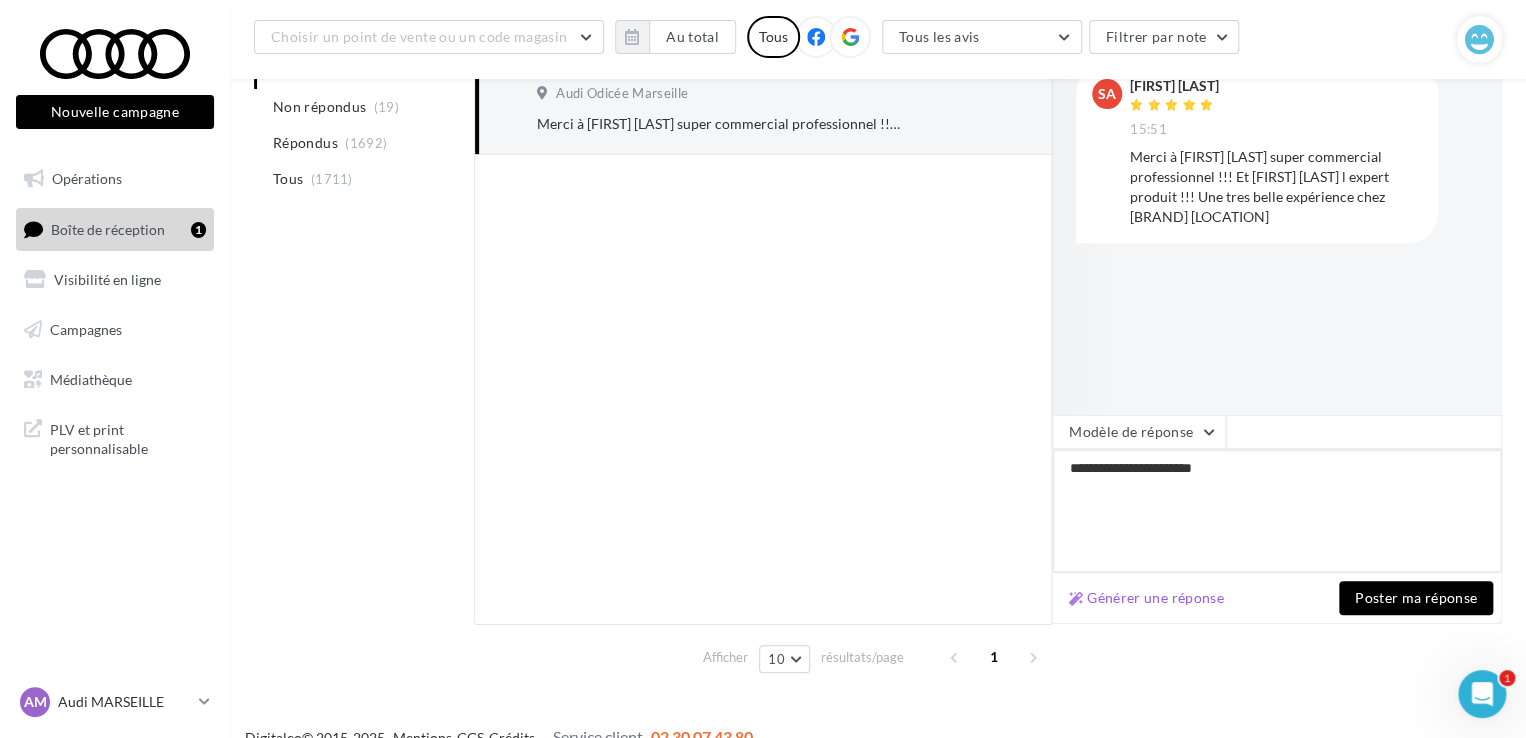 type on "**********" 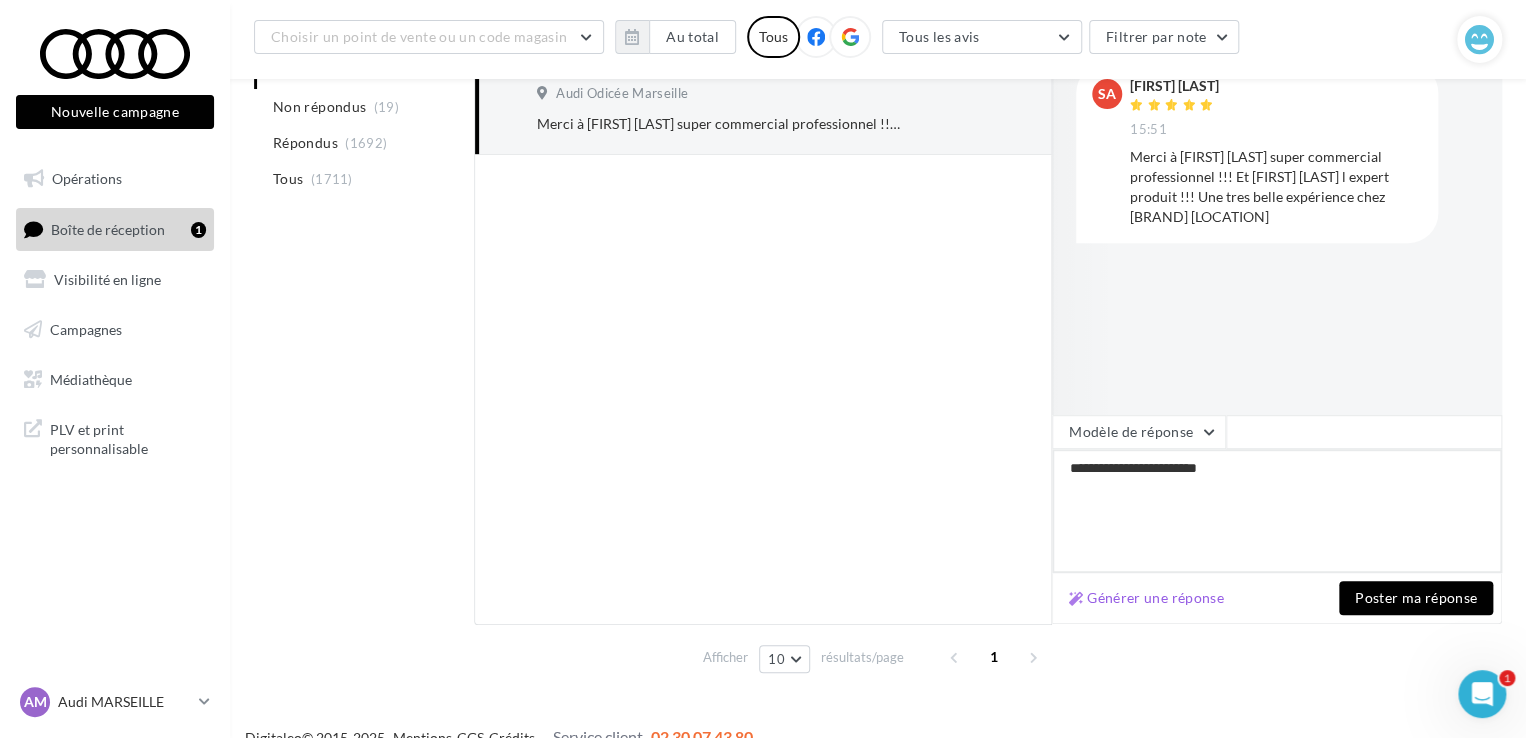 type on "**********" 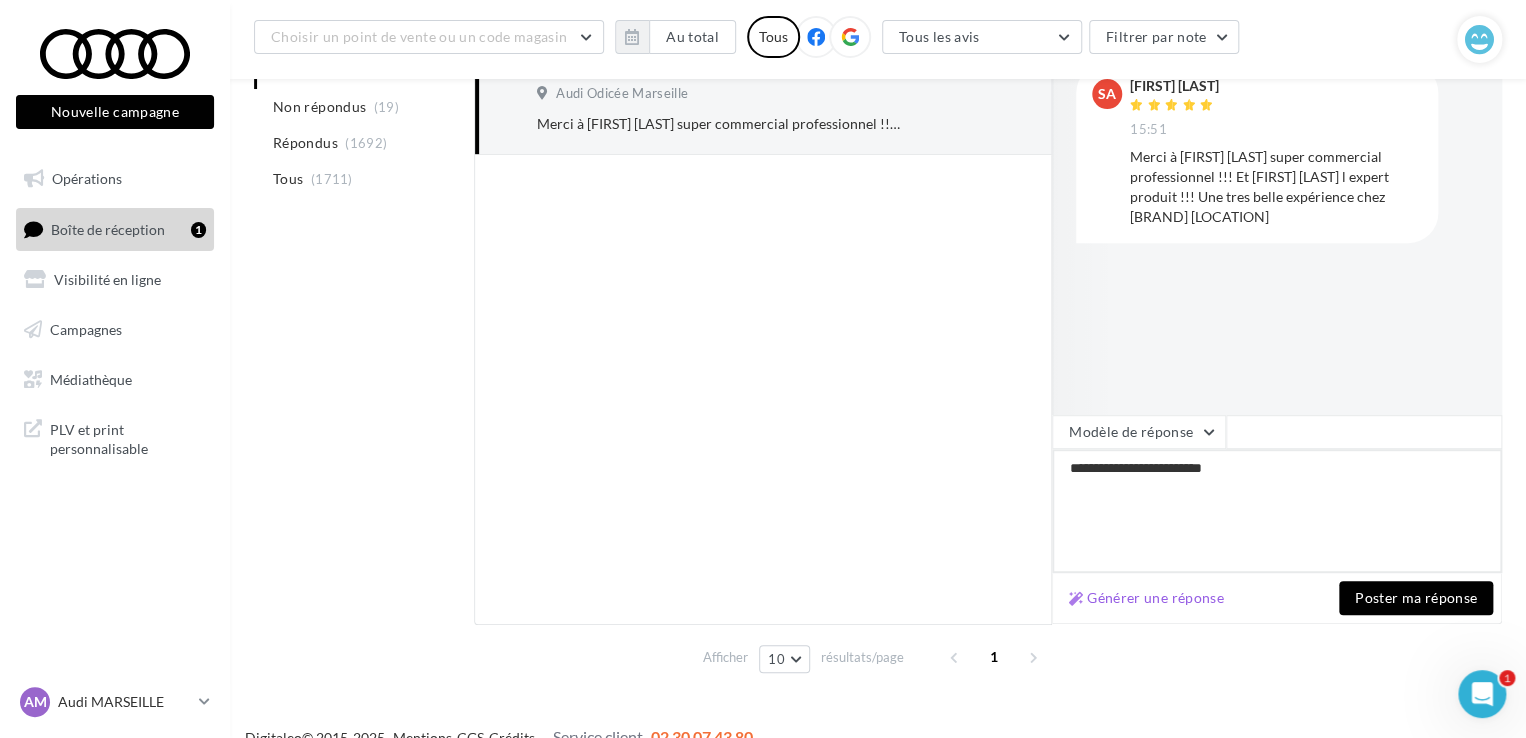 type on "**********" 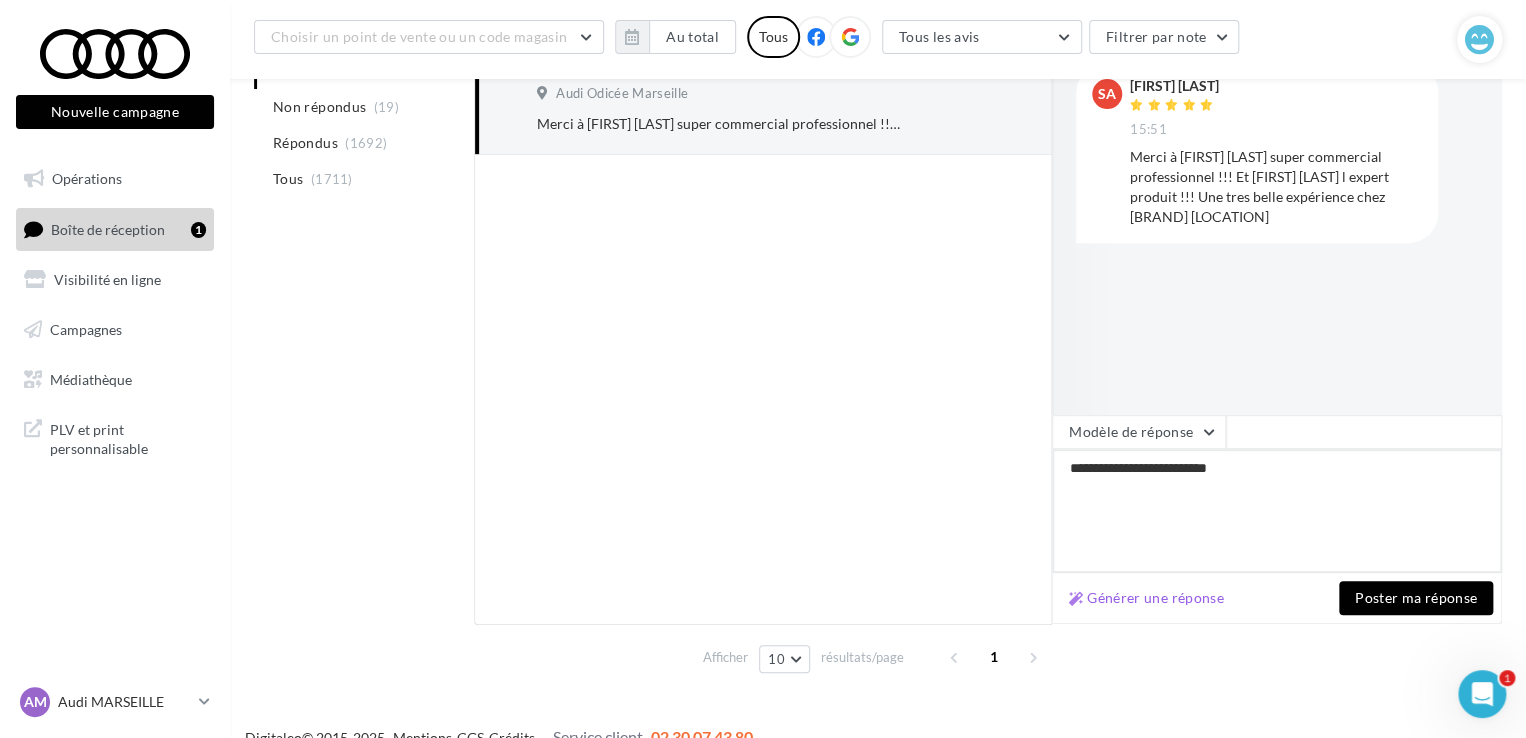 type on "**********" 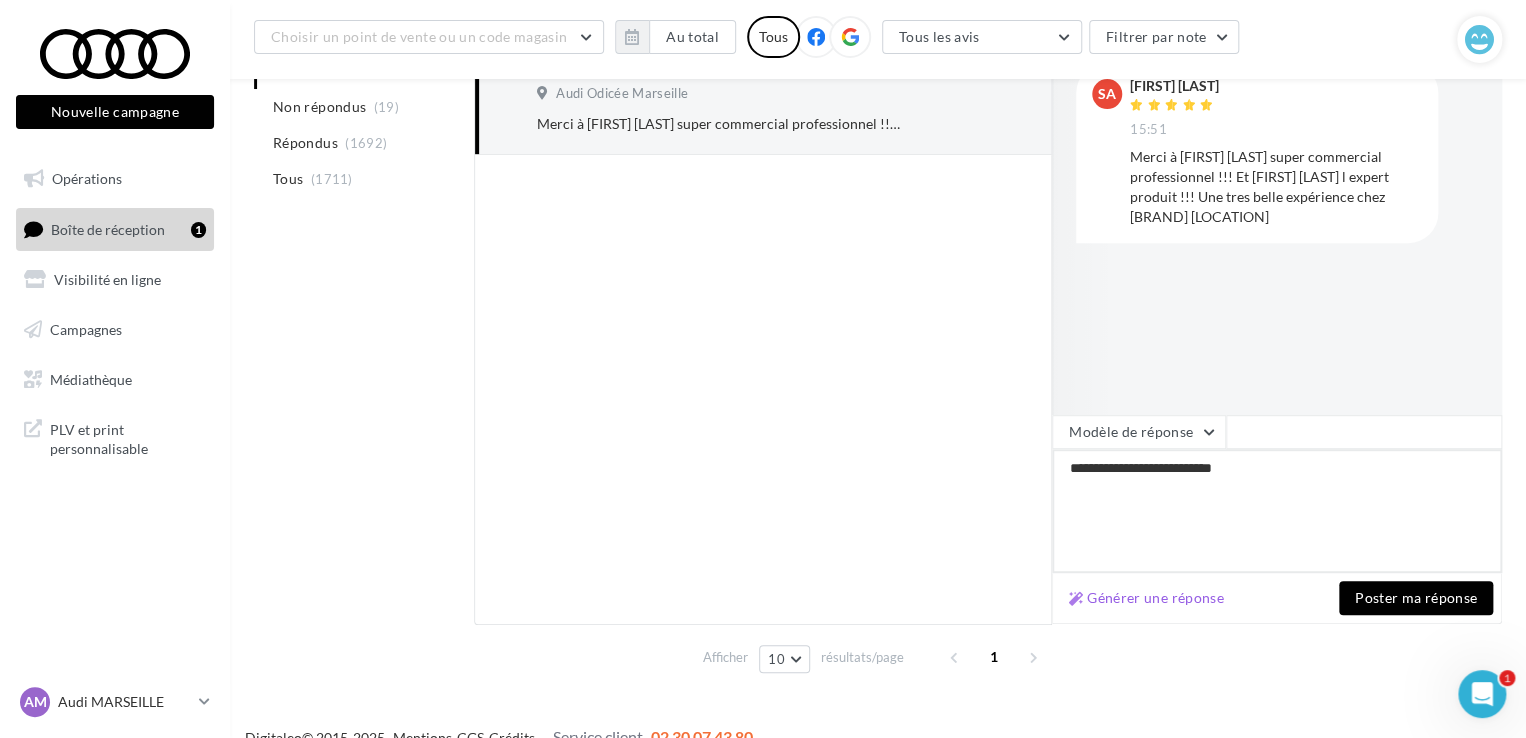 type on "**********" 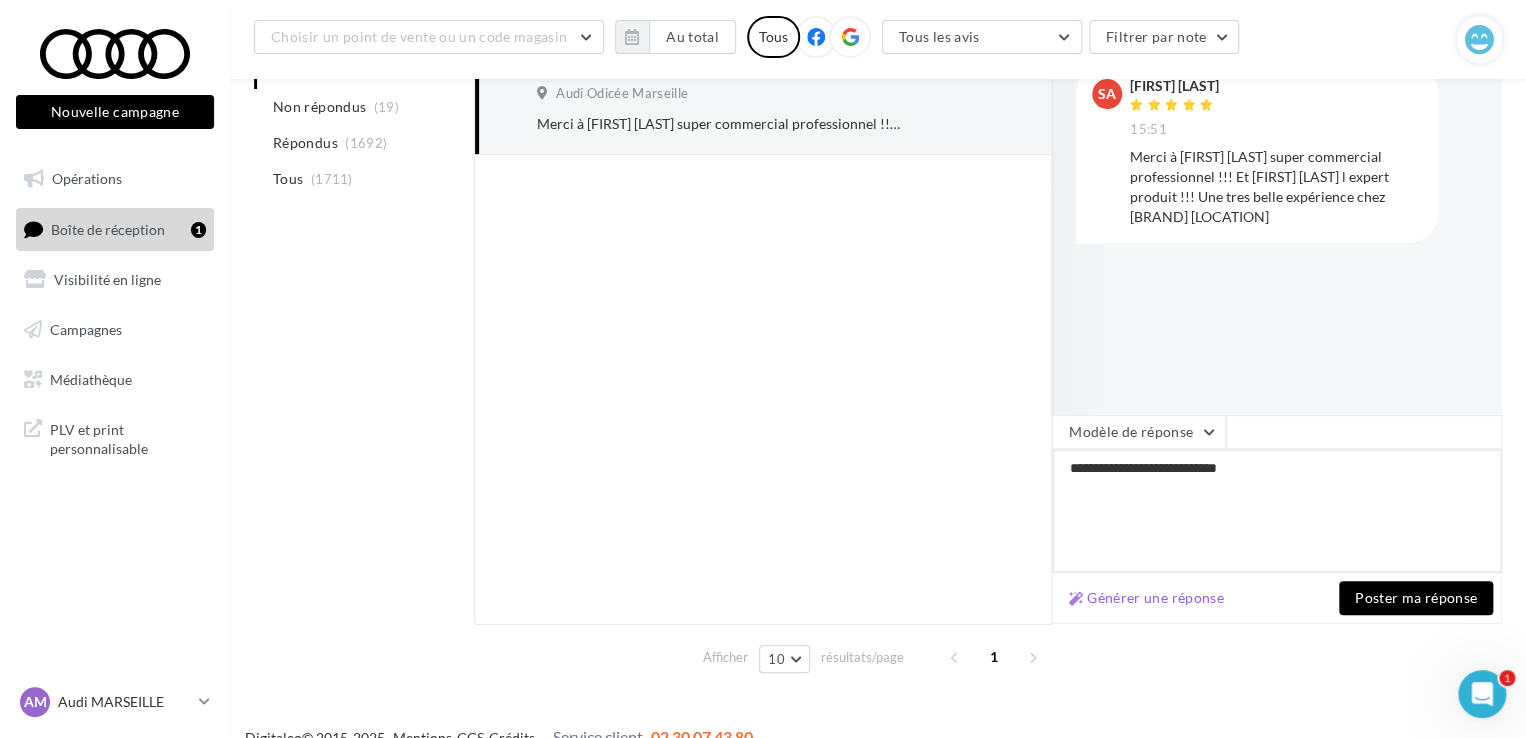 type on "**********" 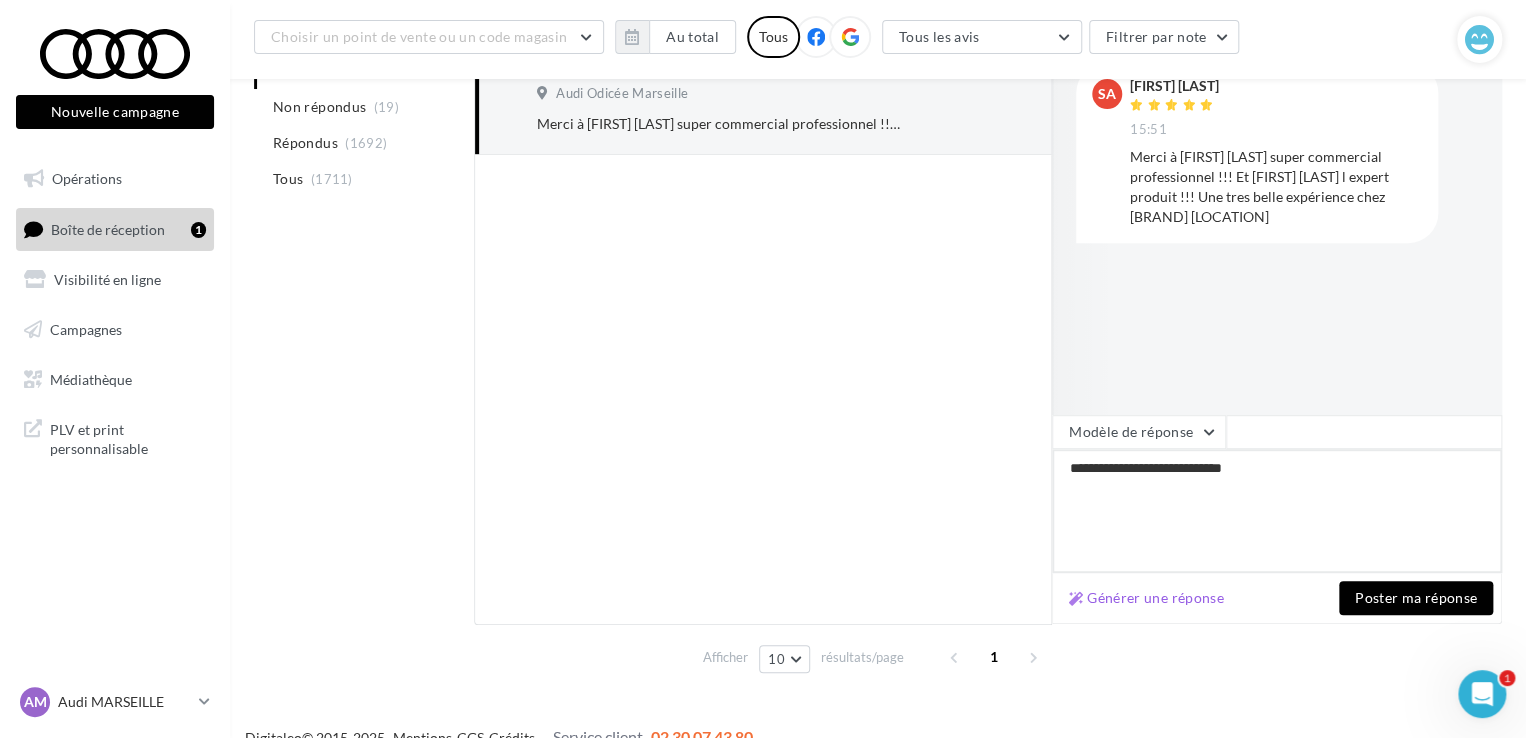 type on "**********" 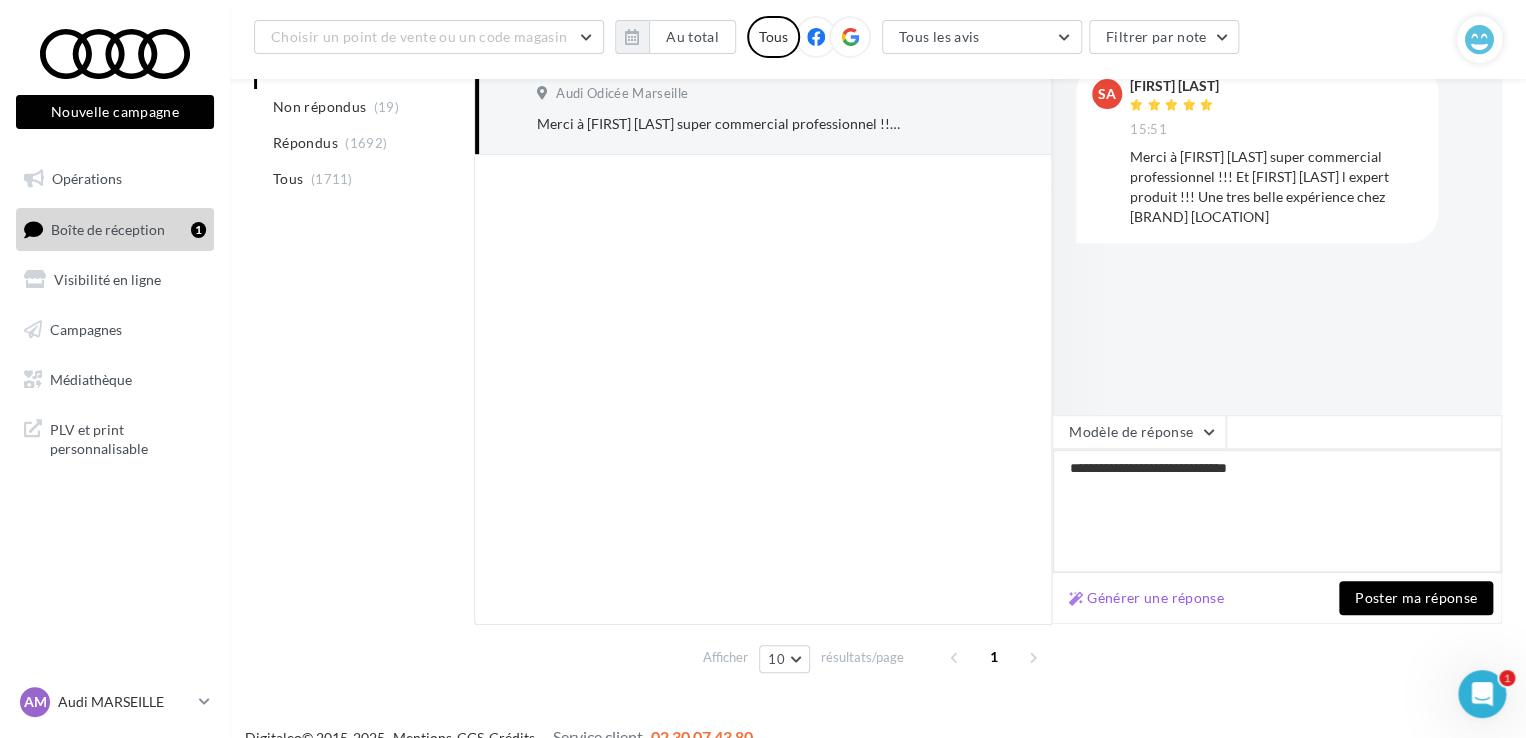 type on "**********" 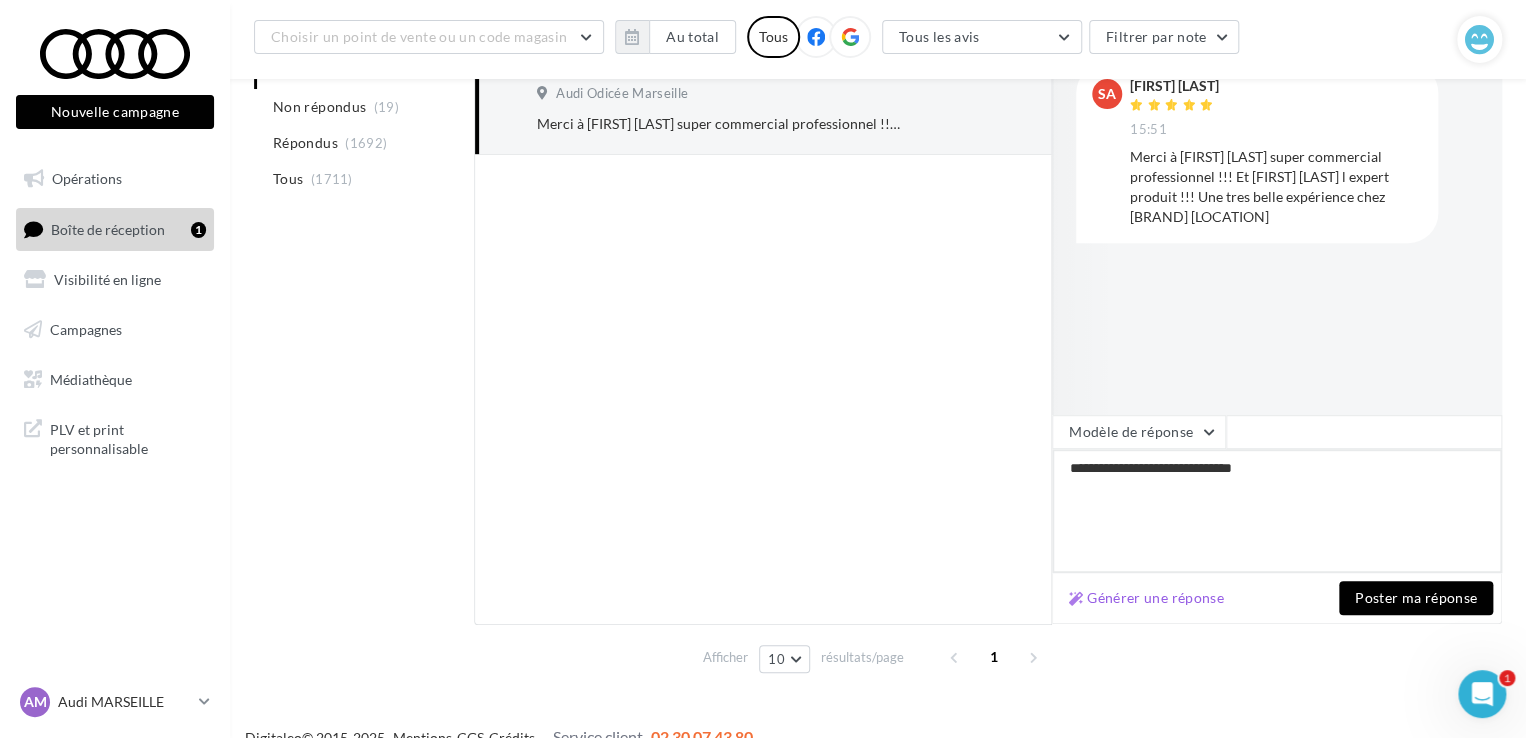 type on "**********" 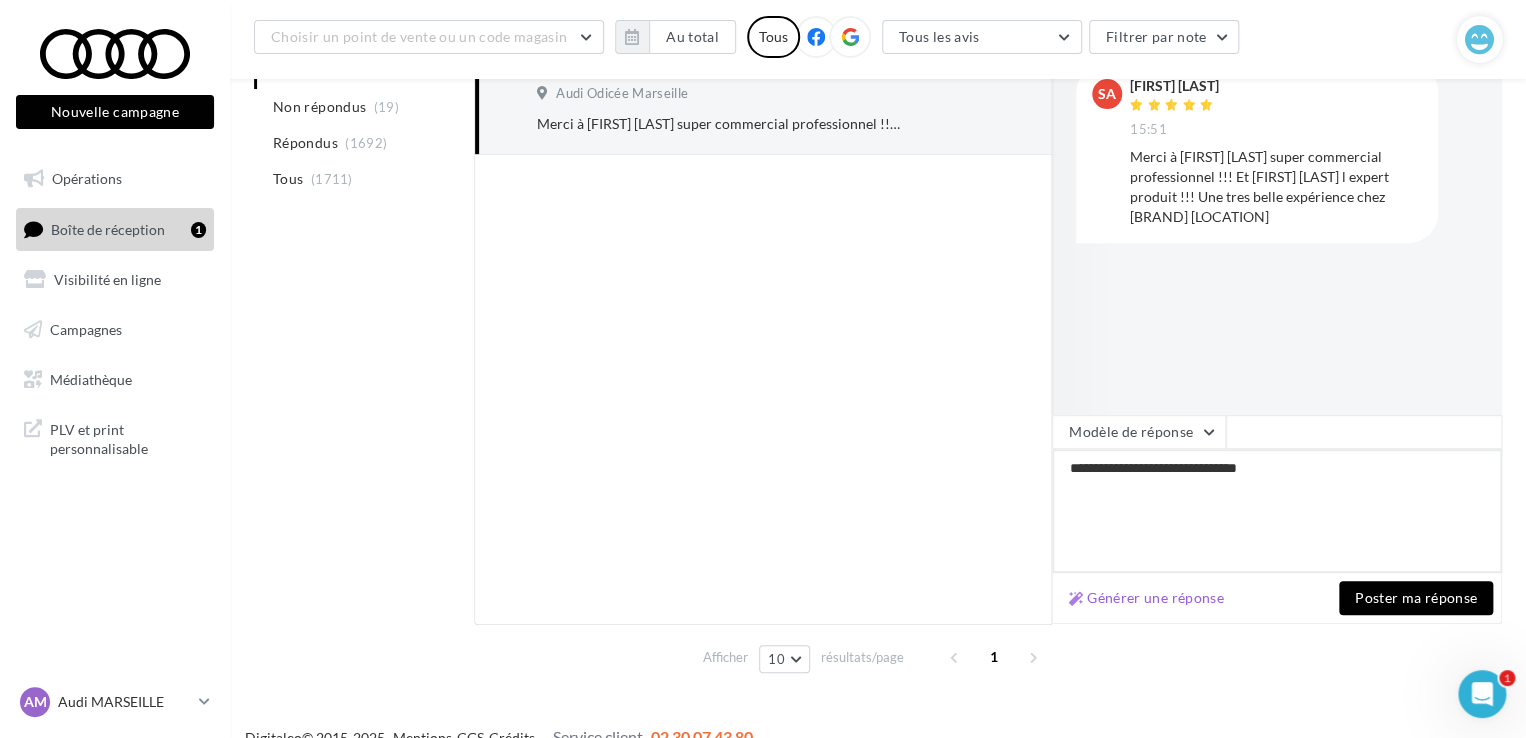type on "**********" 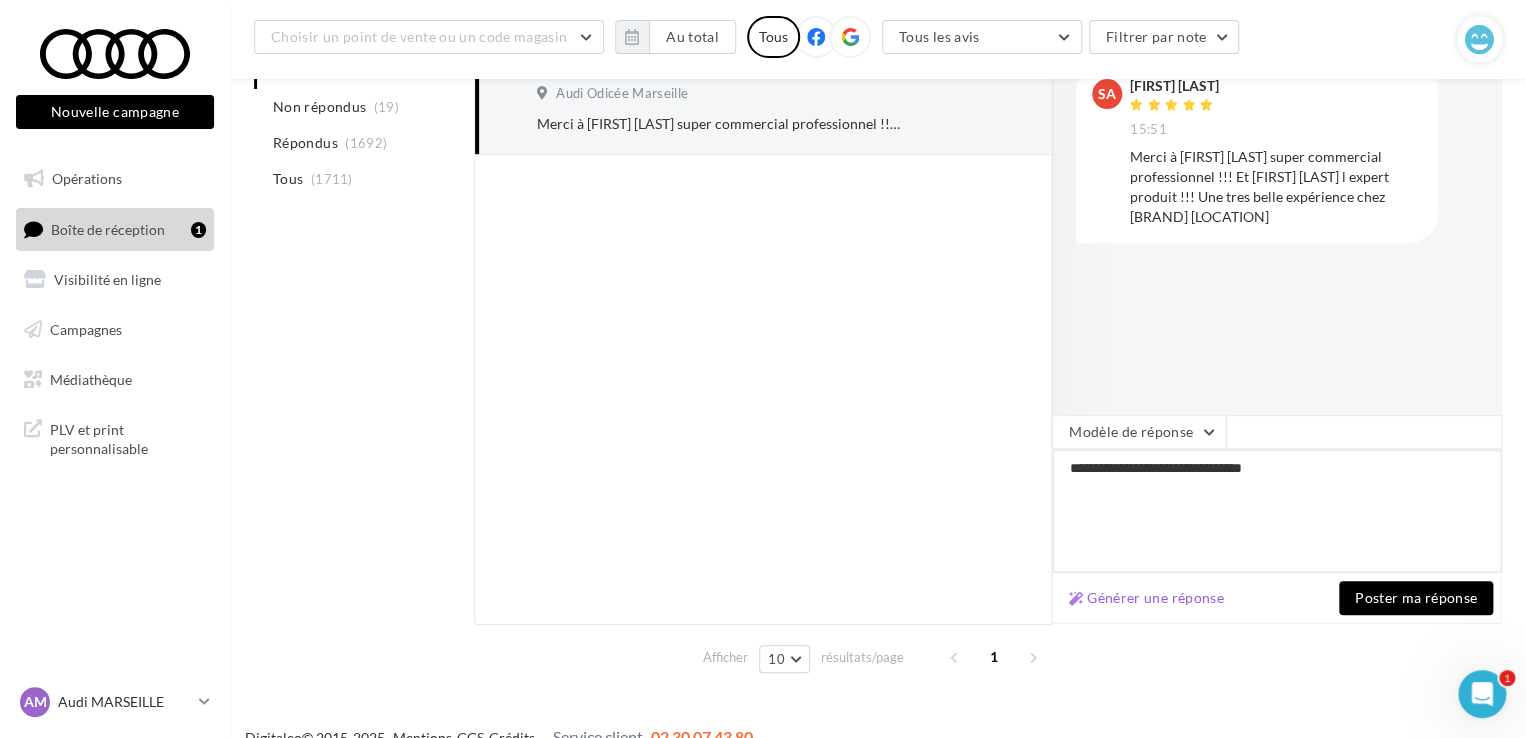 type on "**********" 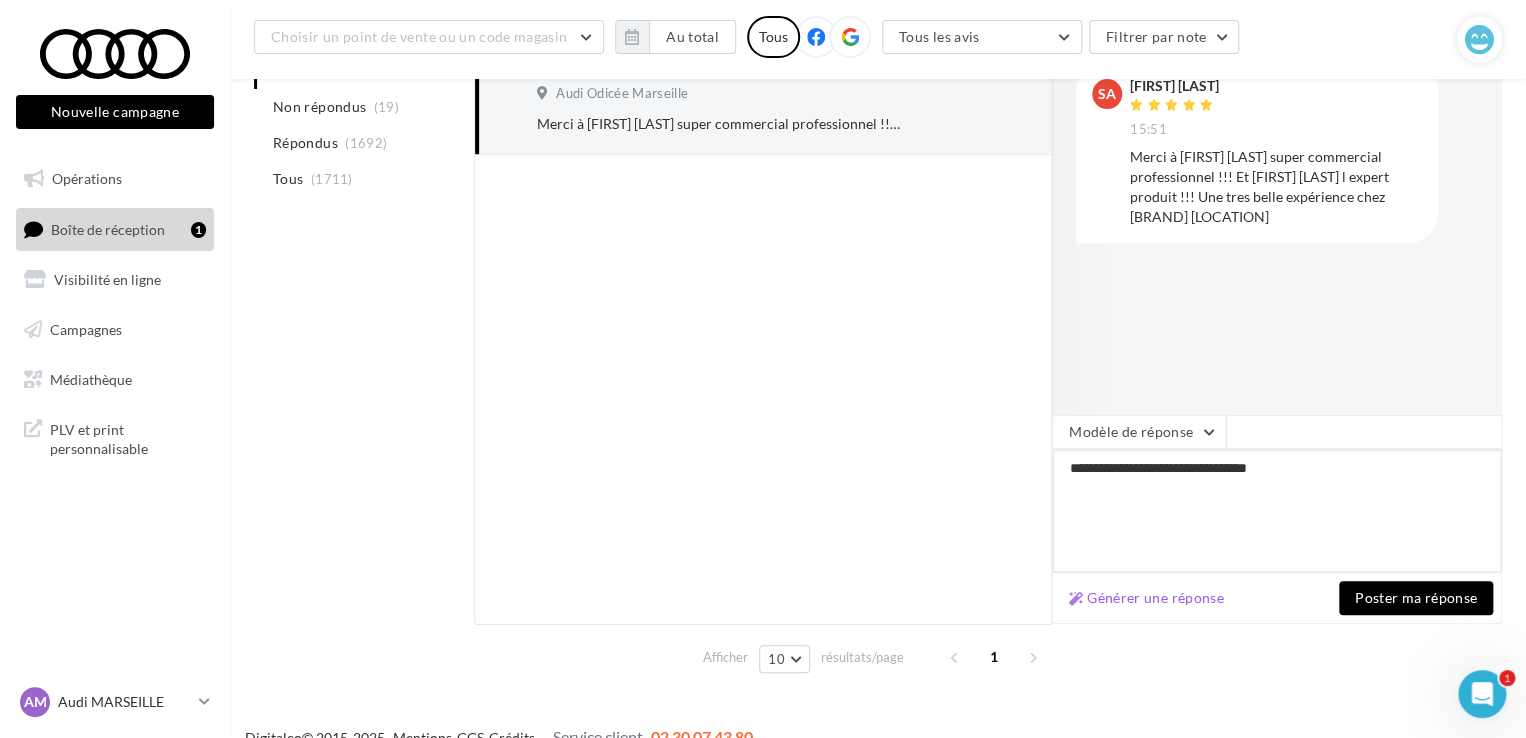 type on "**********" 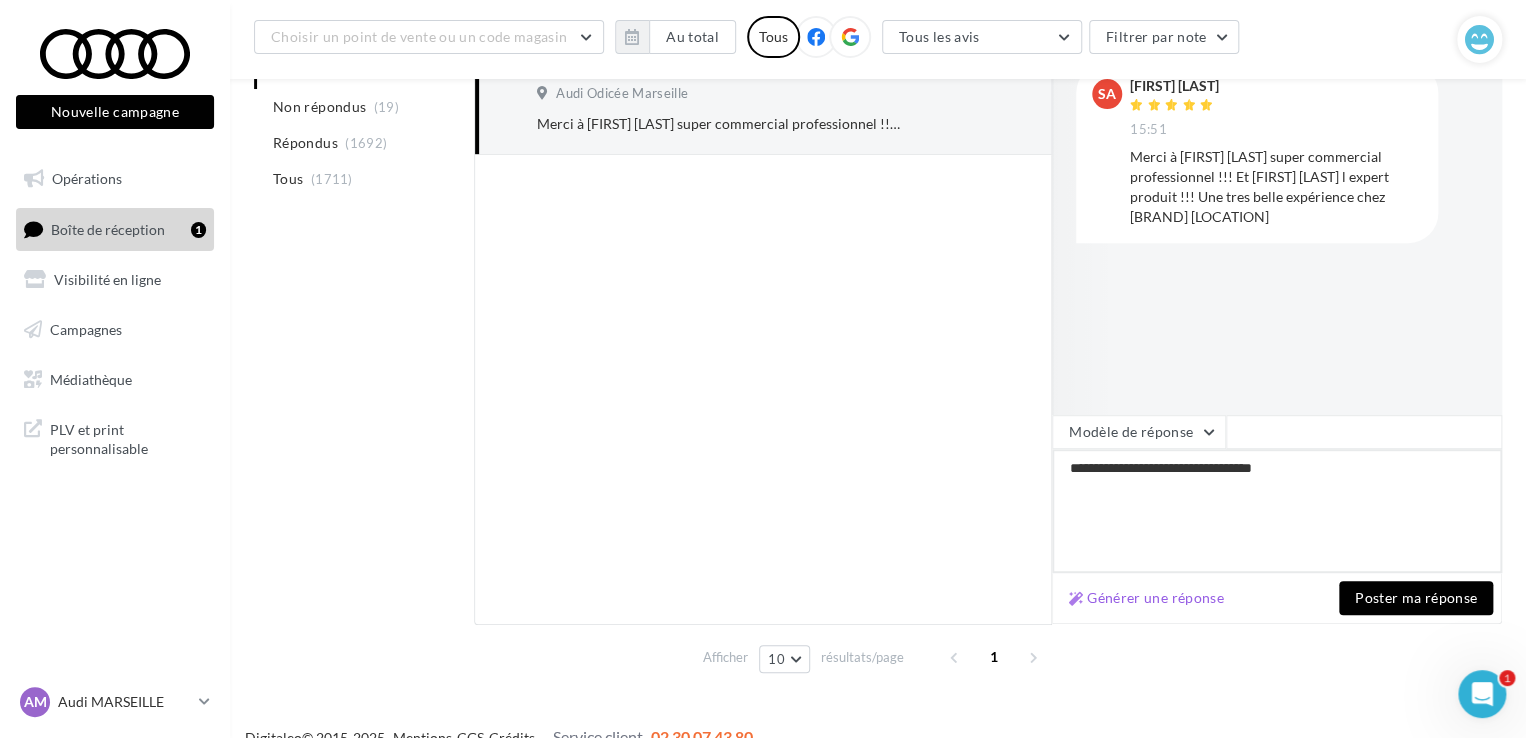 type on "**********" 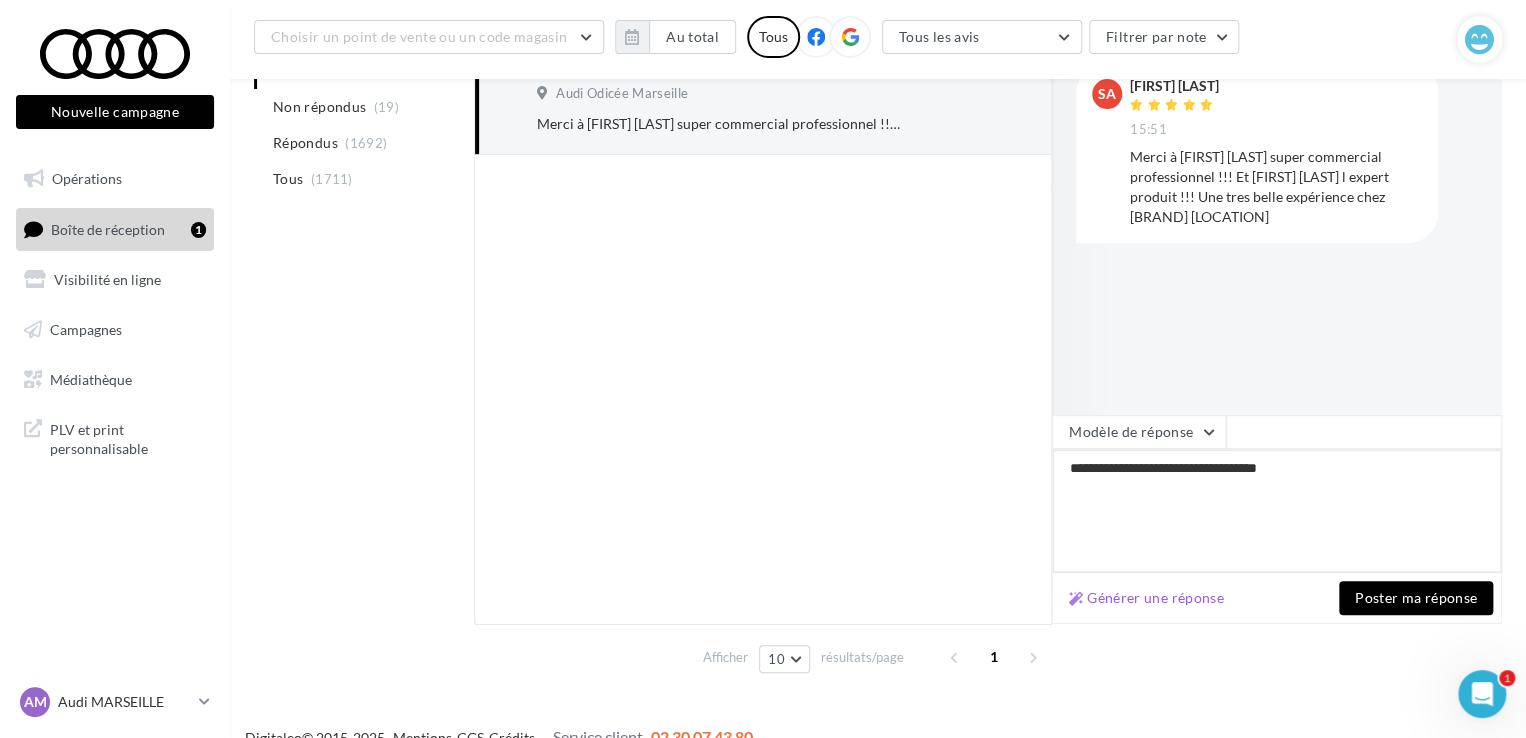 type on "**********" 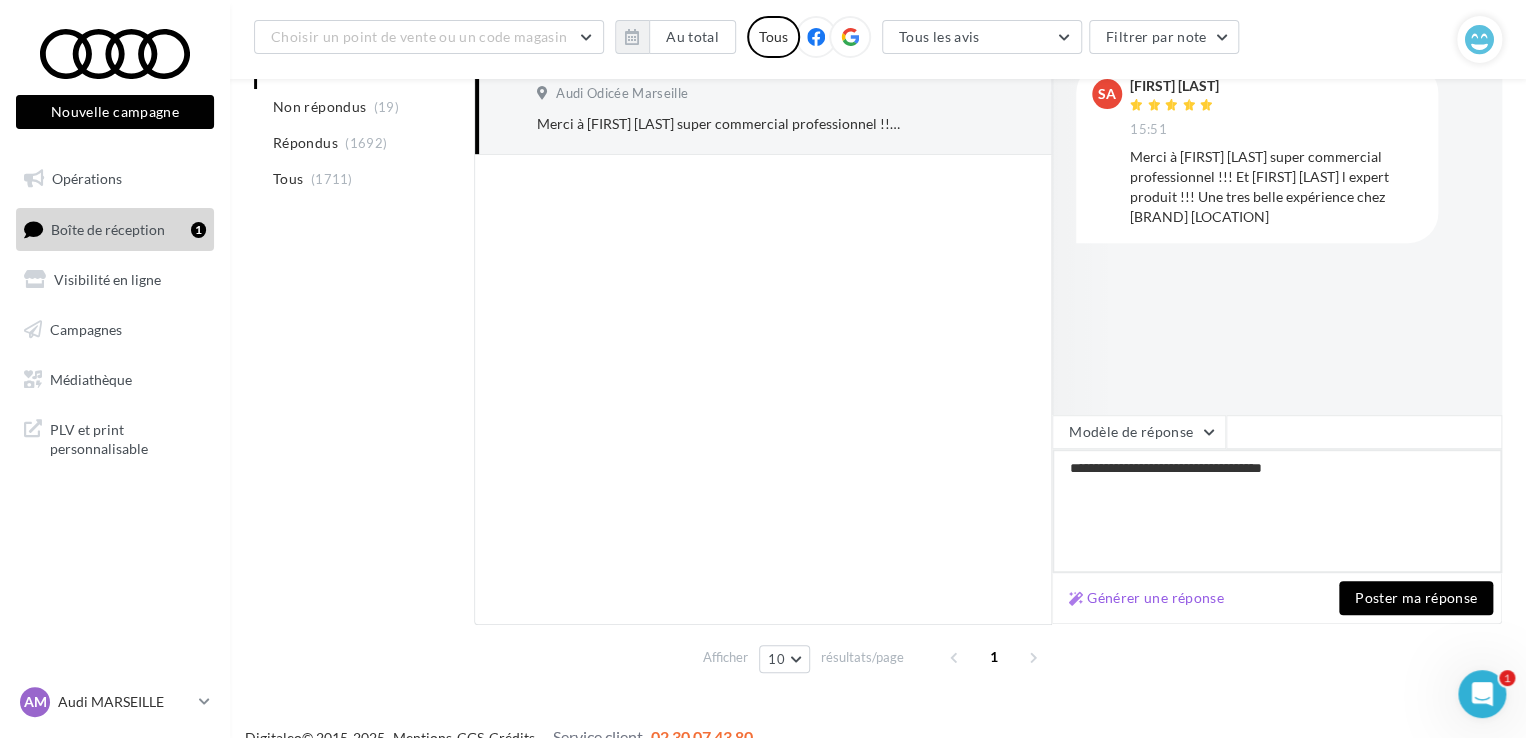 type on "**********" 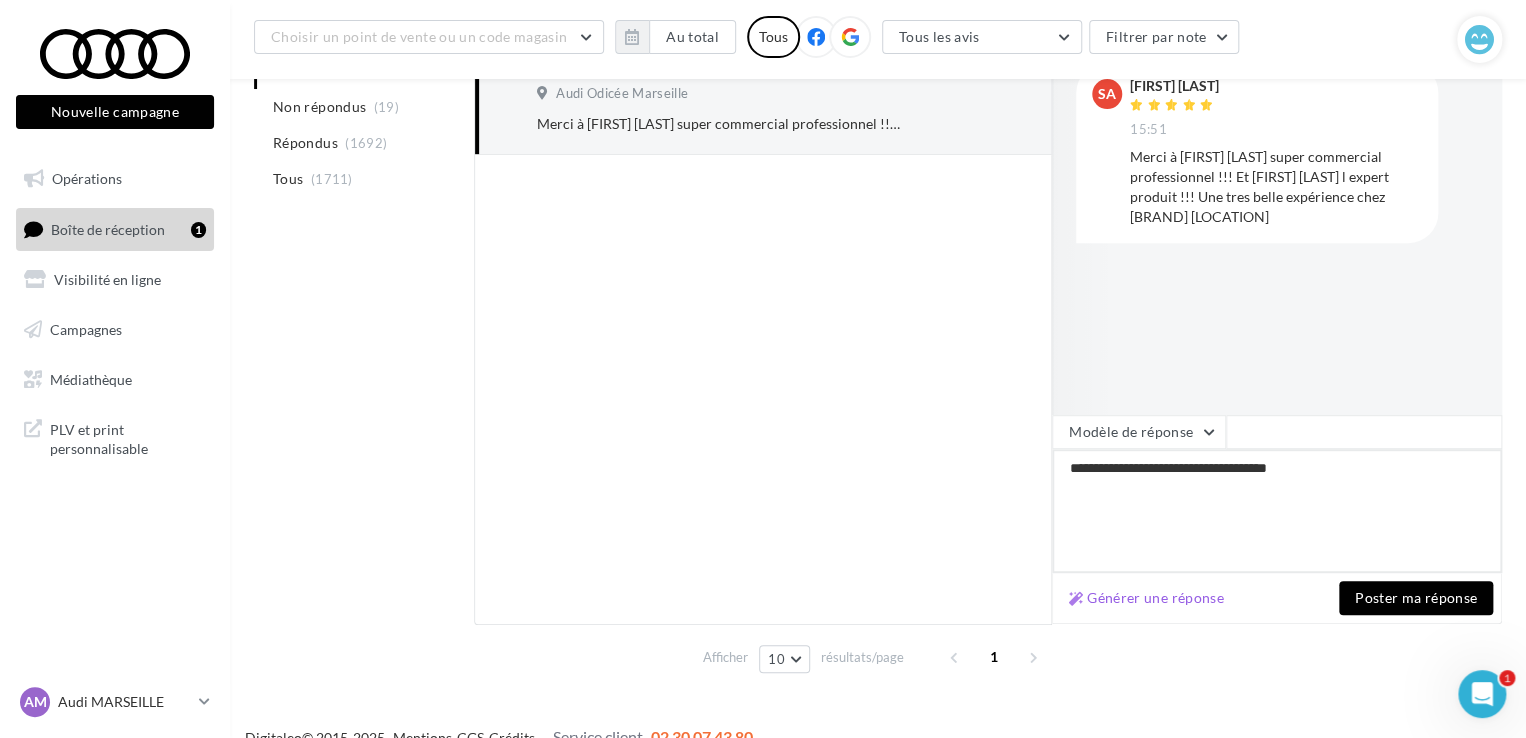 type on "**********" 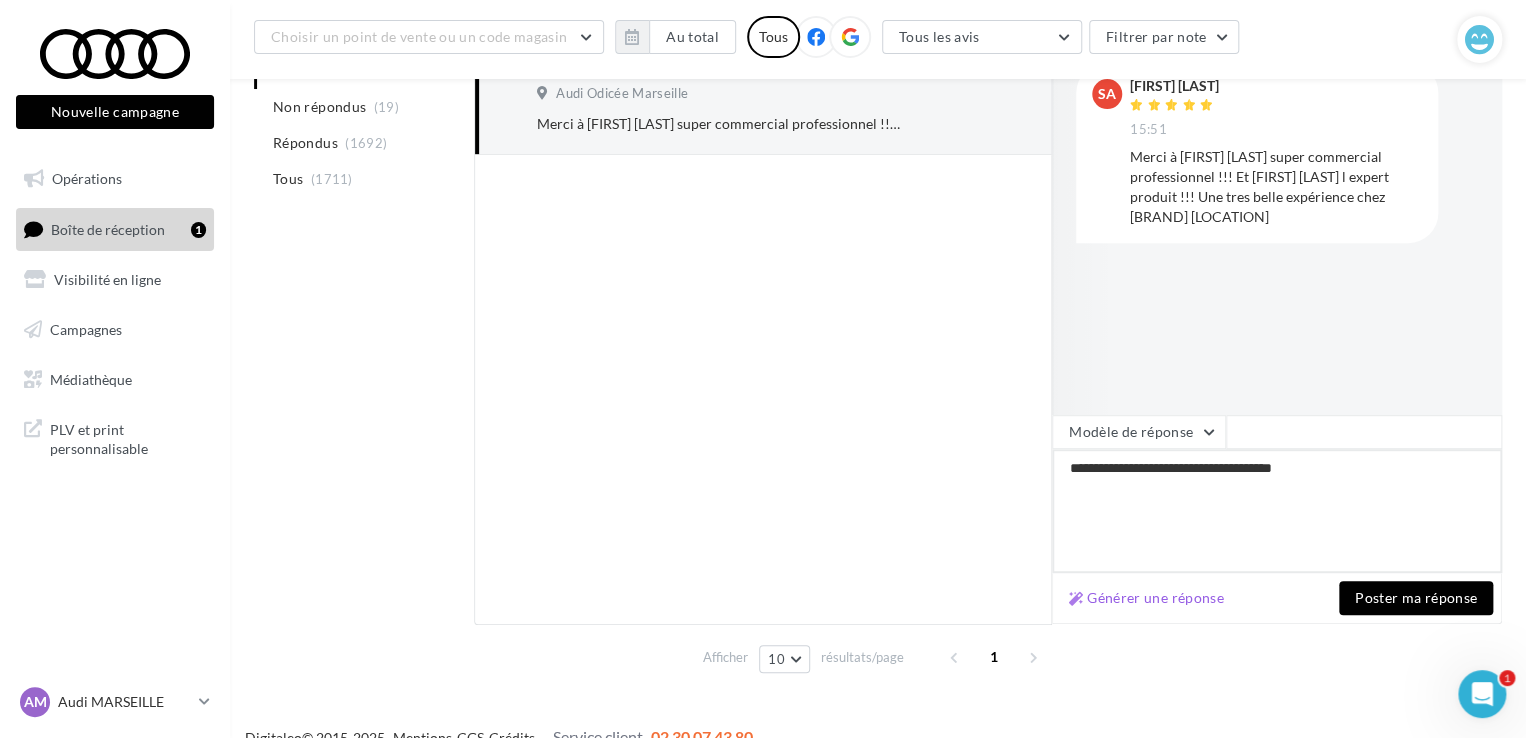 type on "**********" 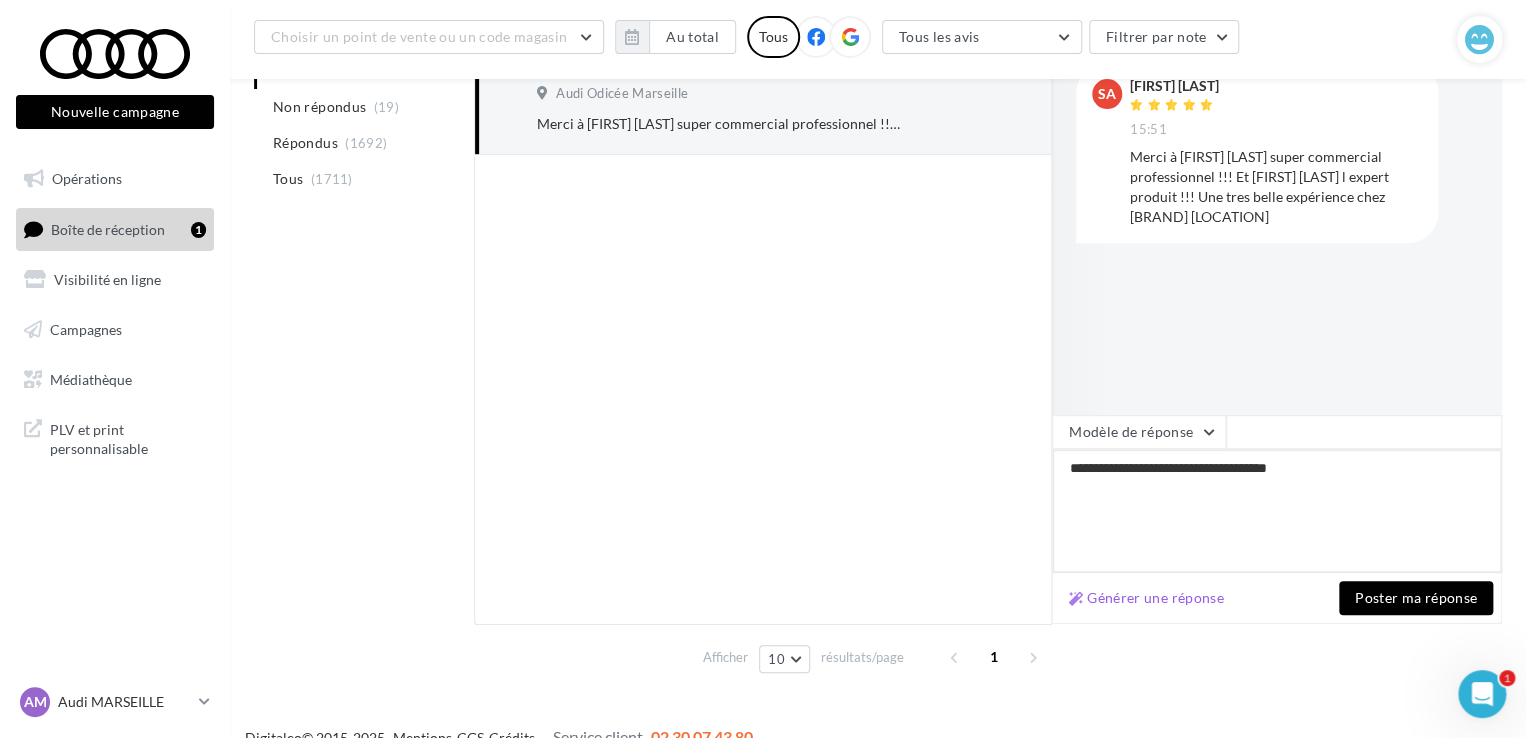 type on "**********" 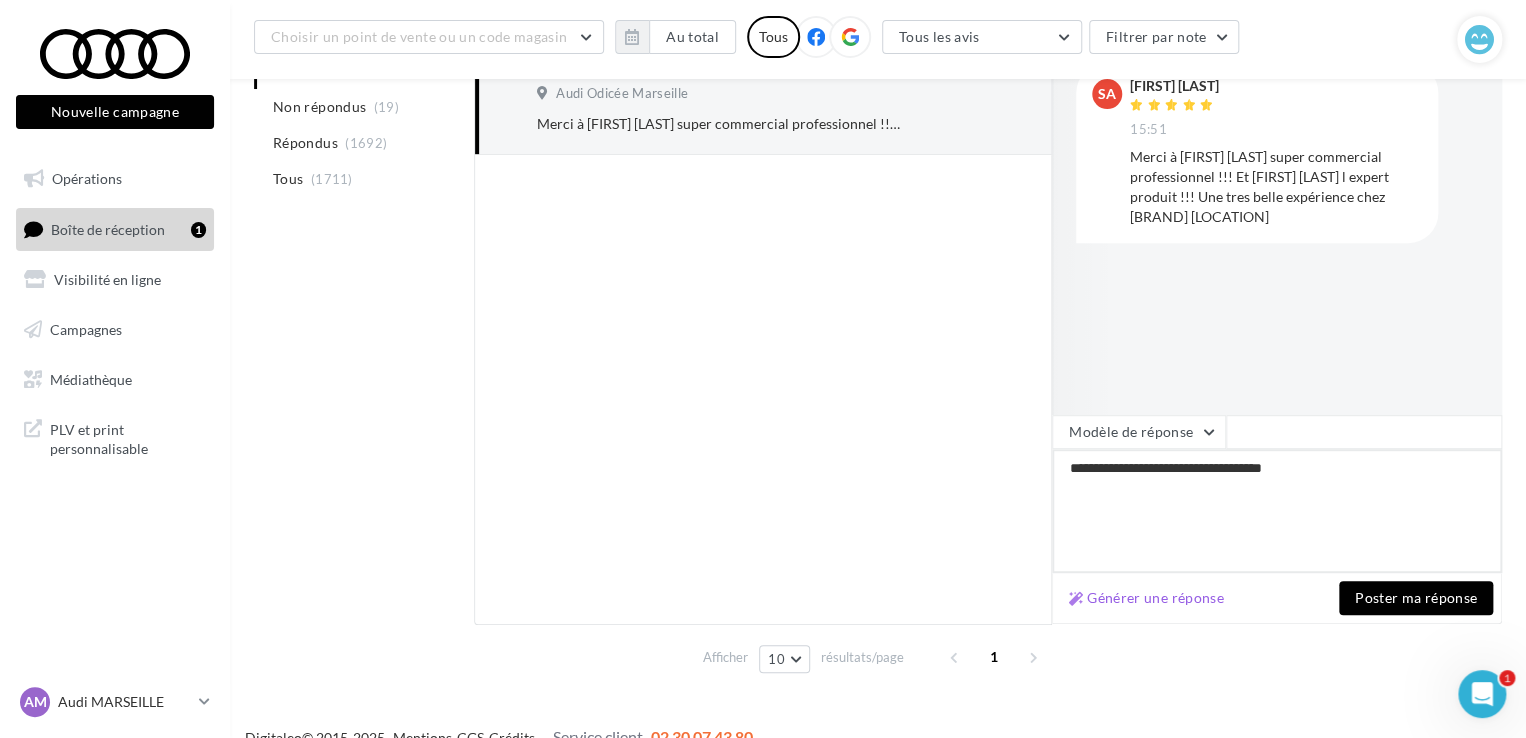 type on "**********" 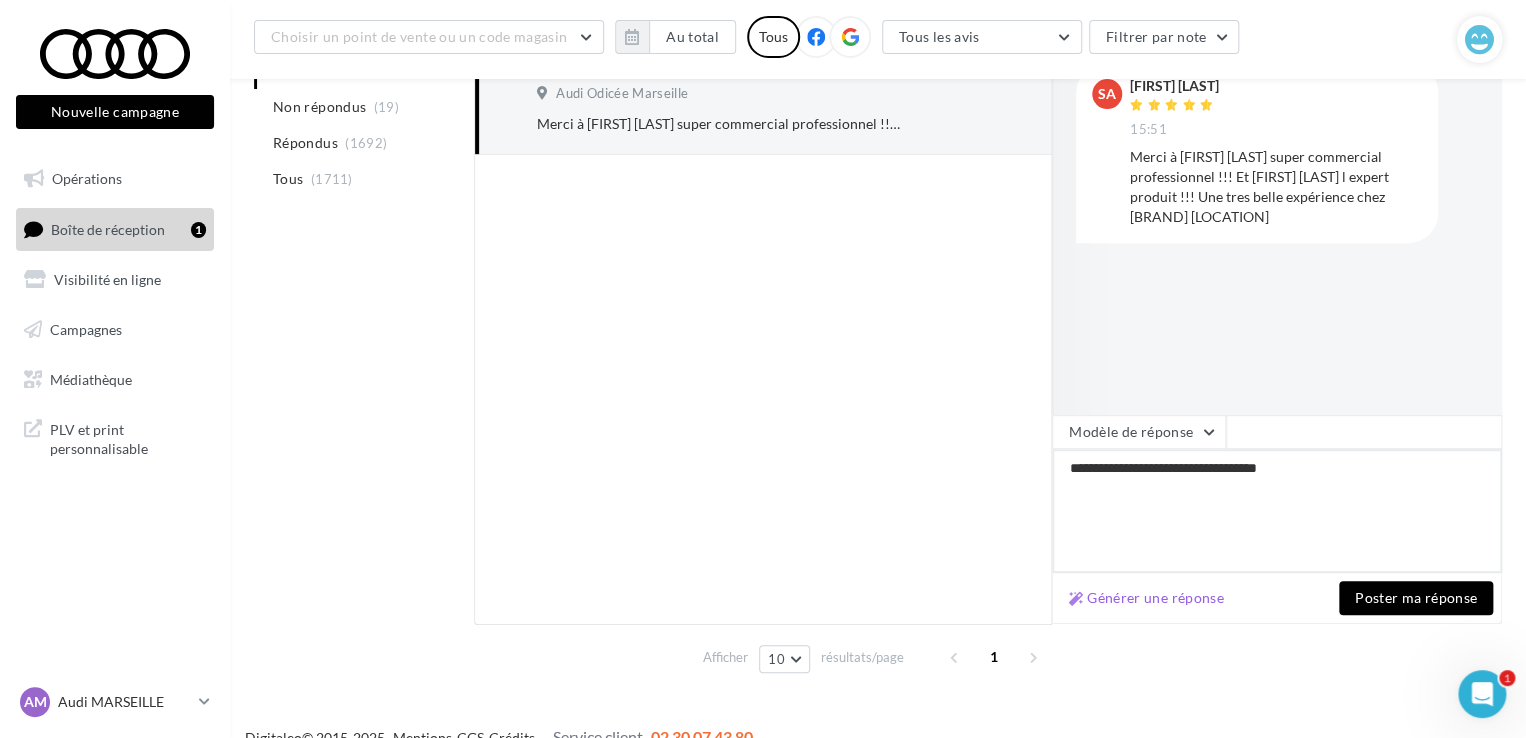 type on "**********" 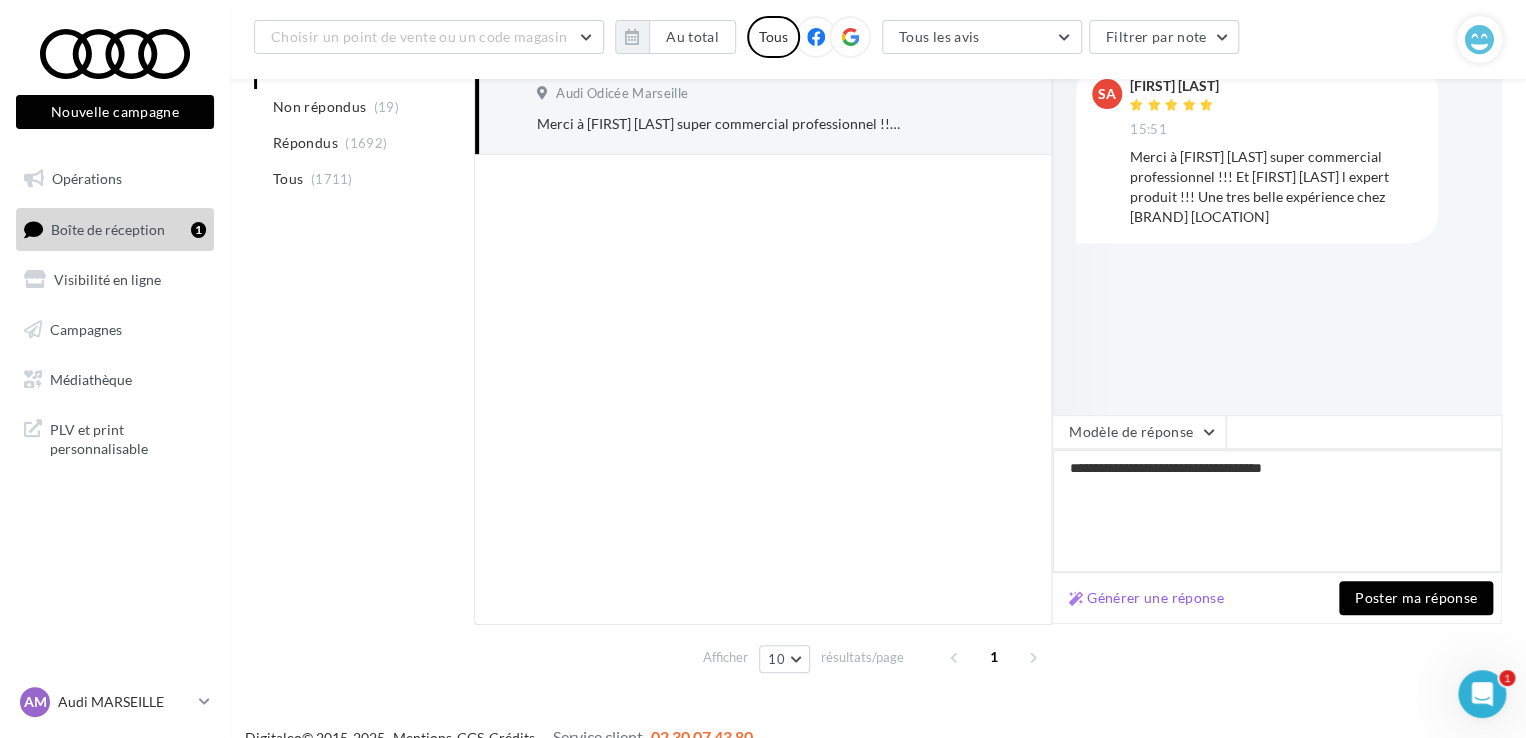 type on "**********" 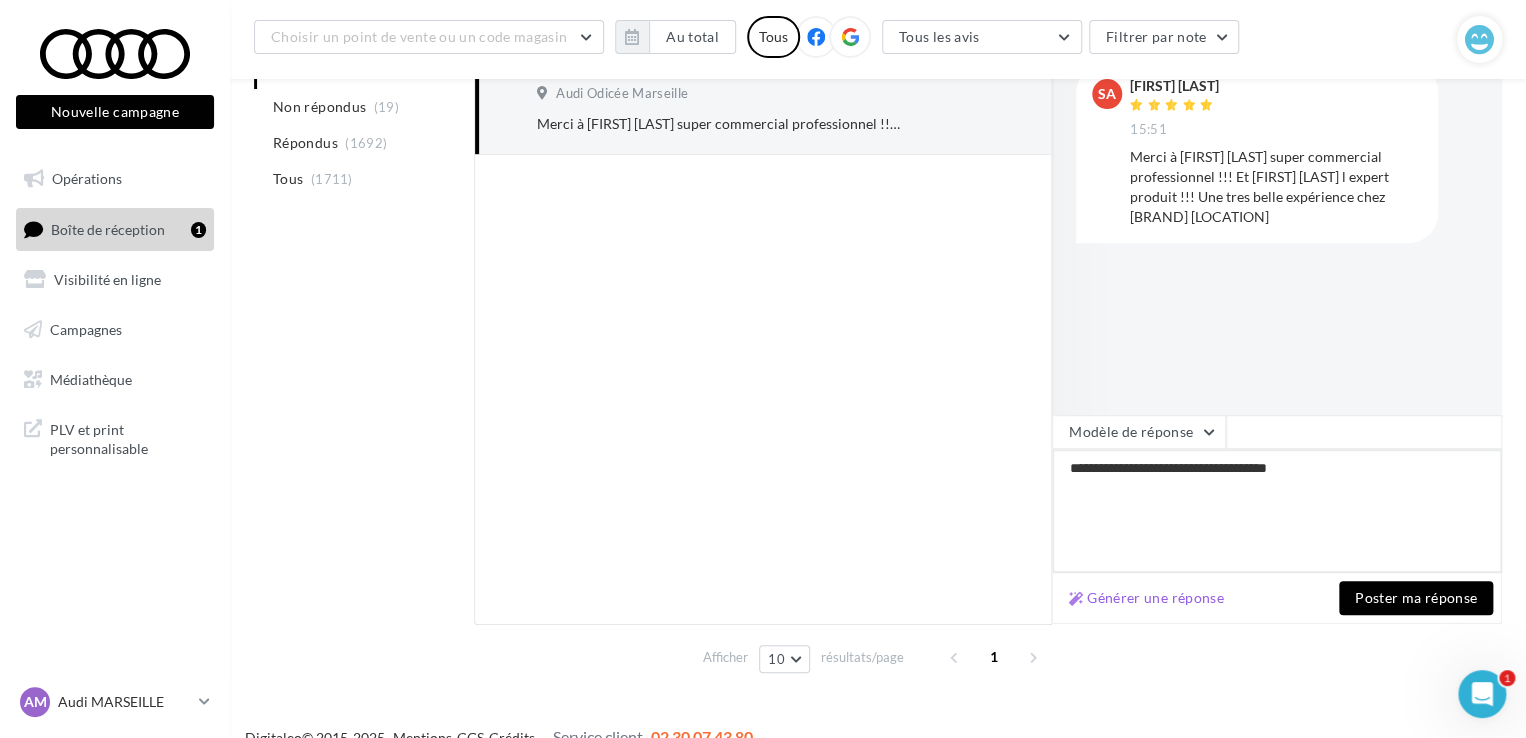 type on "**********" 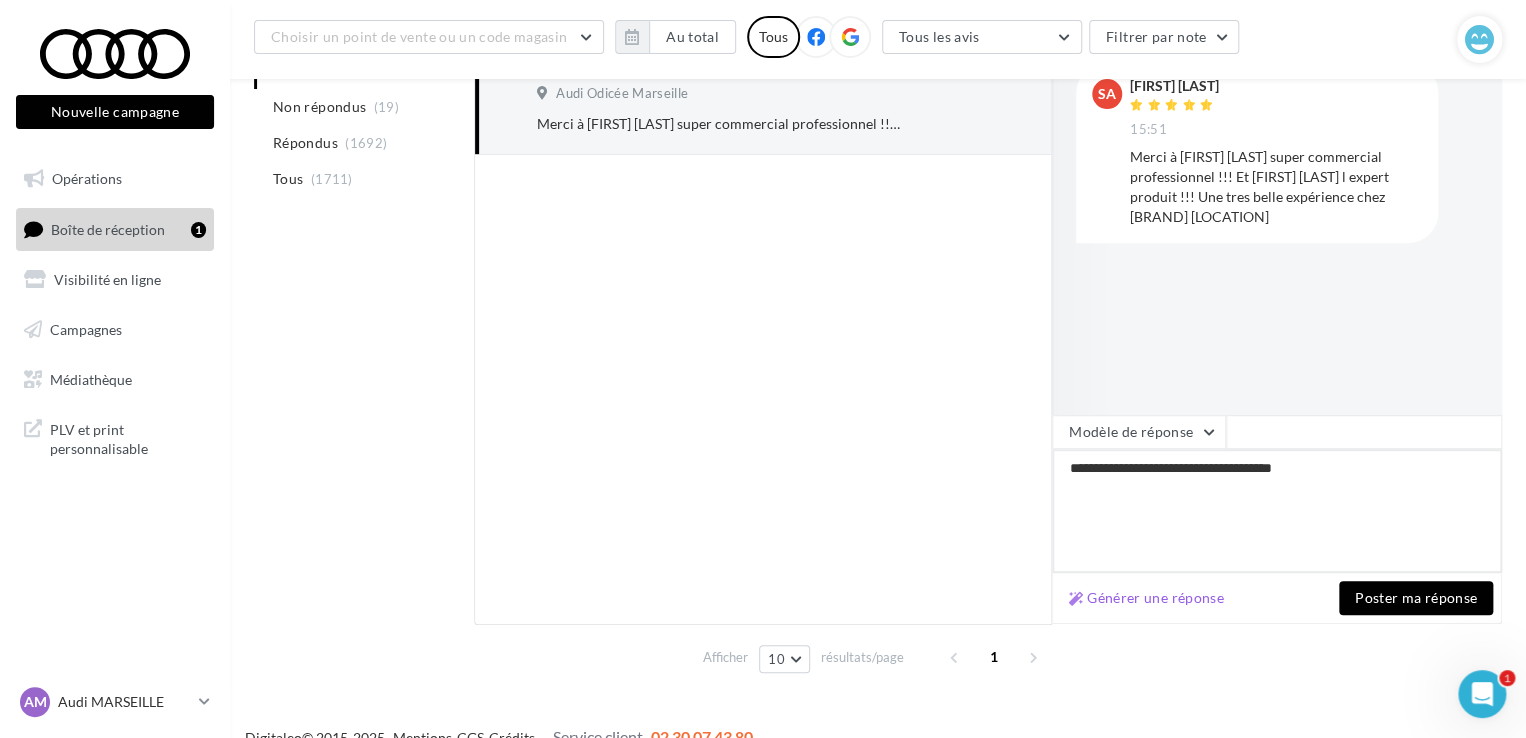 type on "**********" 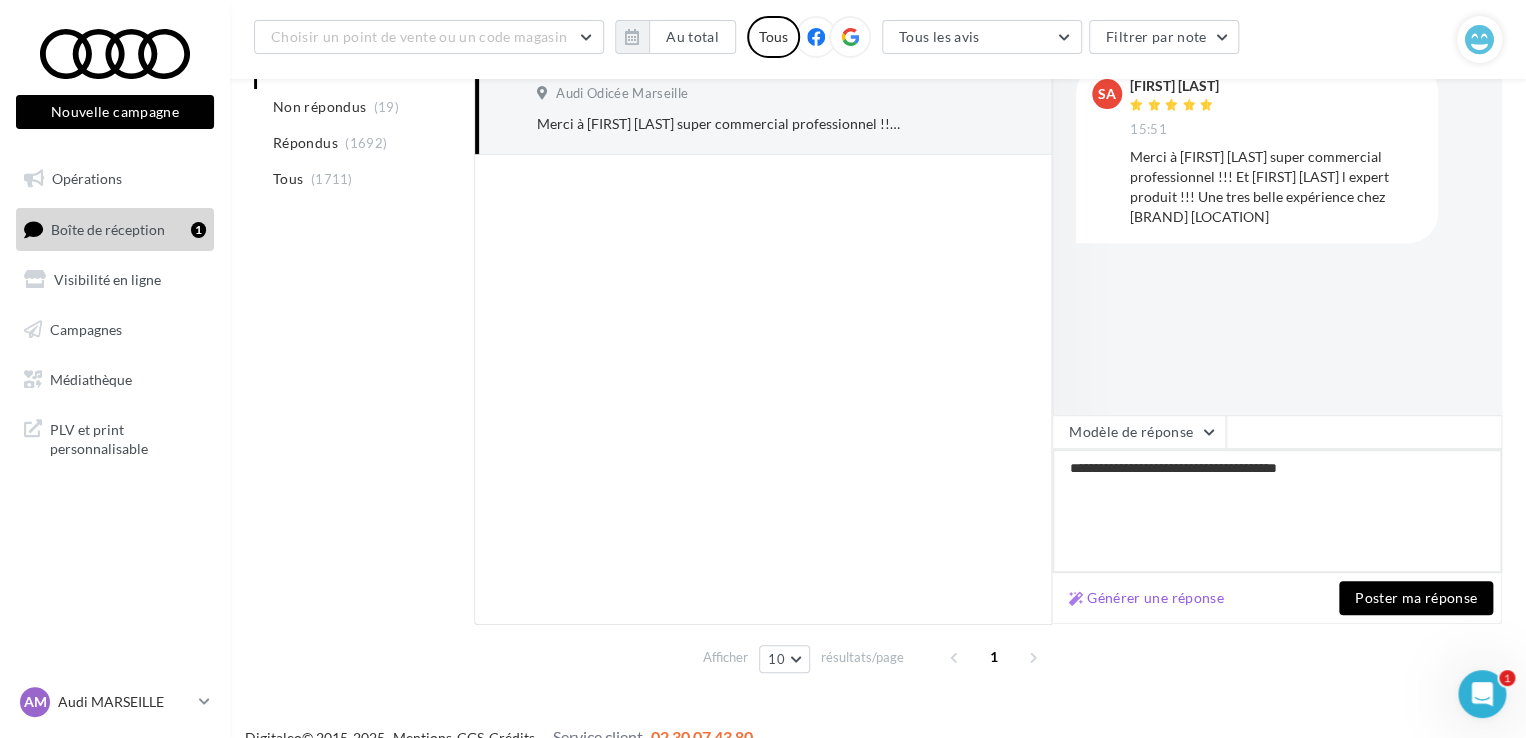 type on "**********" 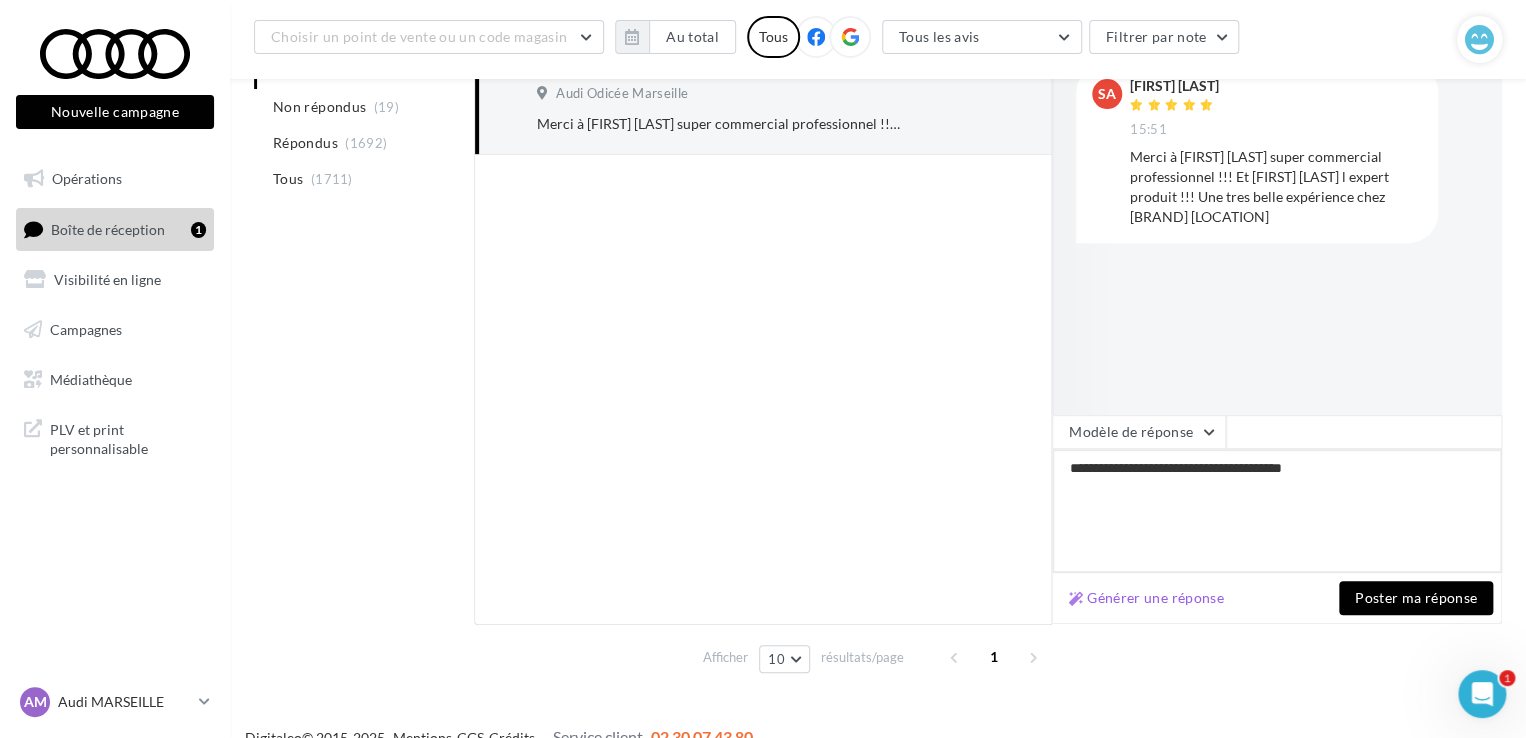 type on "**********" 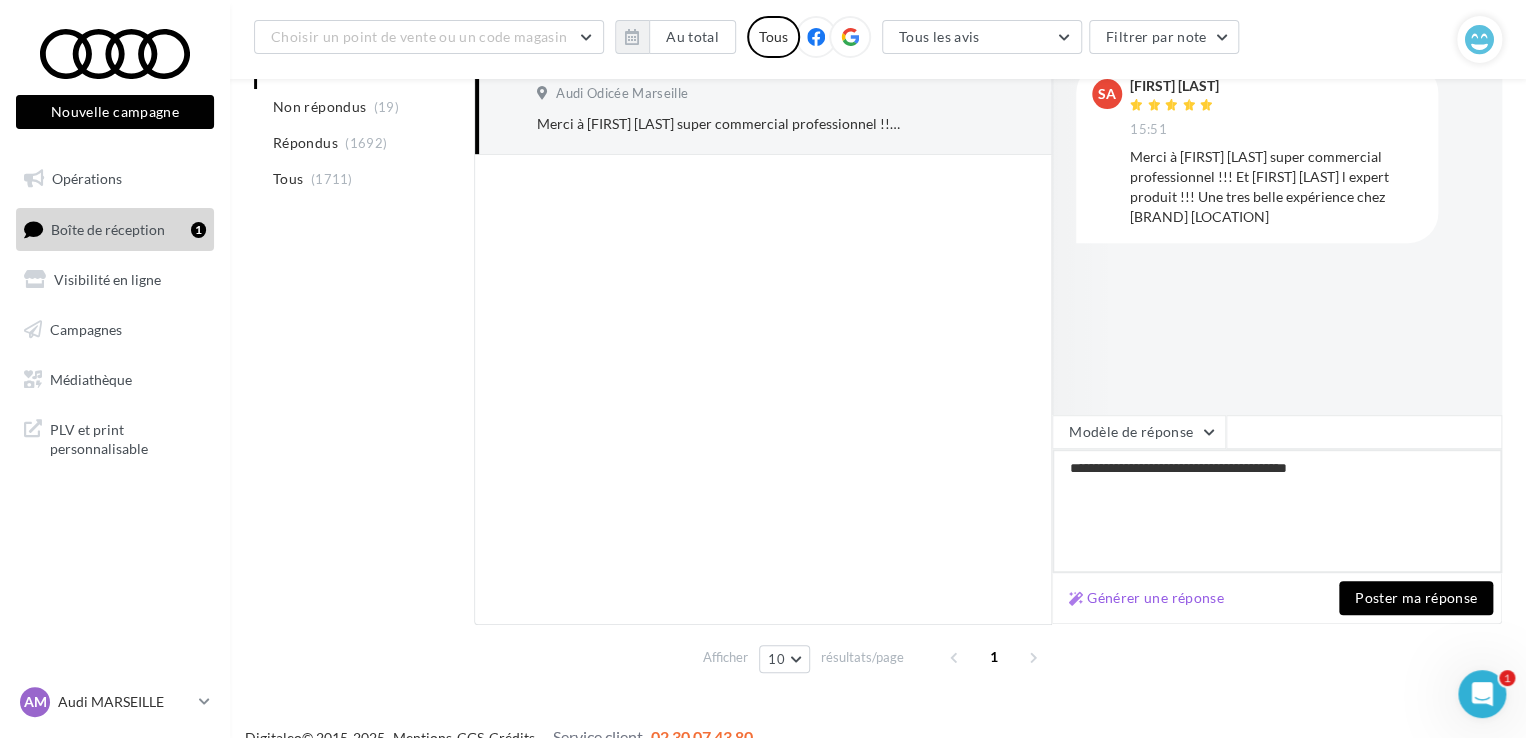 type on "**********" 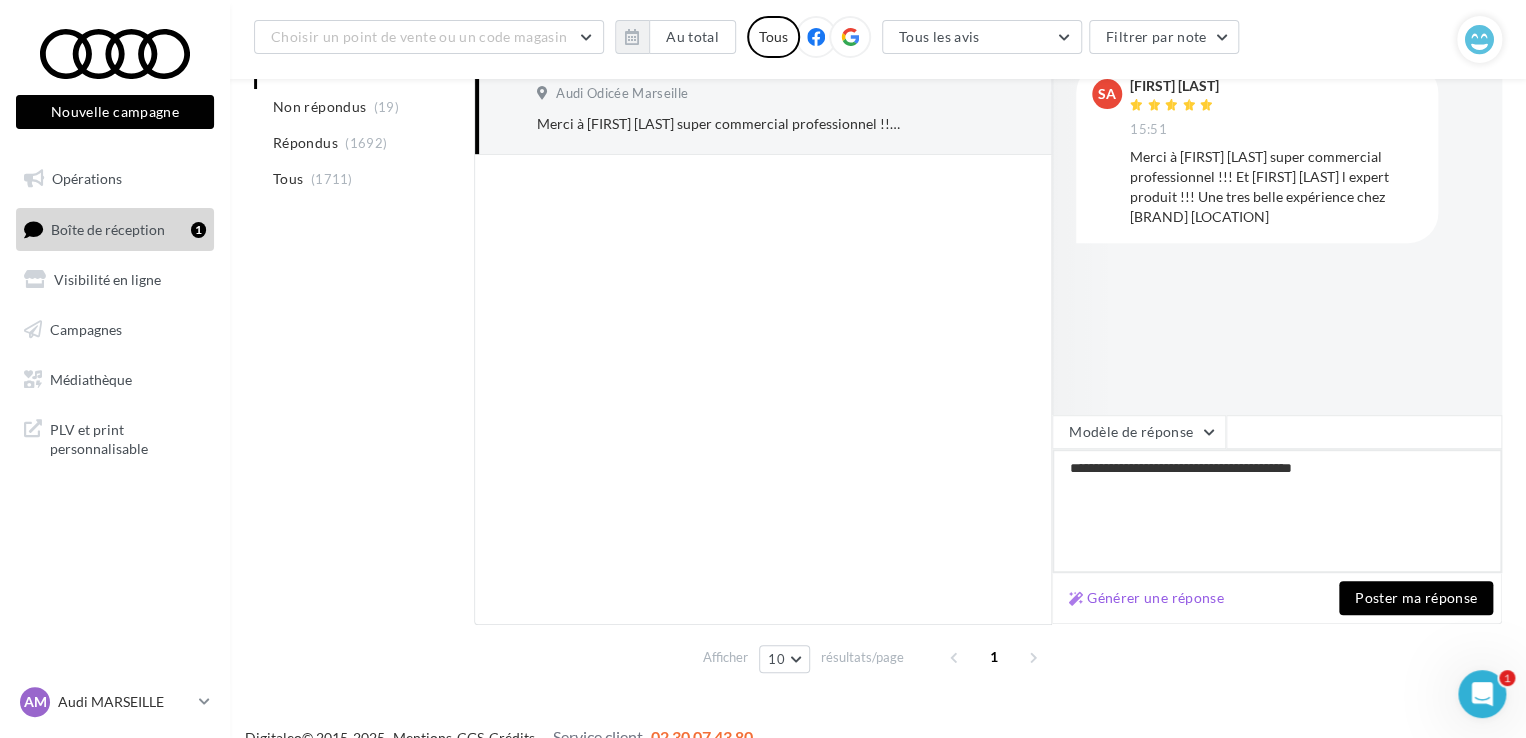 type on "**********" 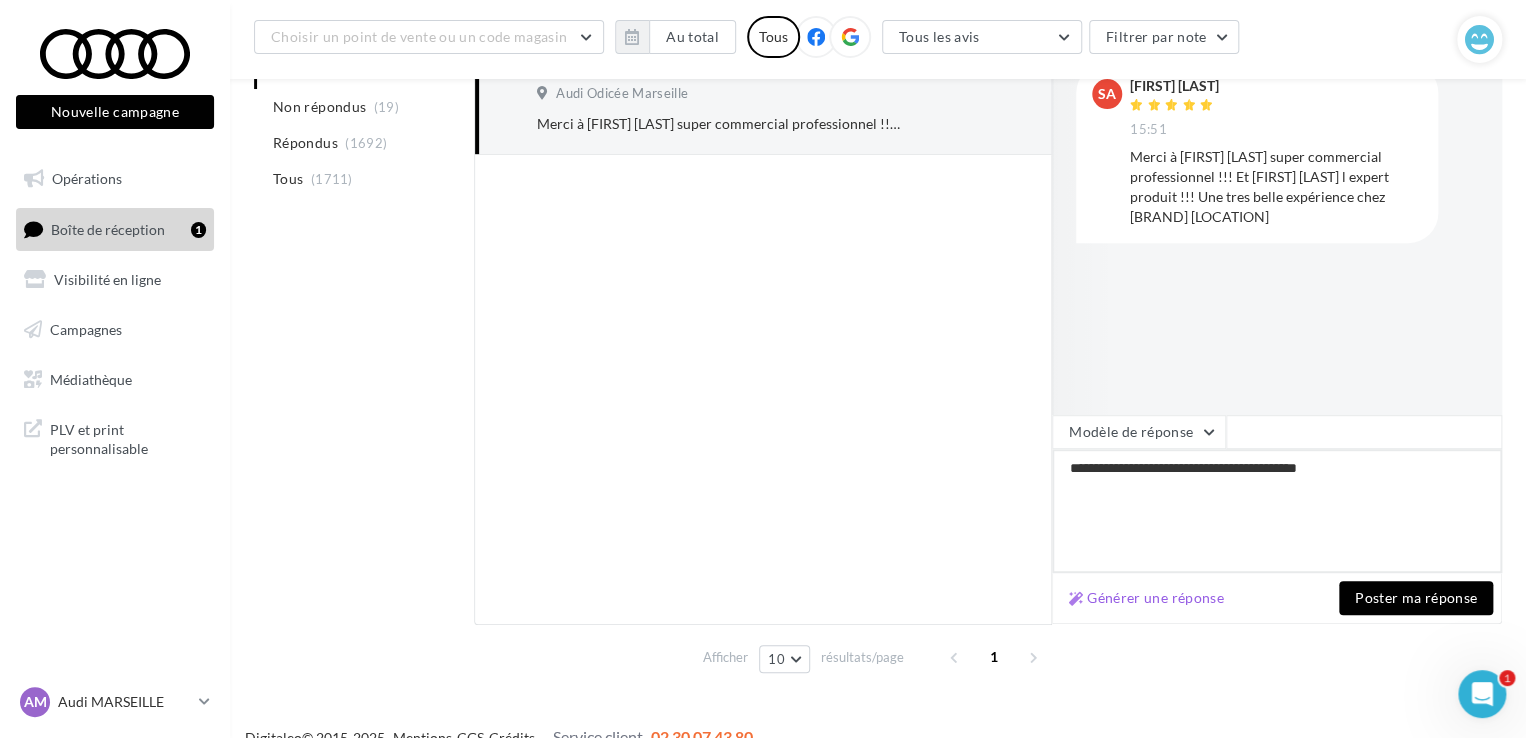 type on "**********" 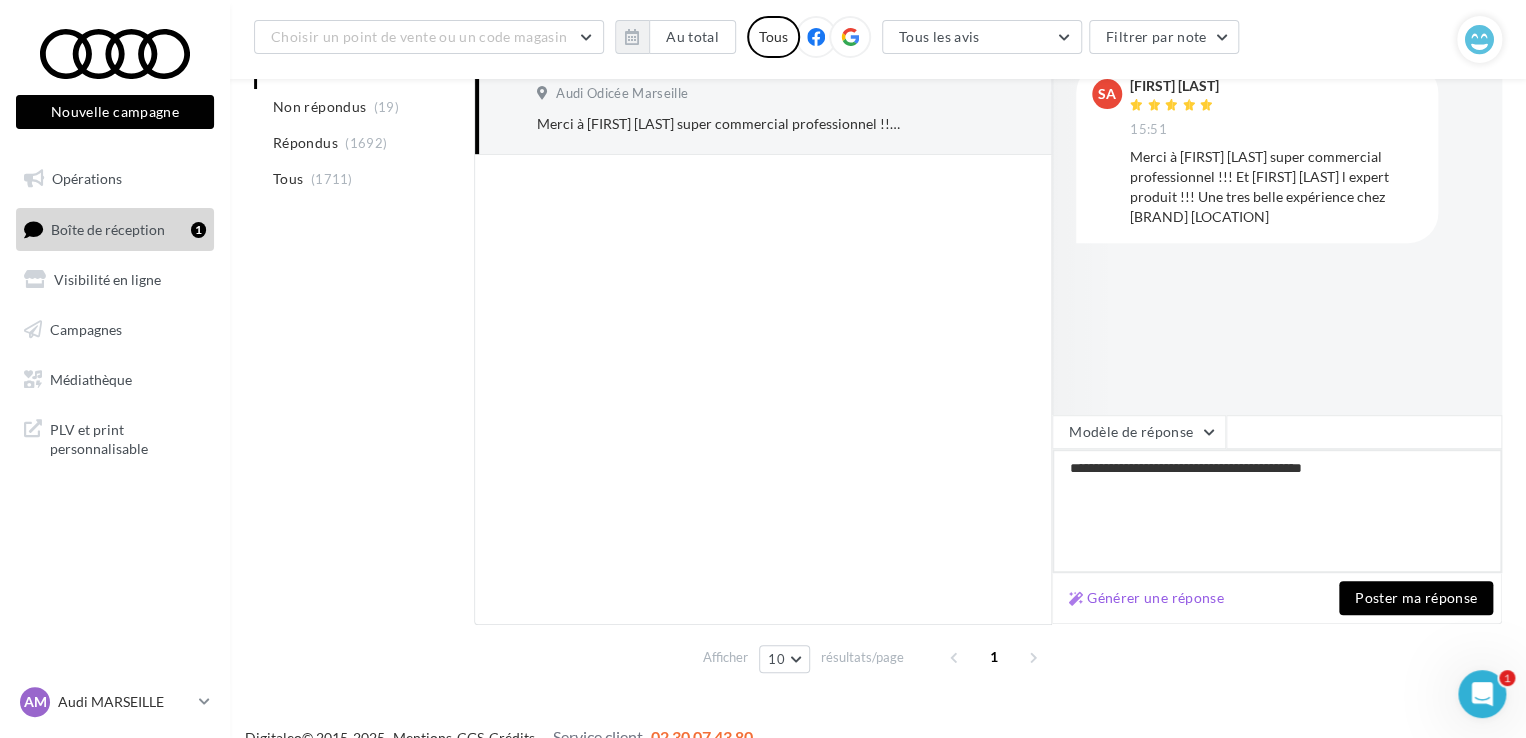 type on "**********" 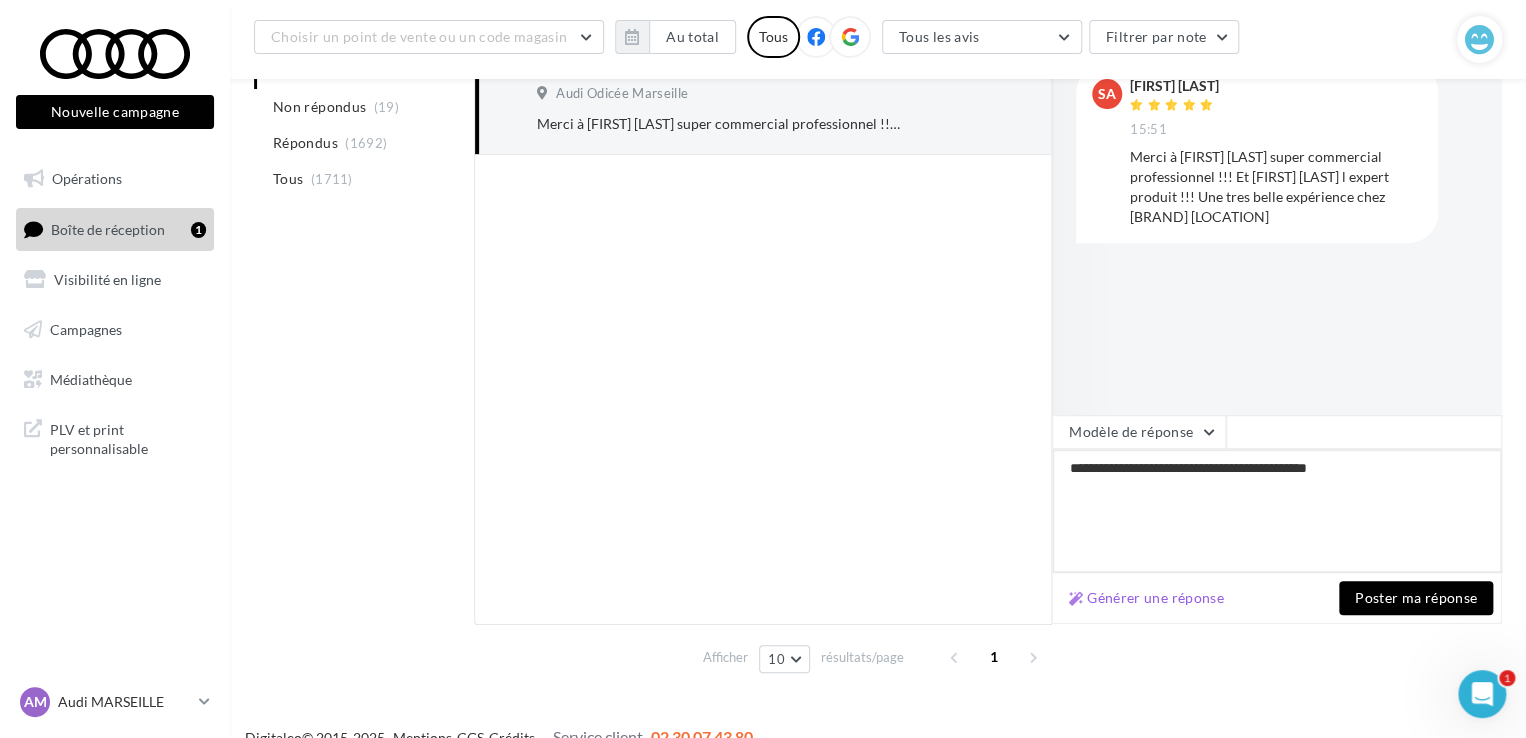 type on "**********" 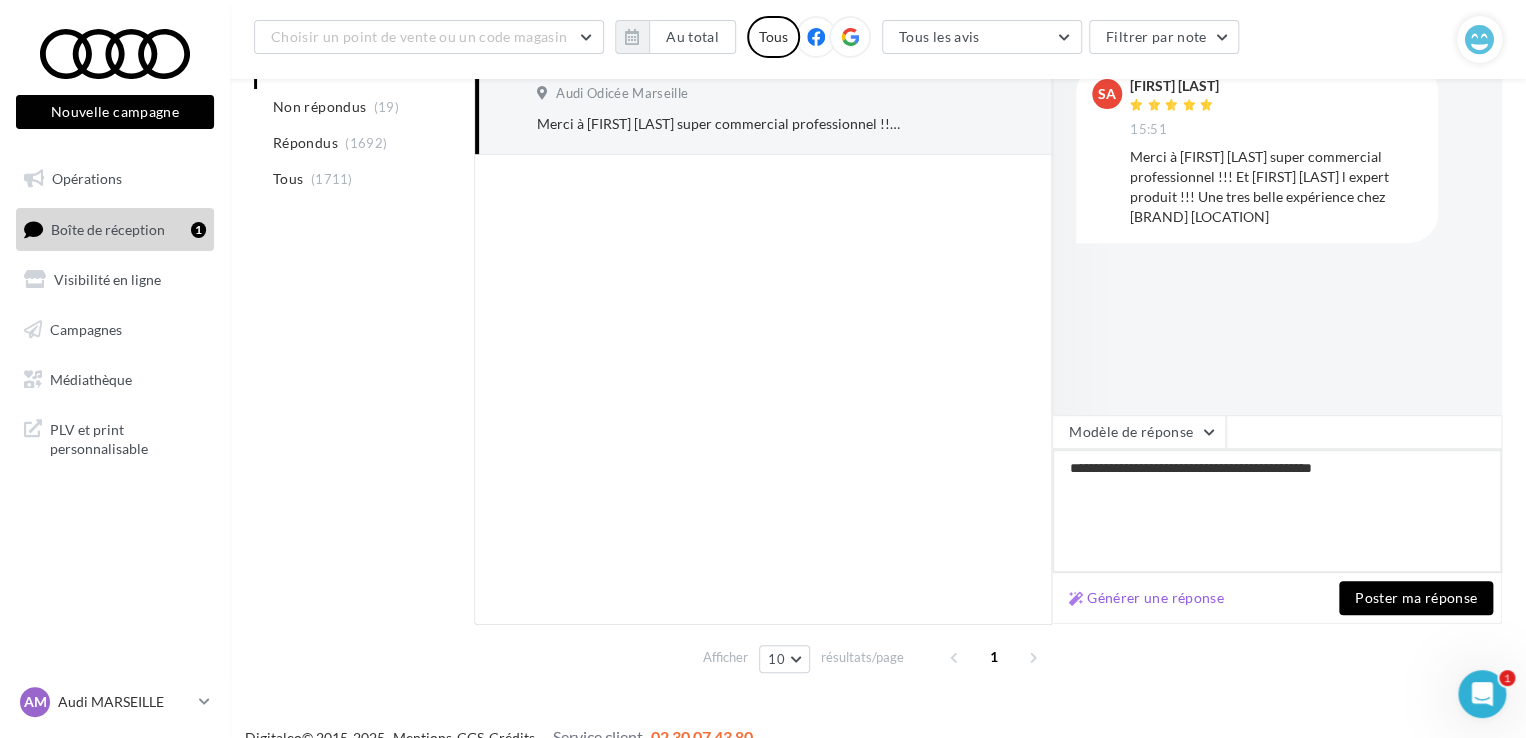 type on "**********" 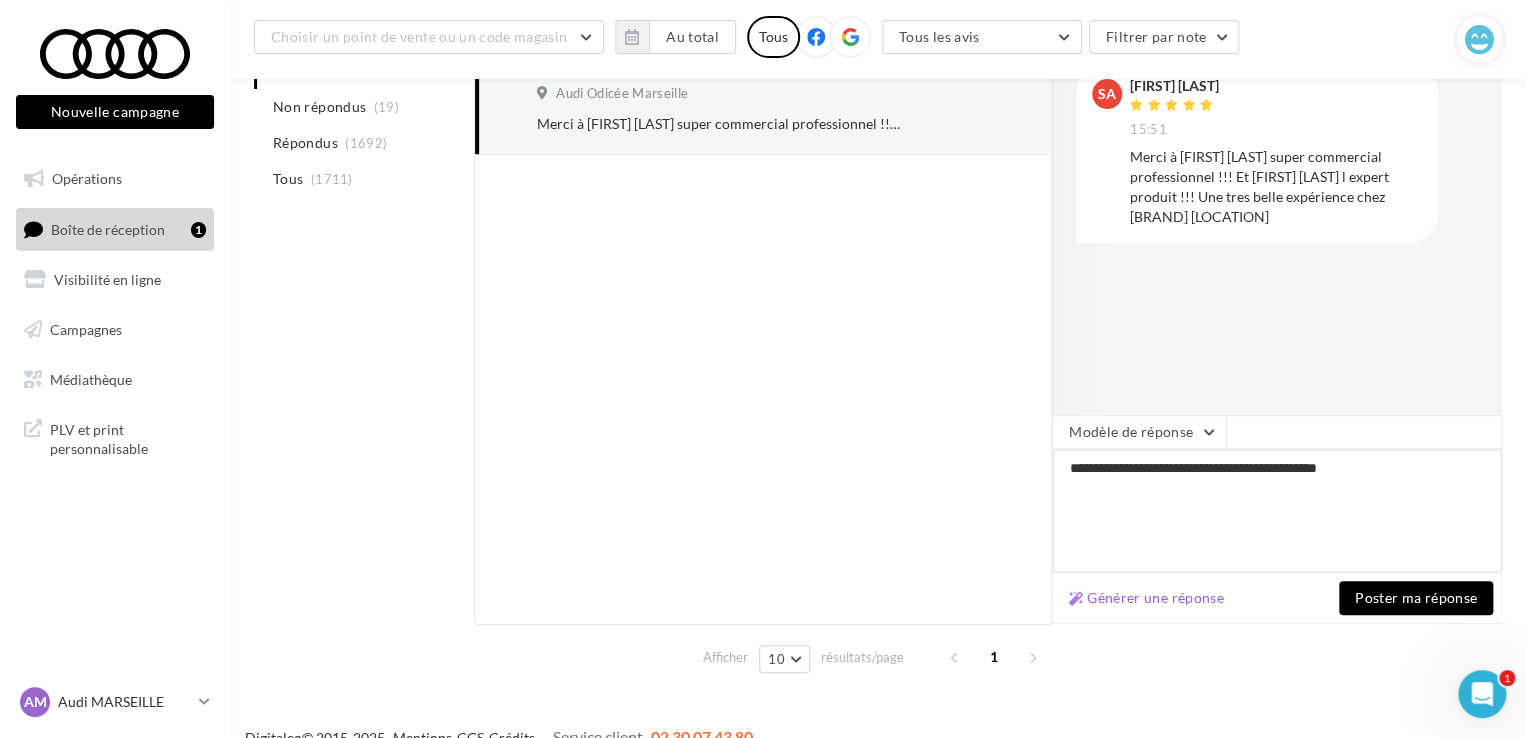 type on "**********" 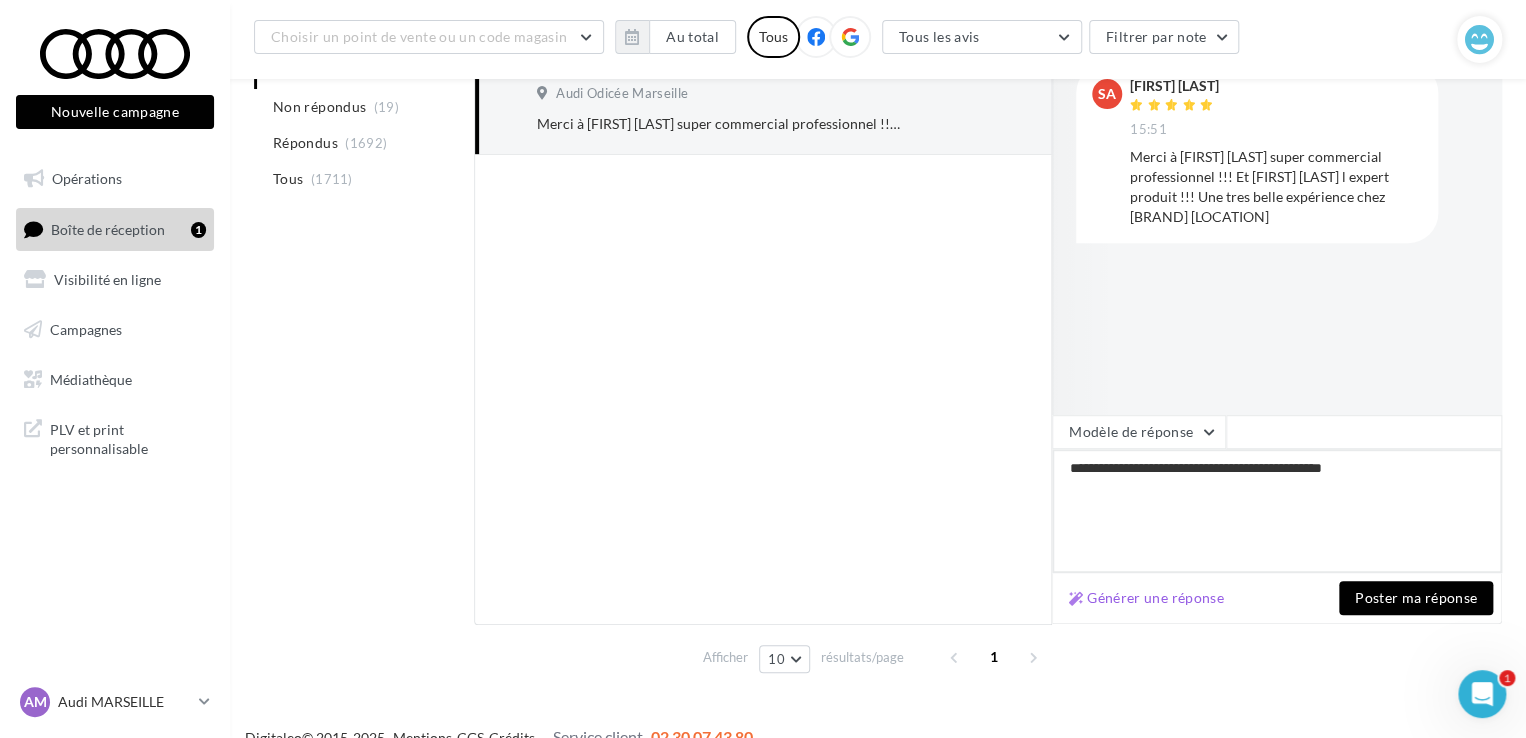 type on "**********" 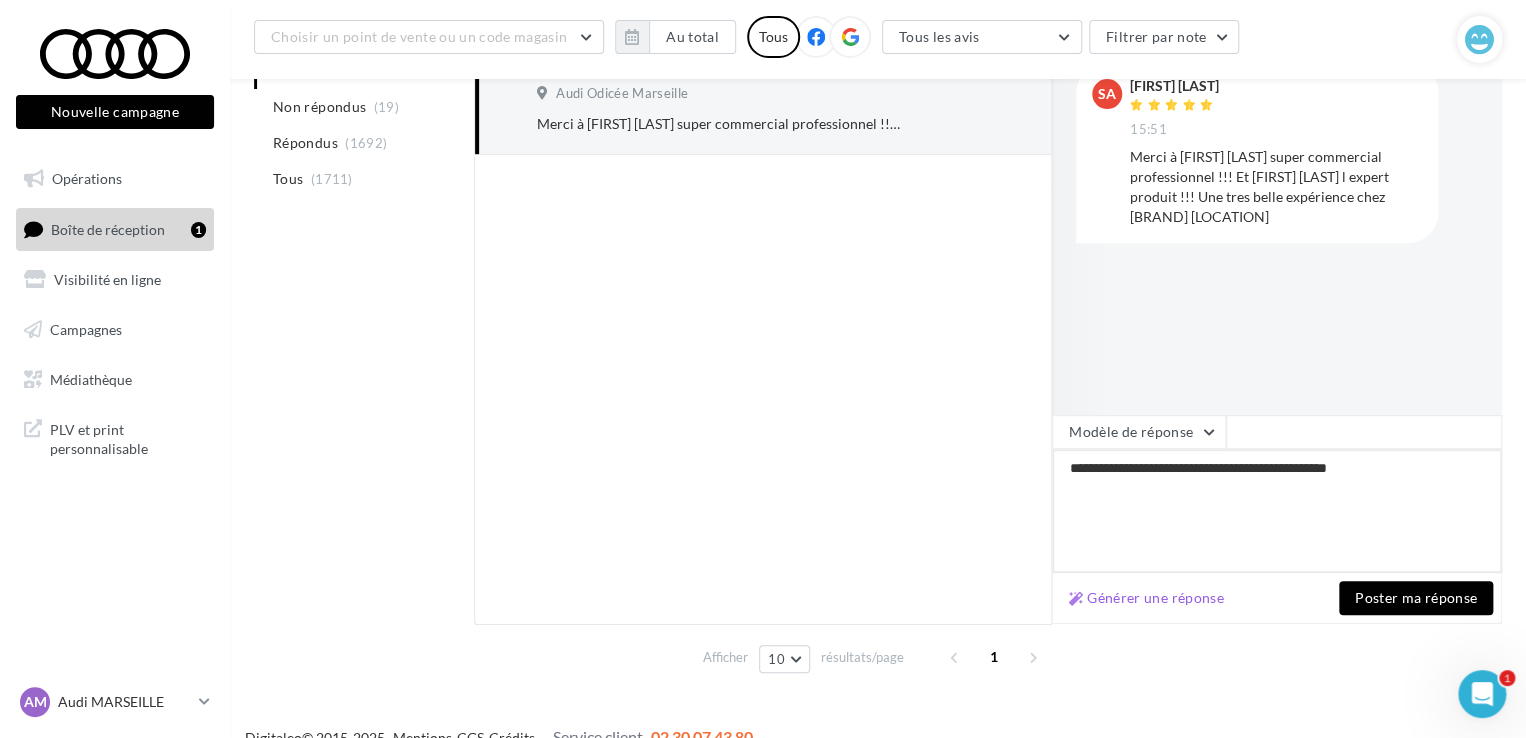 type on "**********" 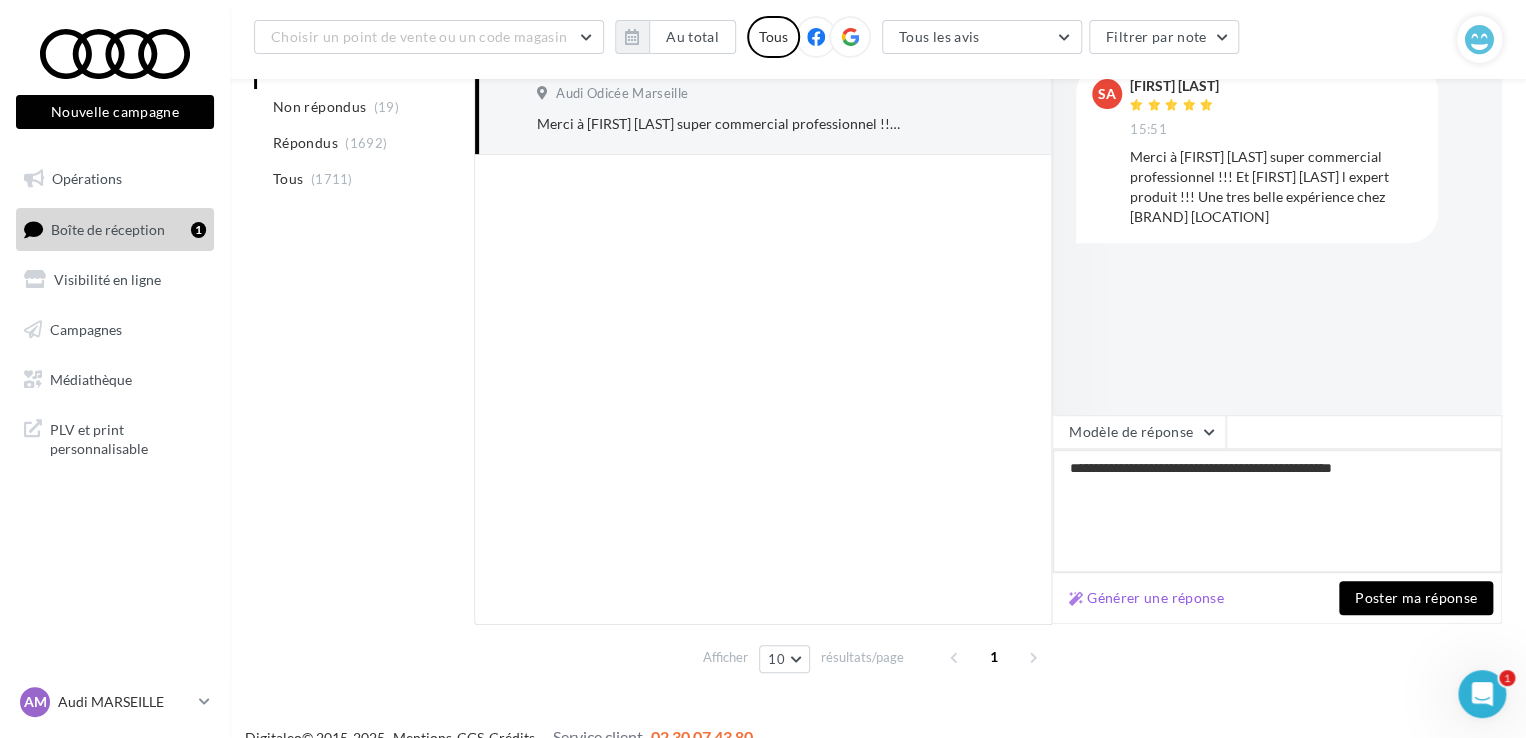 type on "**********" 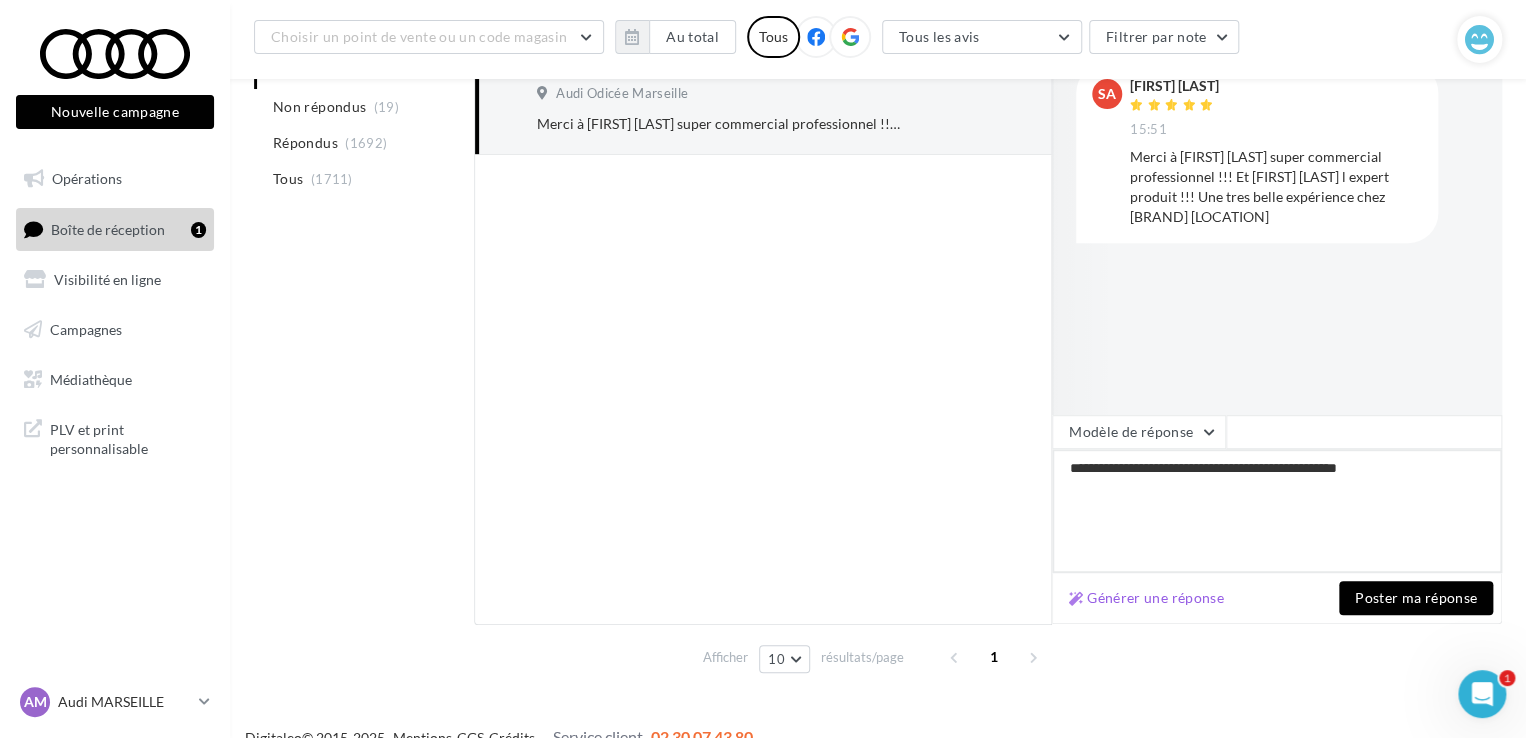 type on "**********" 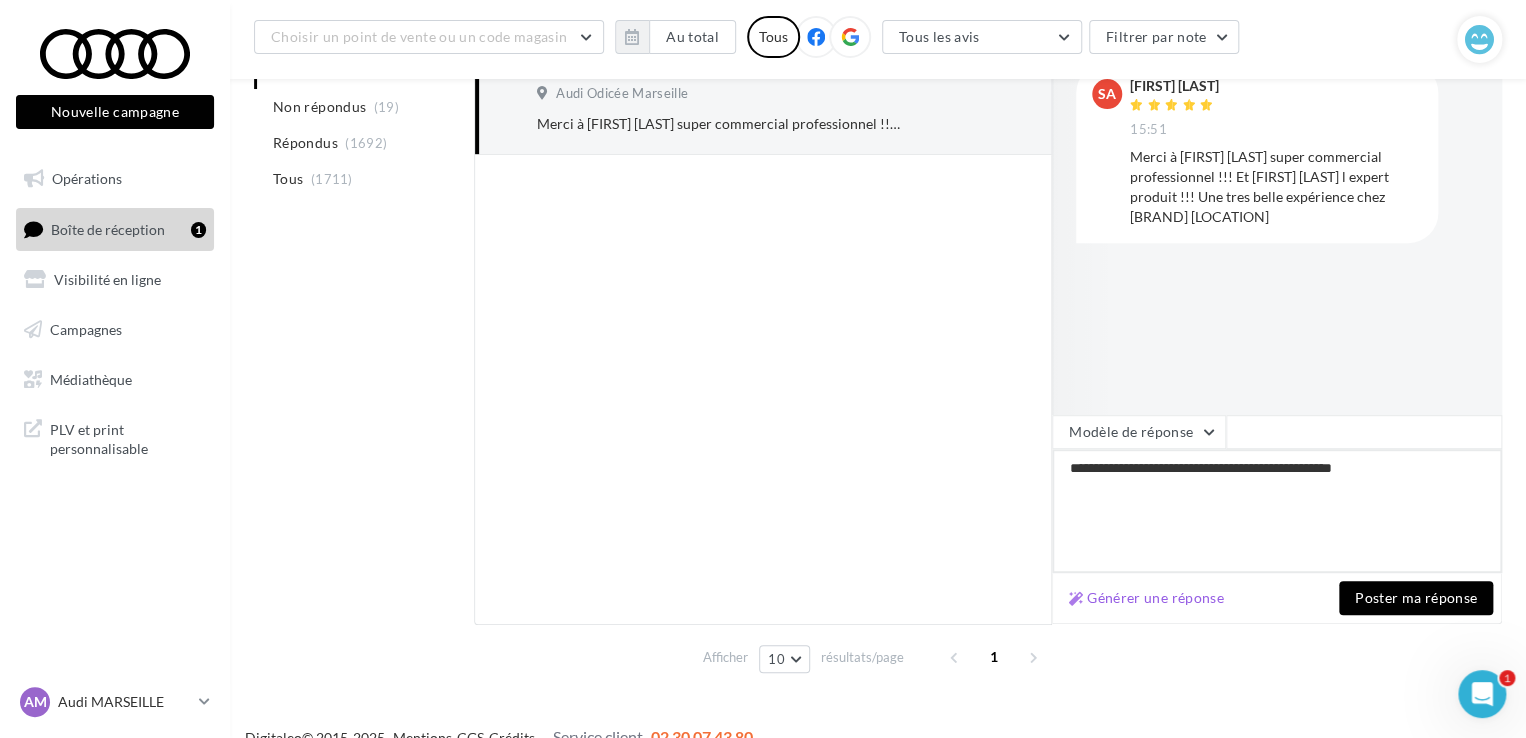 type on "**********" 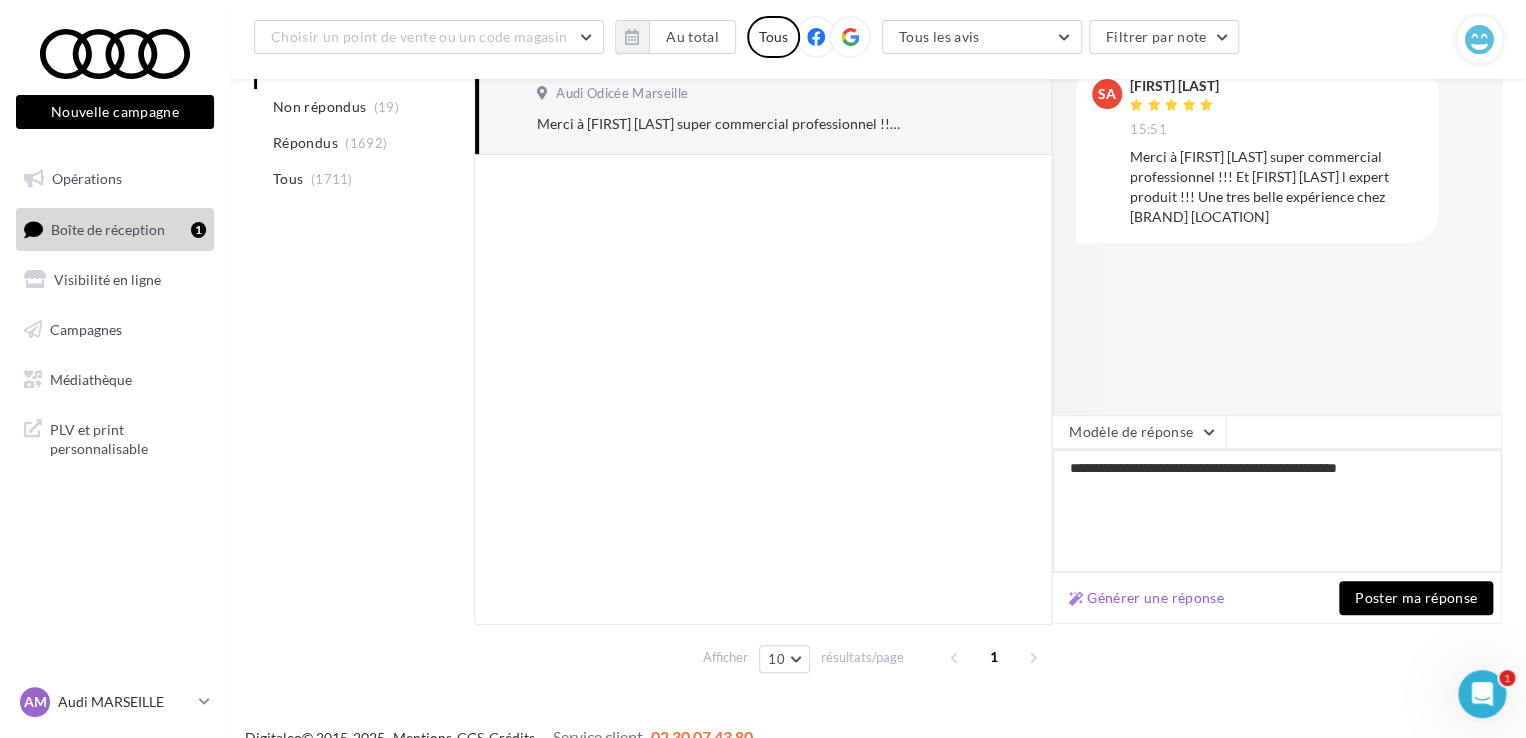 type on "**********" 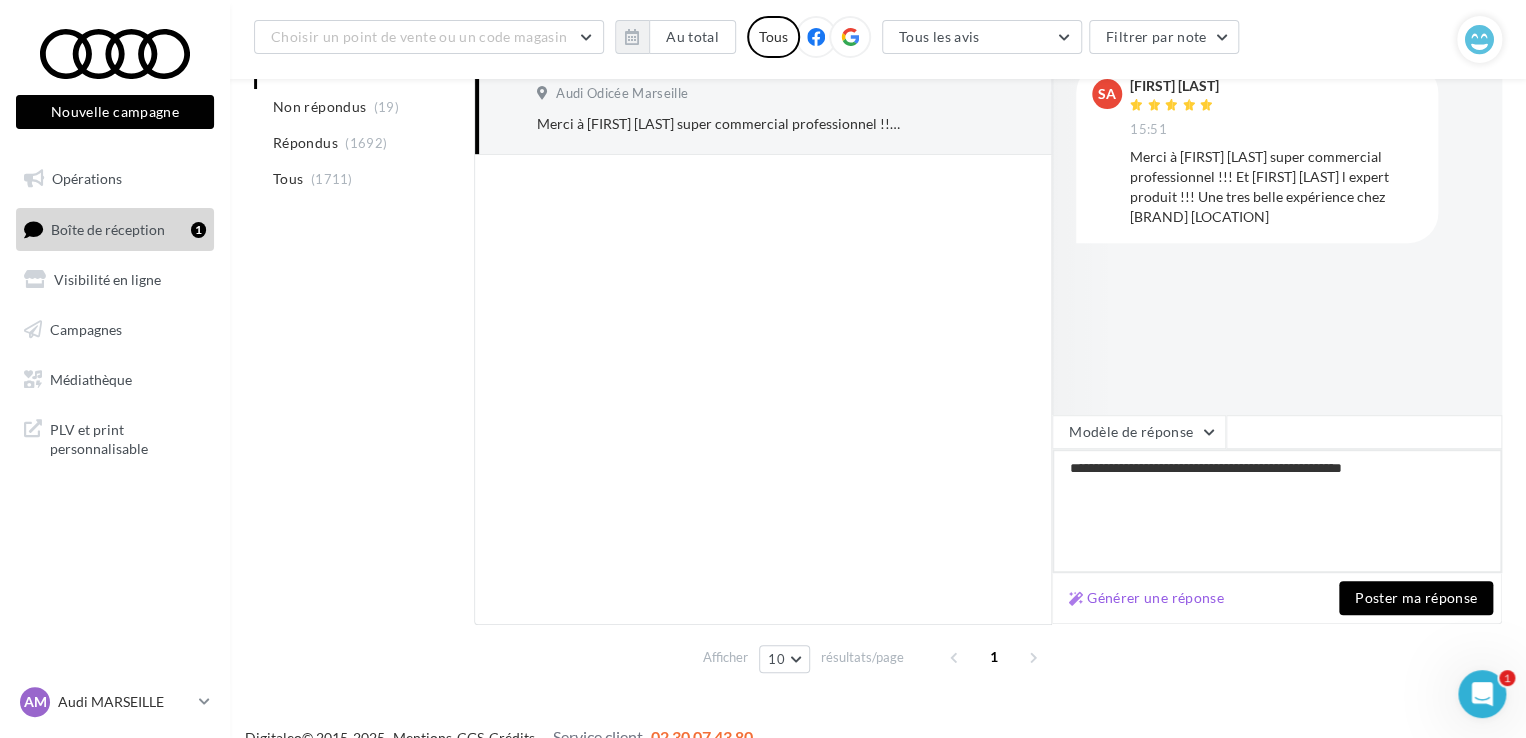 type on "**********" 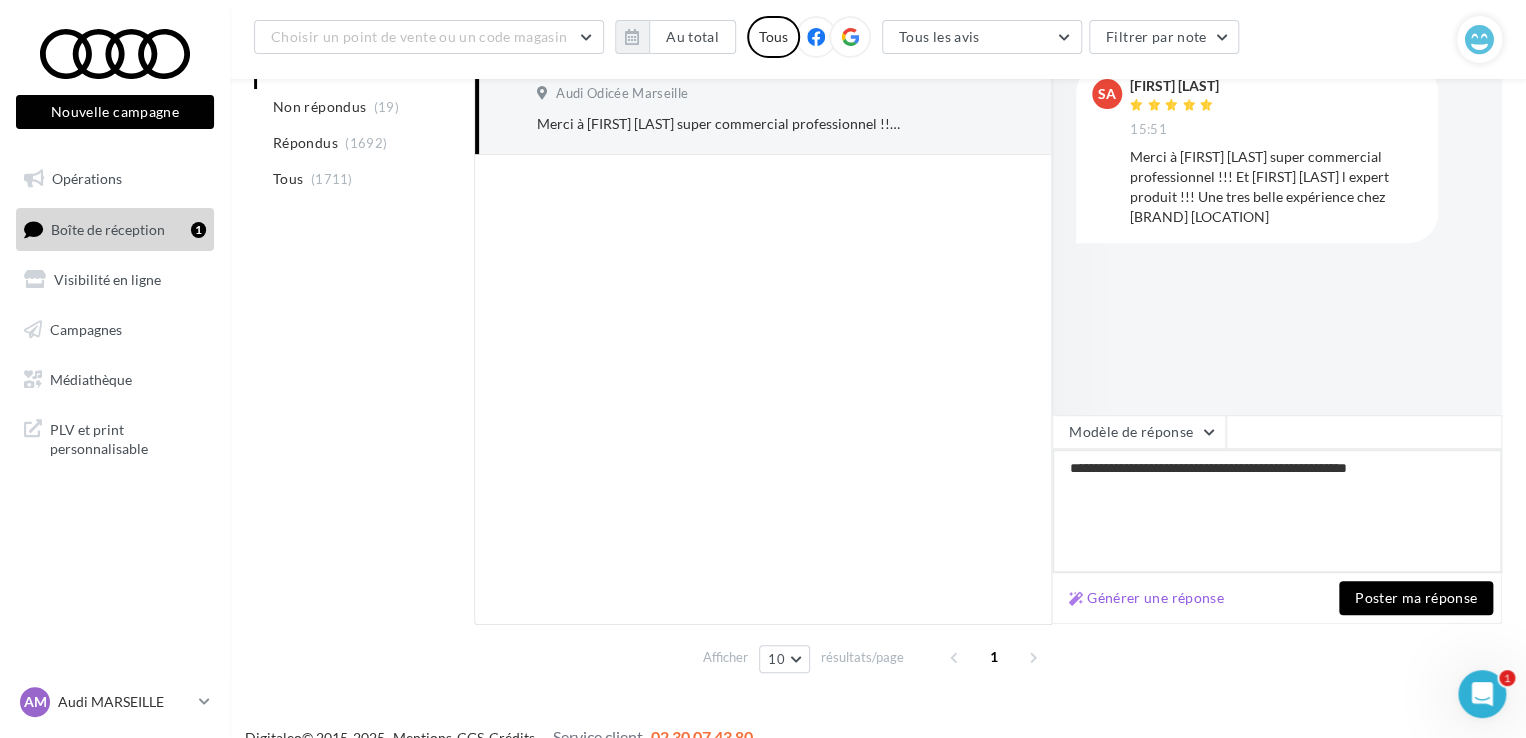type on "**********" 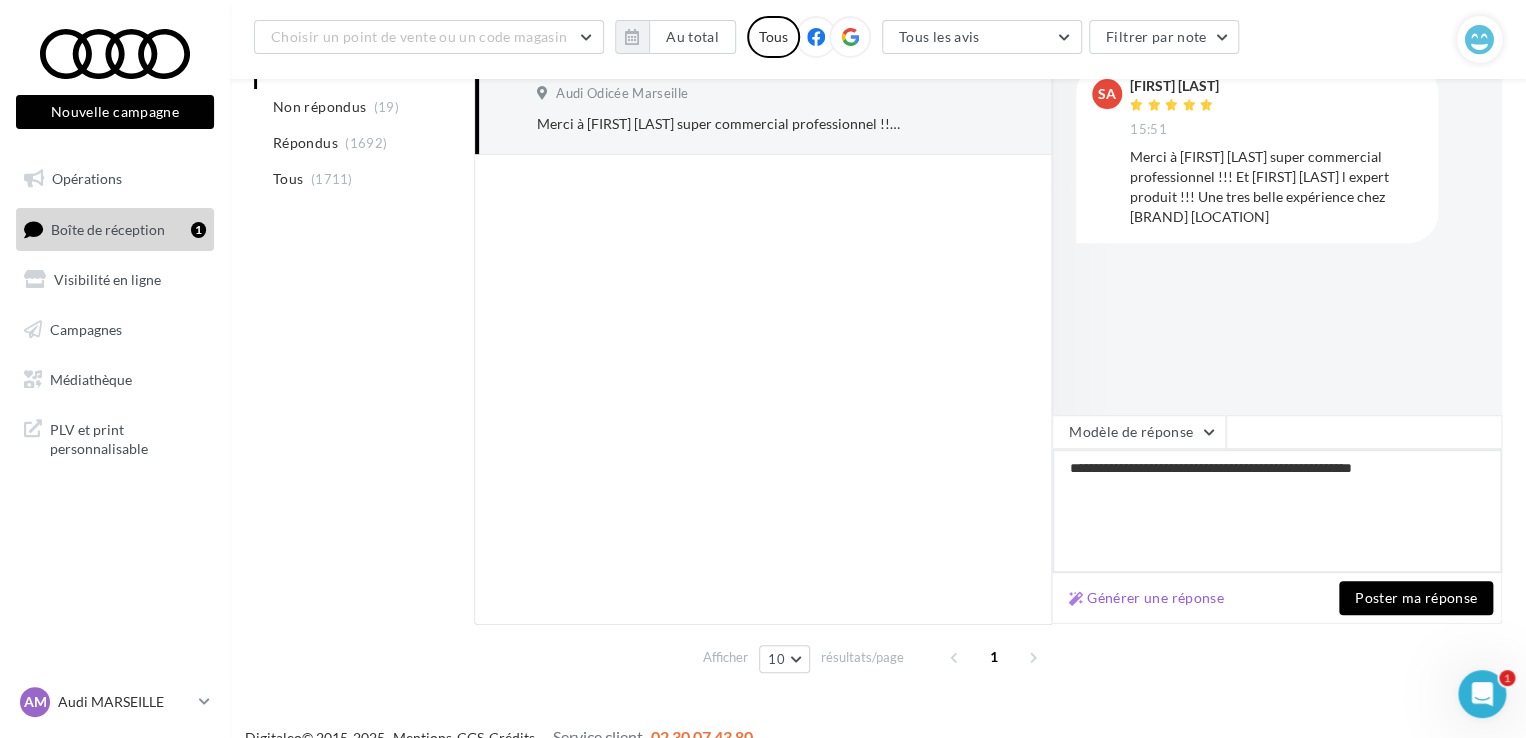 type on "**********" 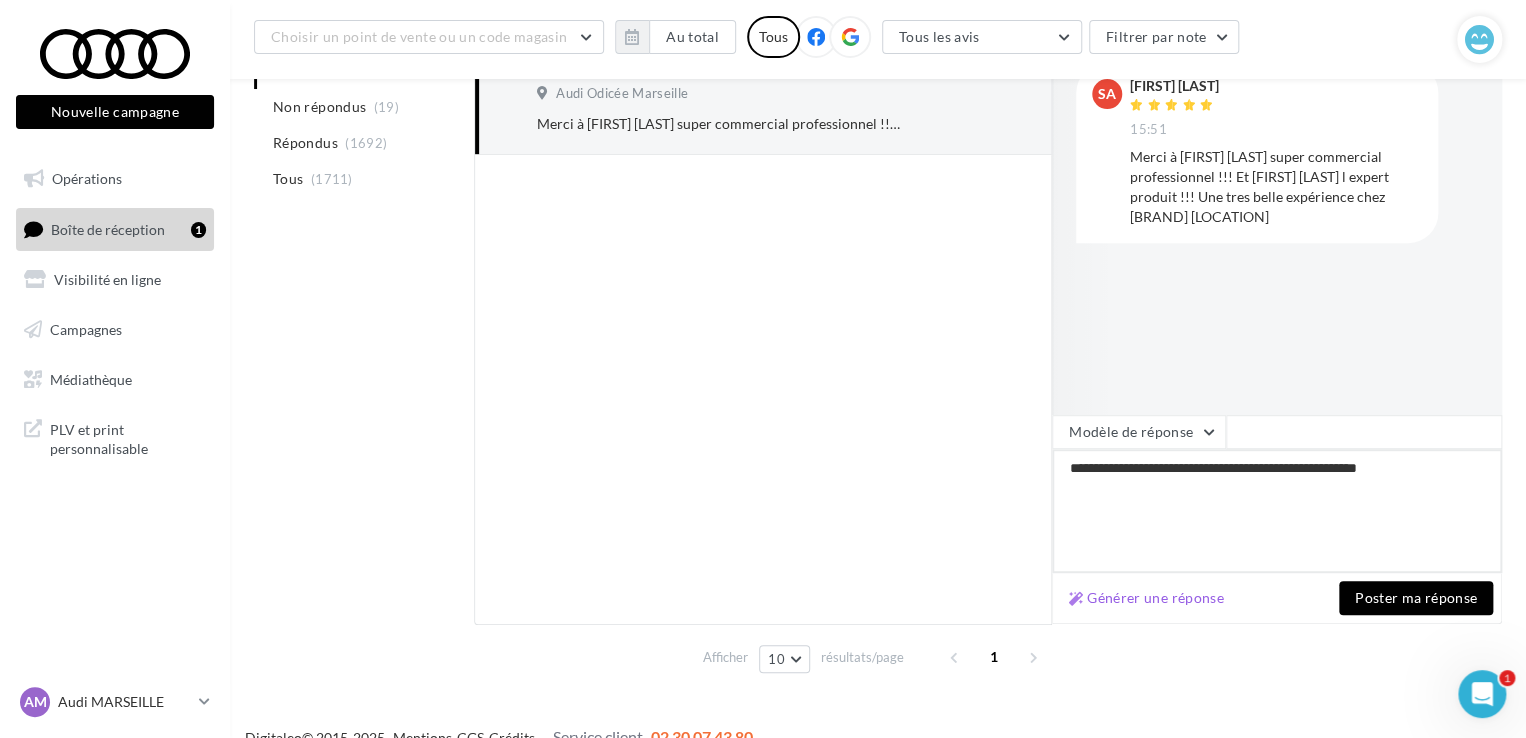 type on "**********" 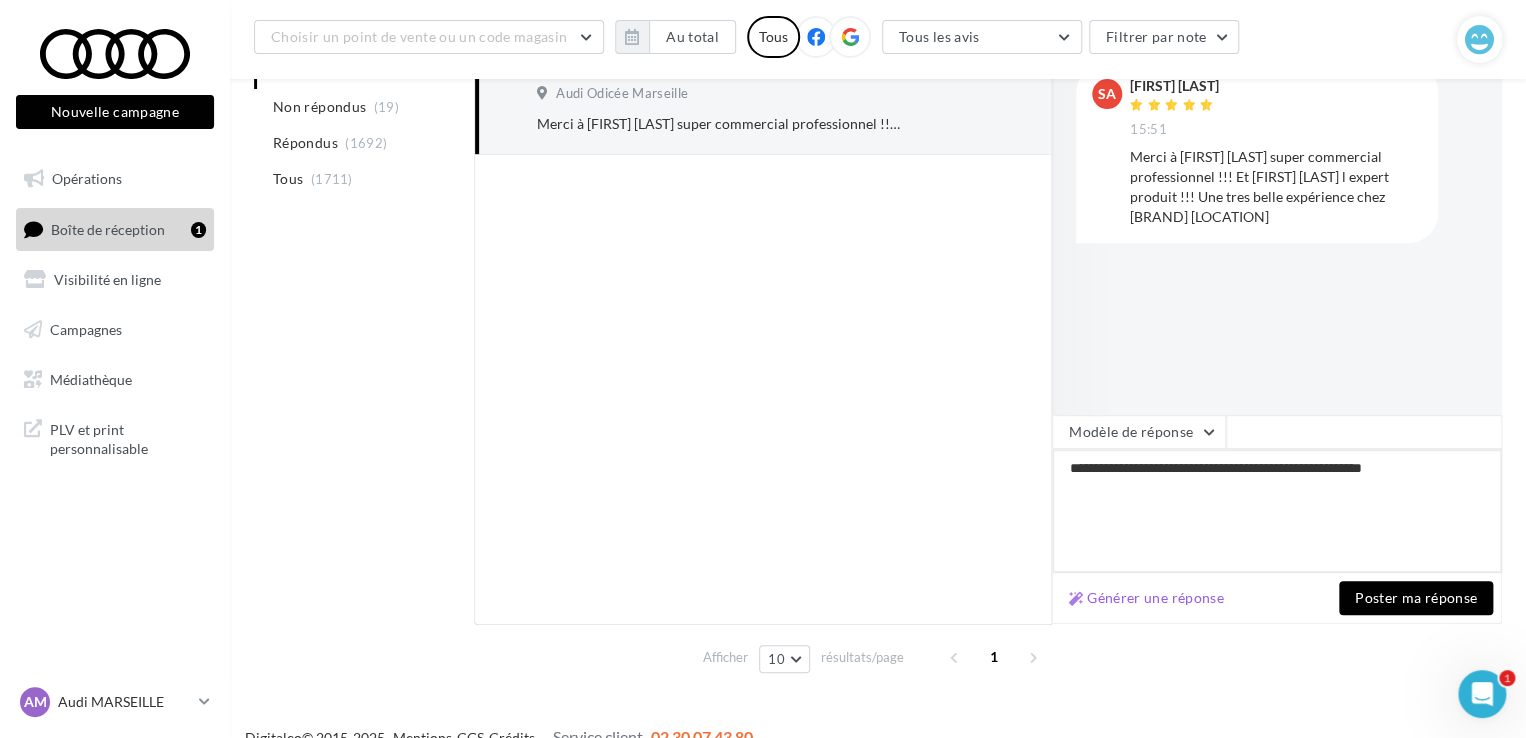 type on "**********" 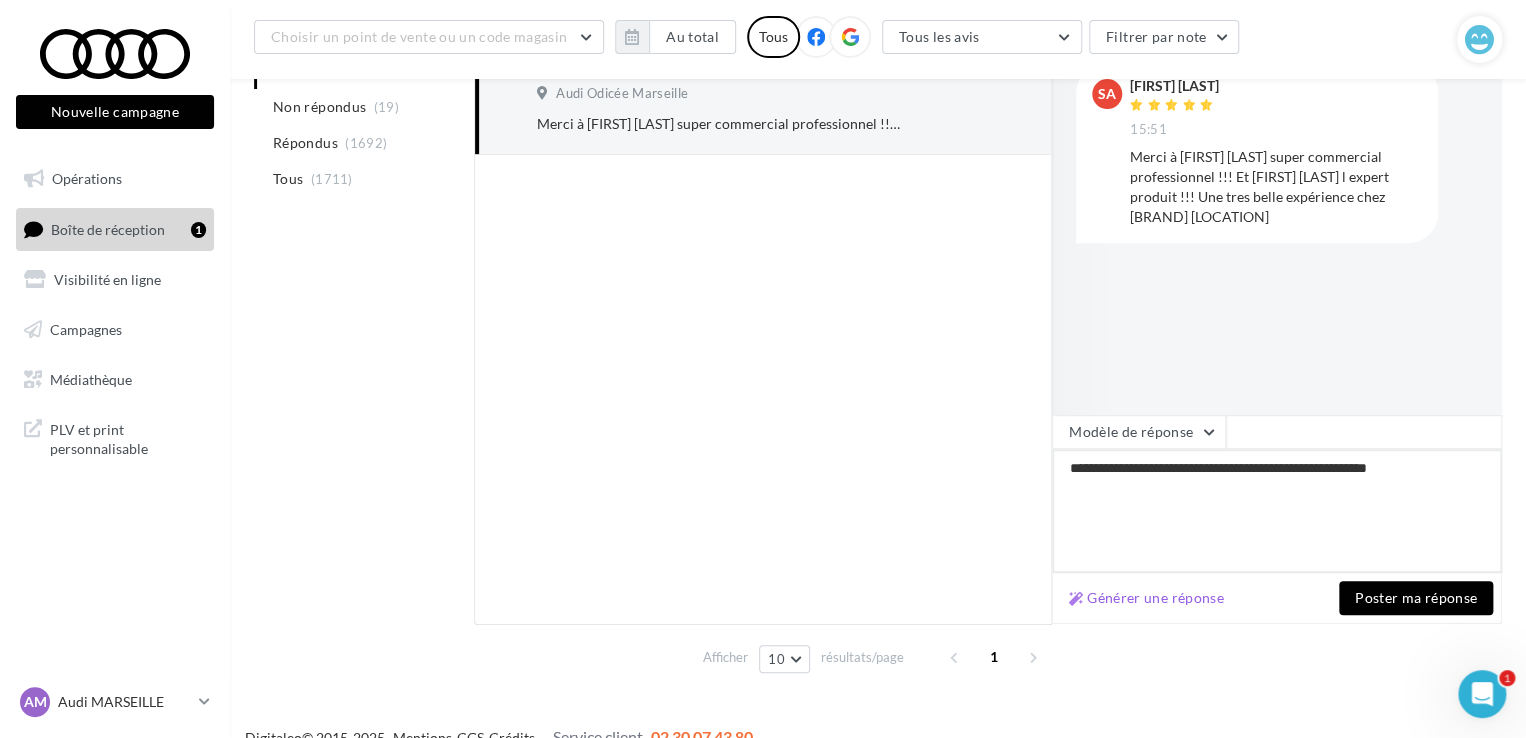 type on "**********" 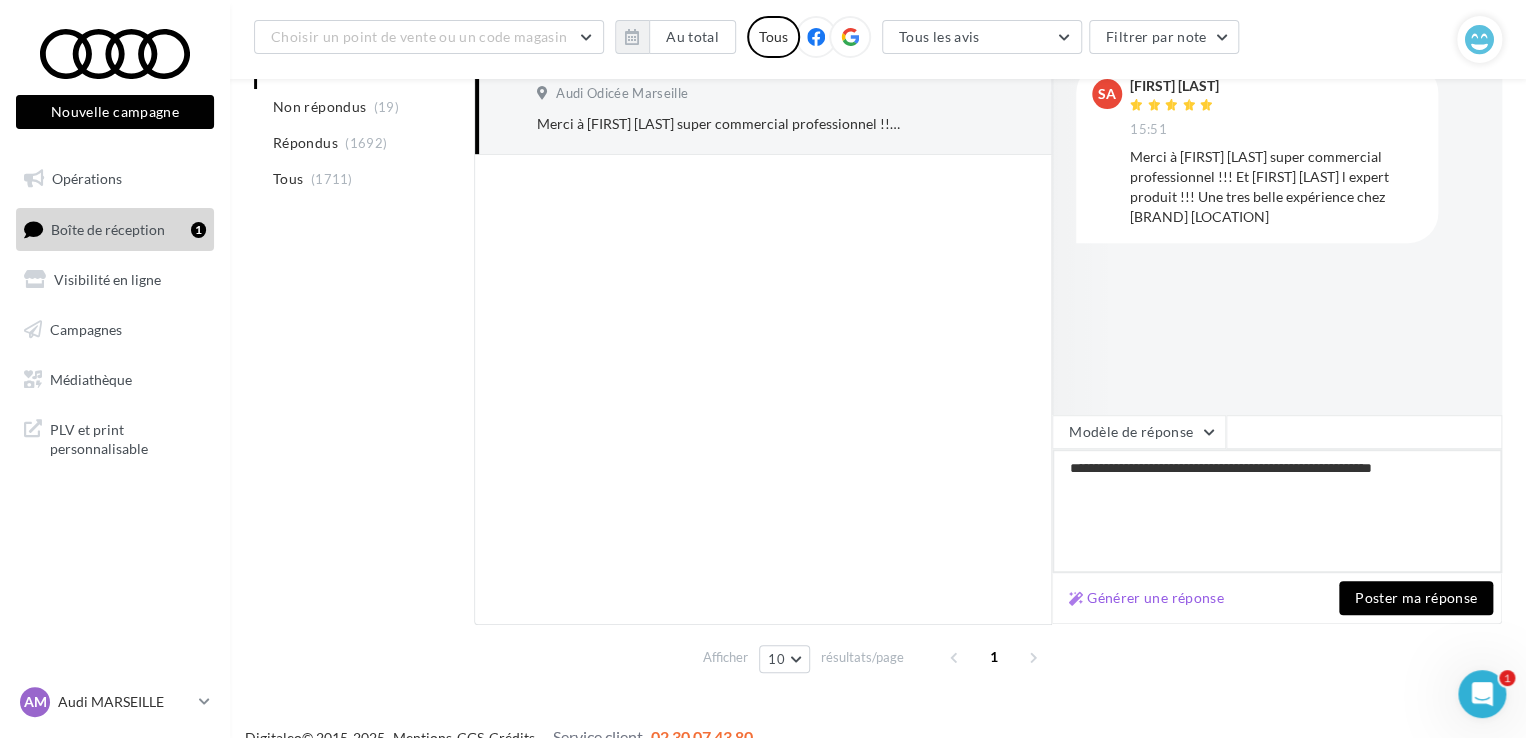 type on "**********" 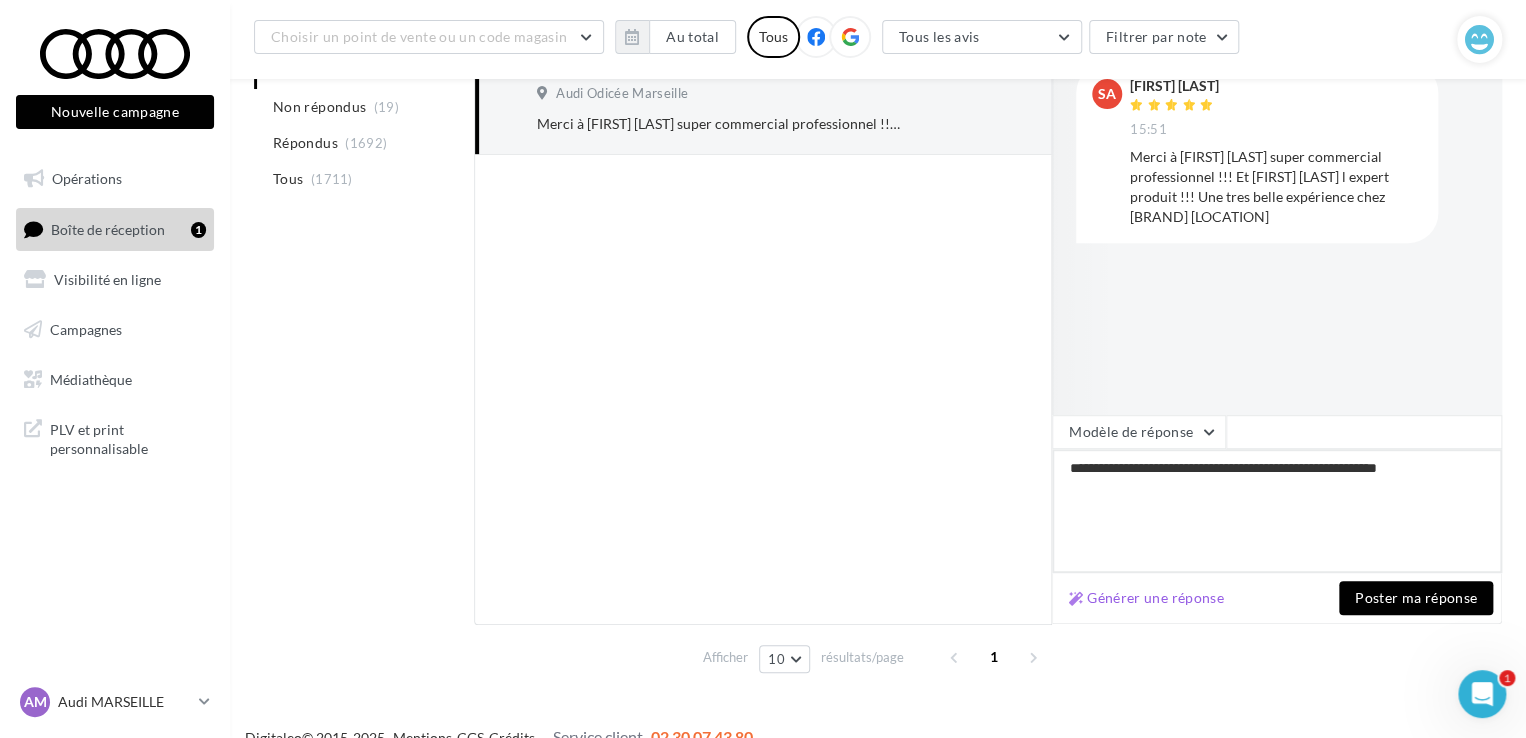 type on "**********" 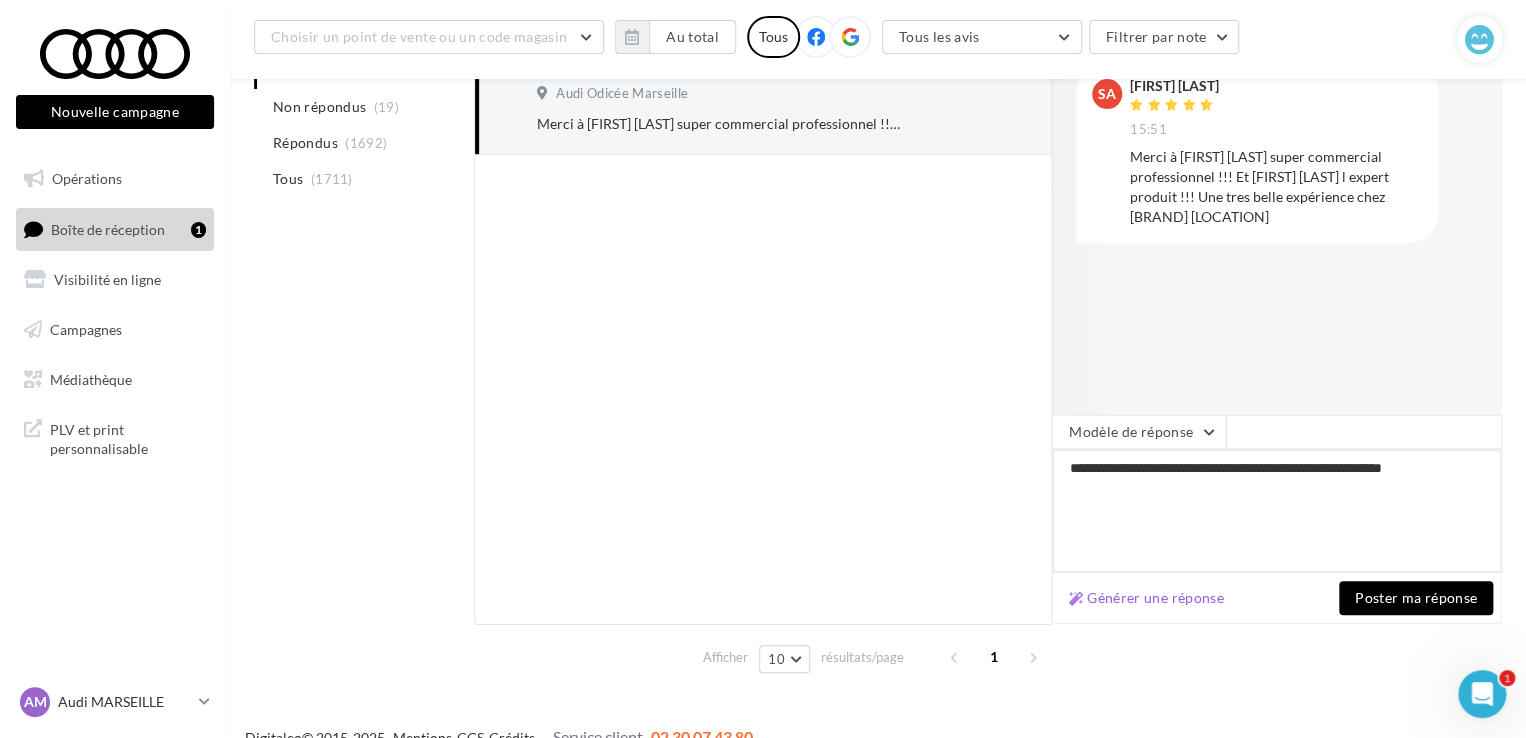 type on "**********" 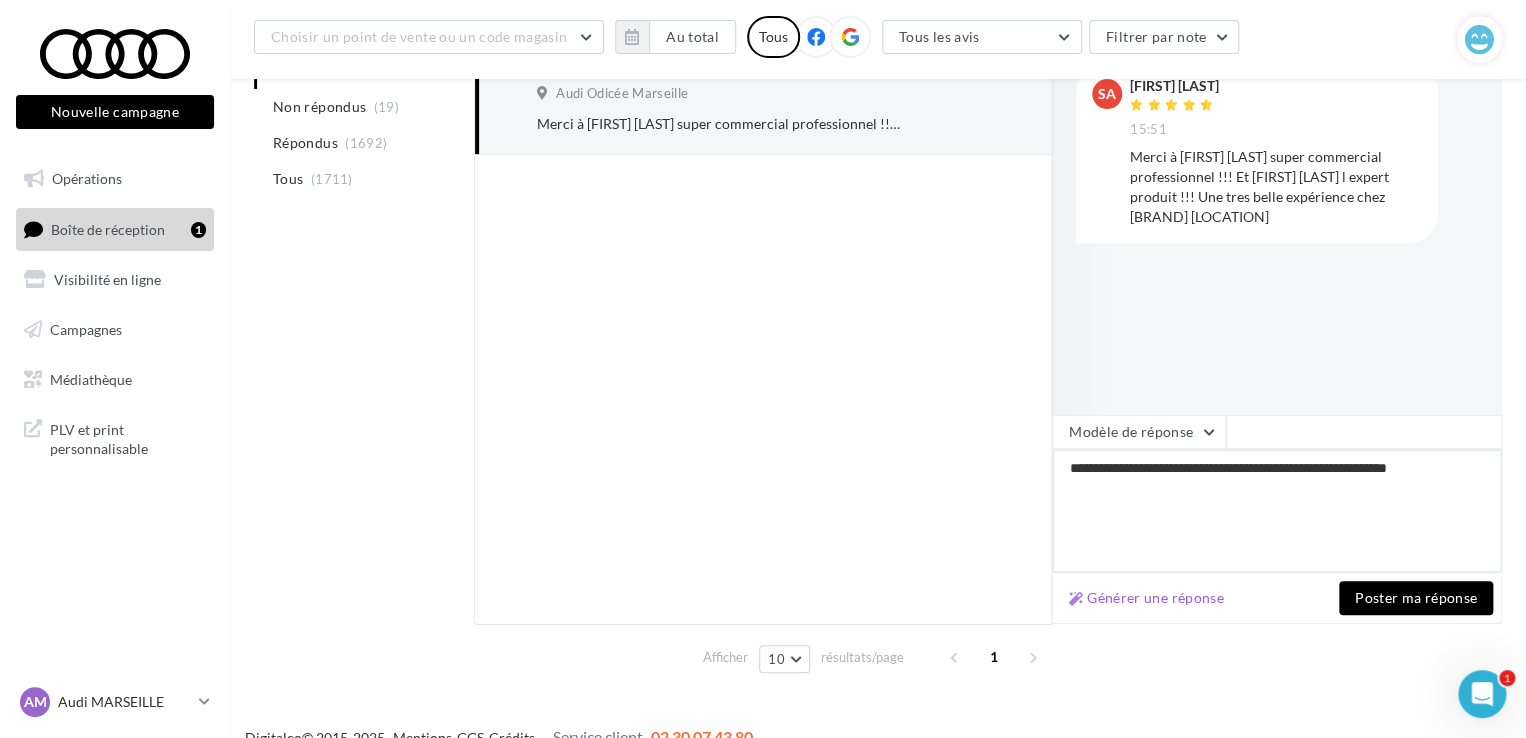 type on "**********" 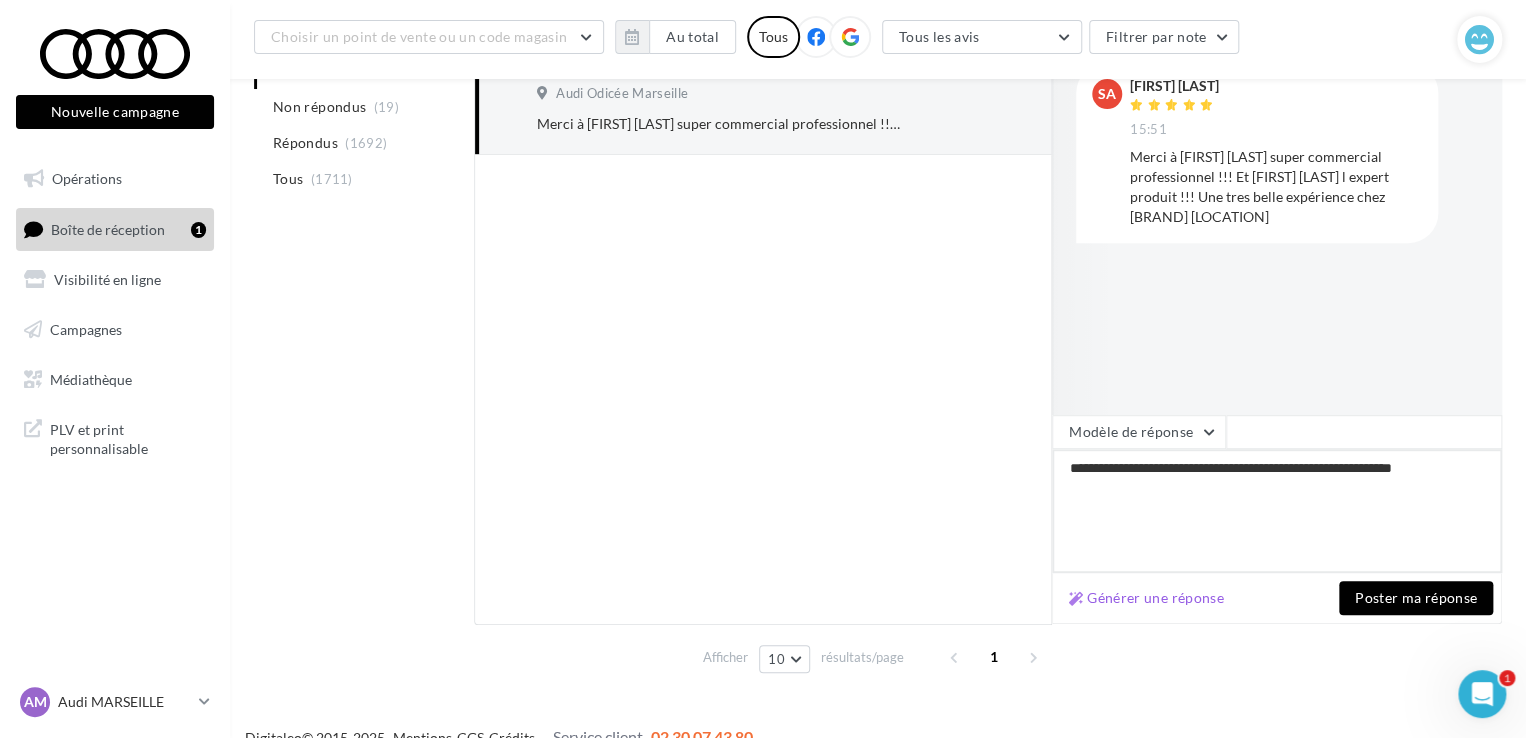 type on "**********" 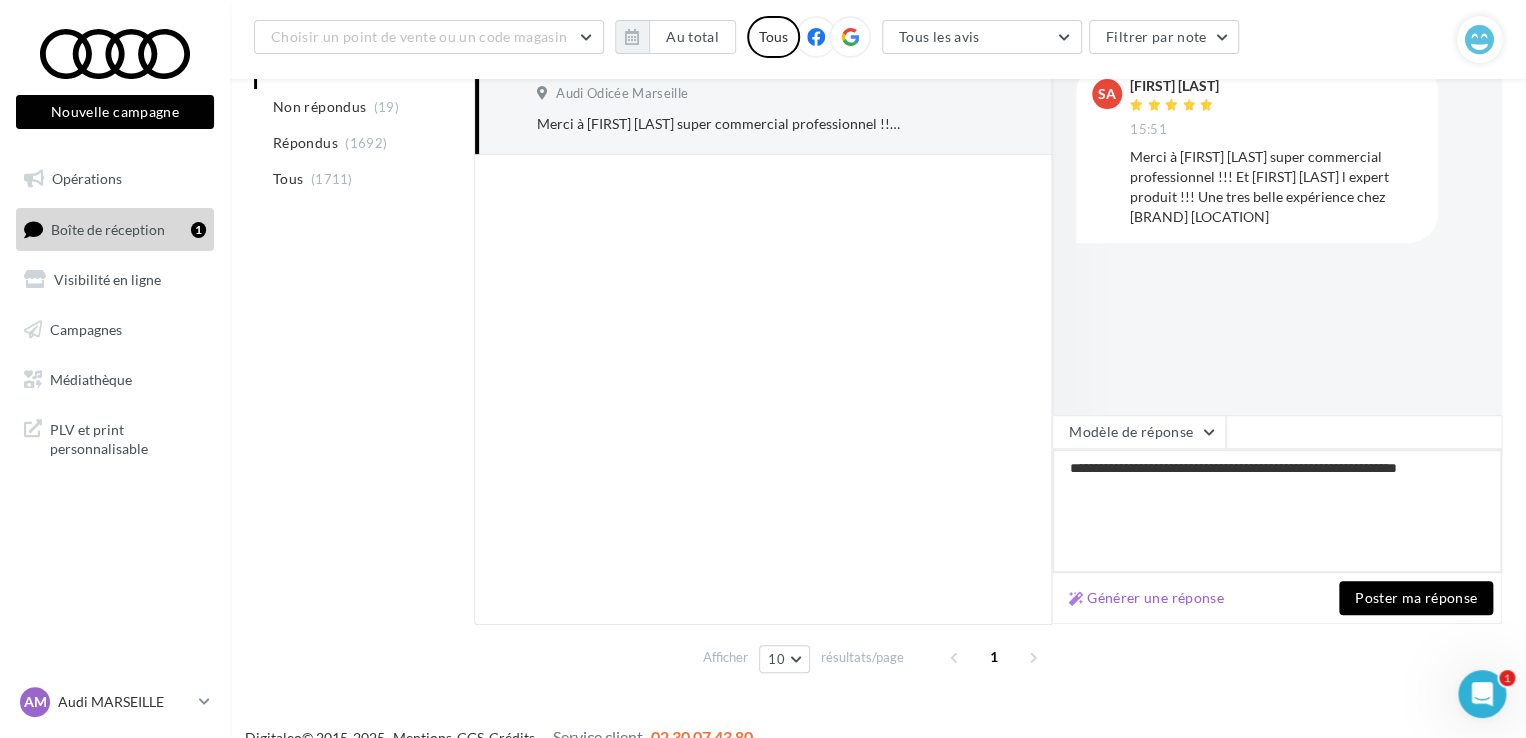 type on "**********" 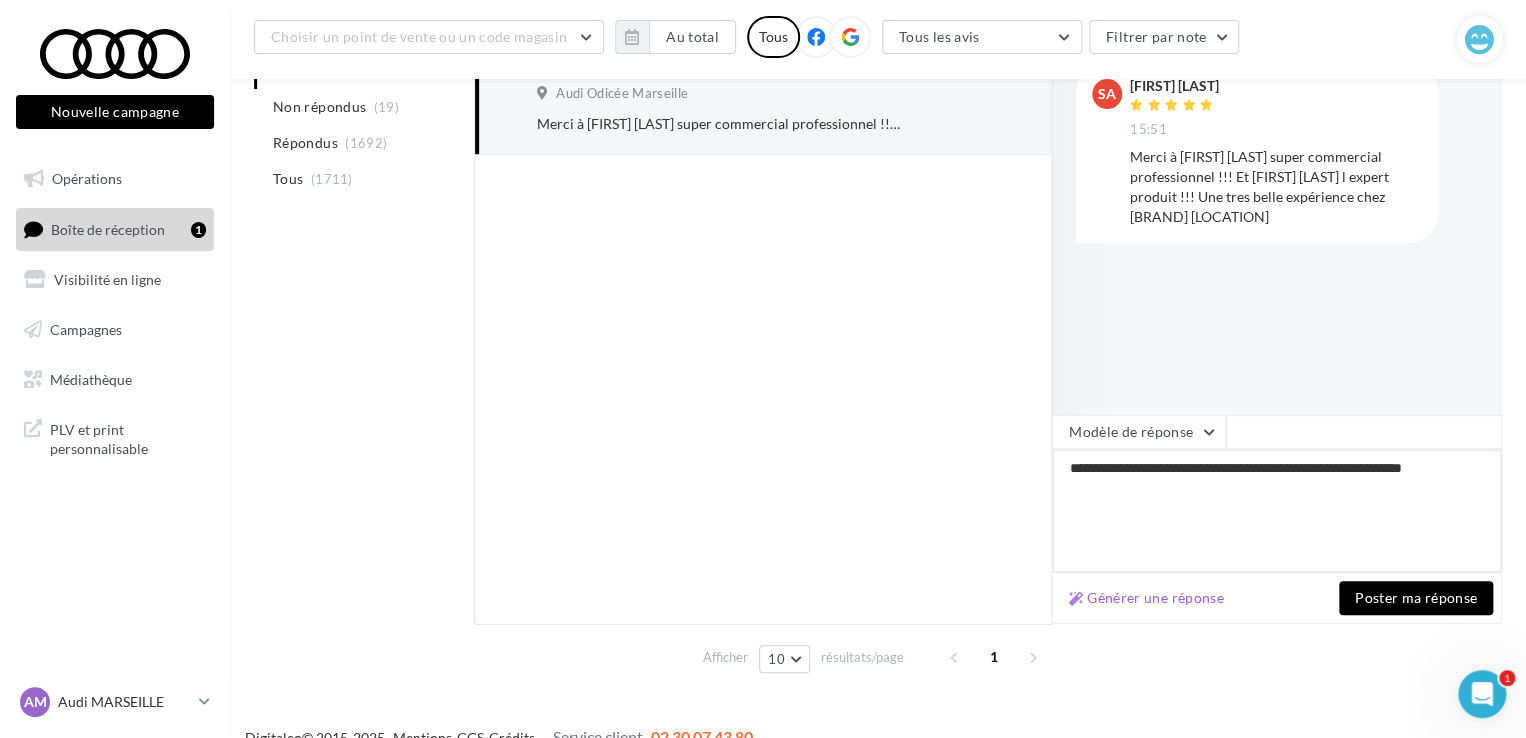 type on "**********" 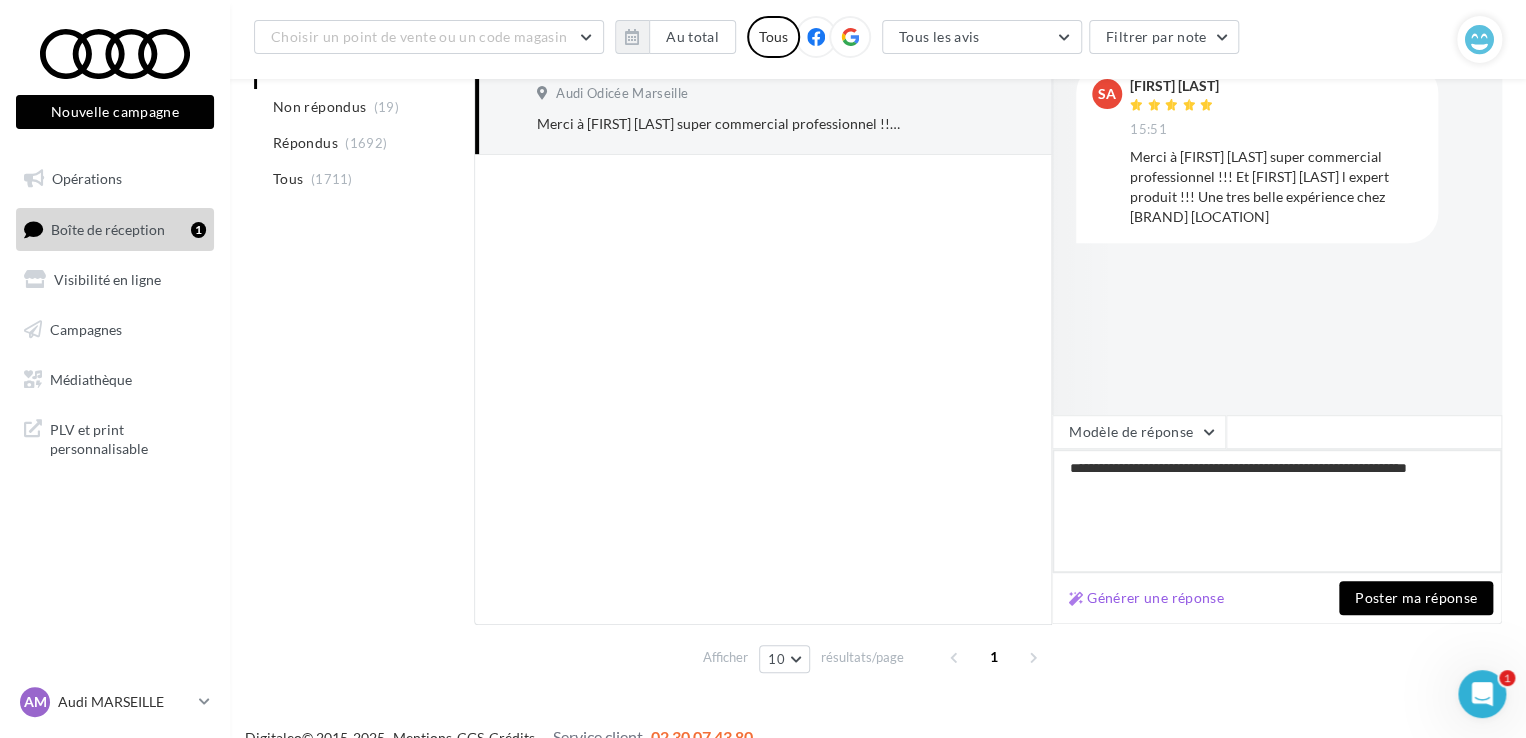 type on "**********" 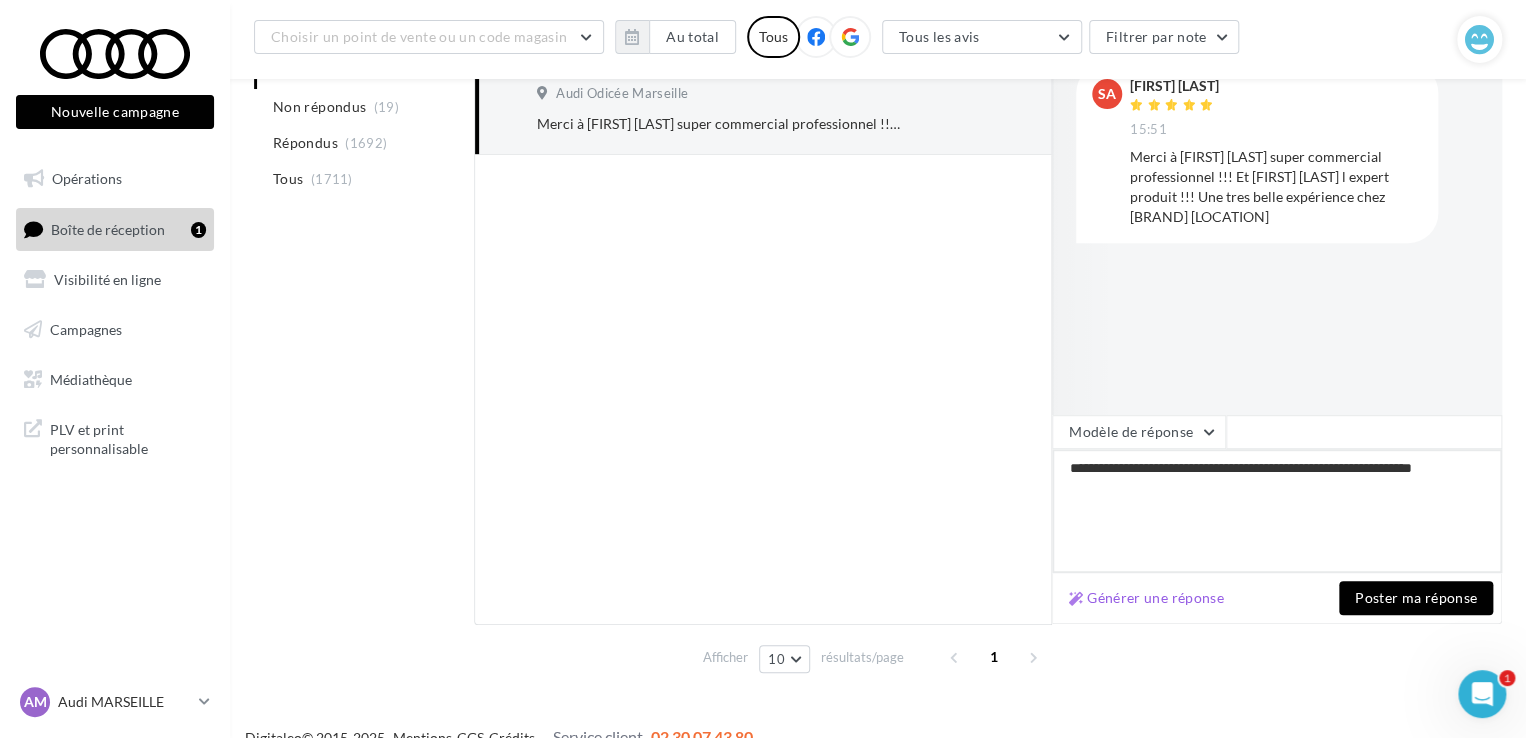 type on "**********" 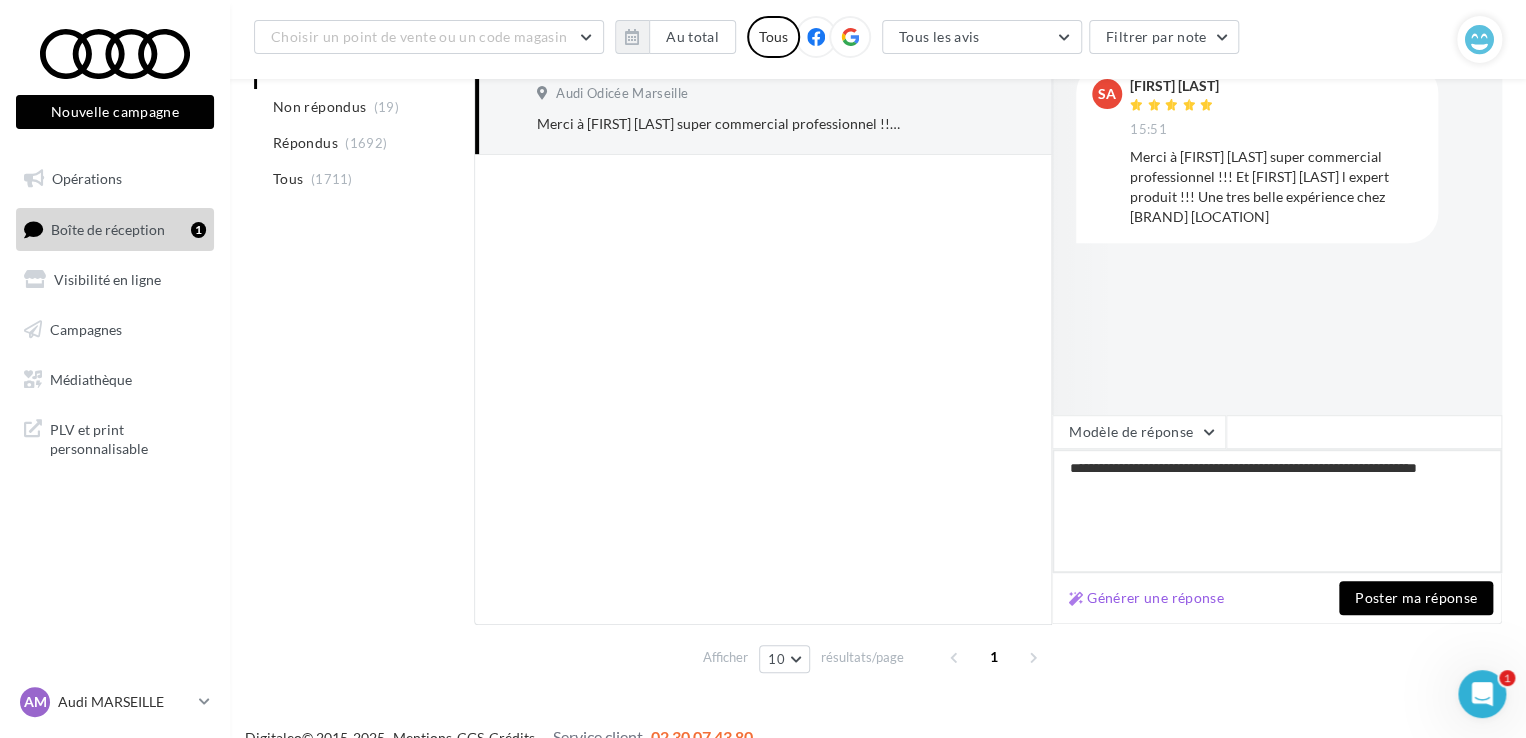 type on "**********" 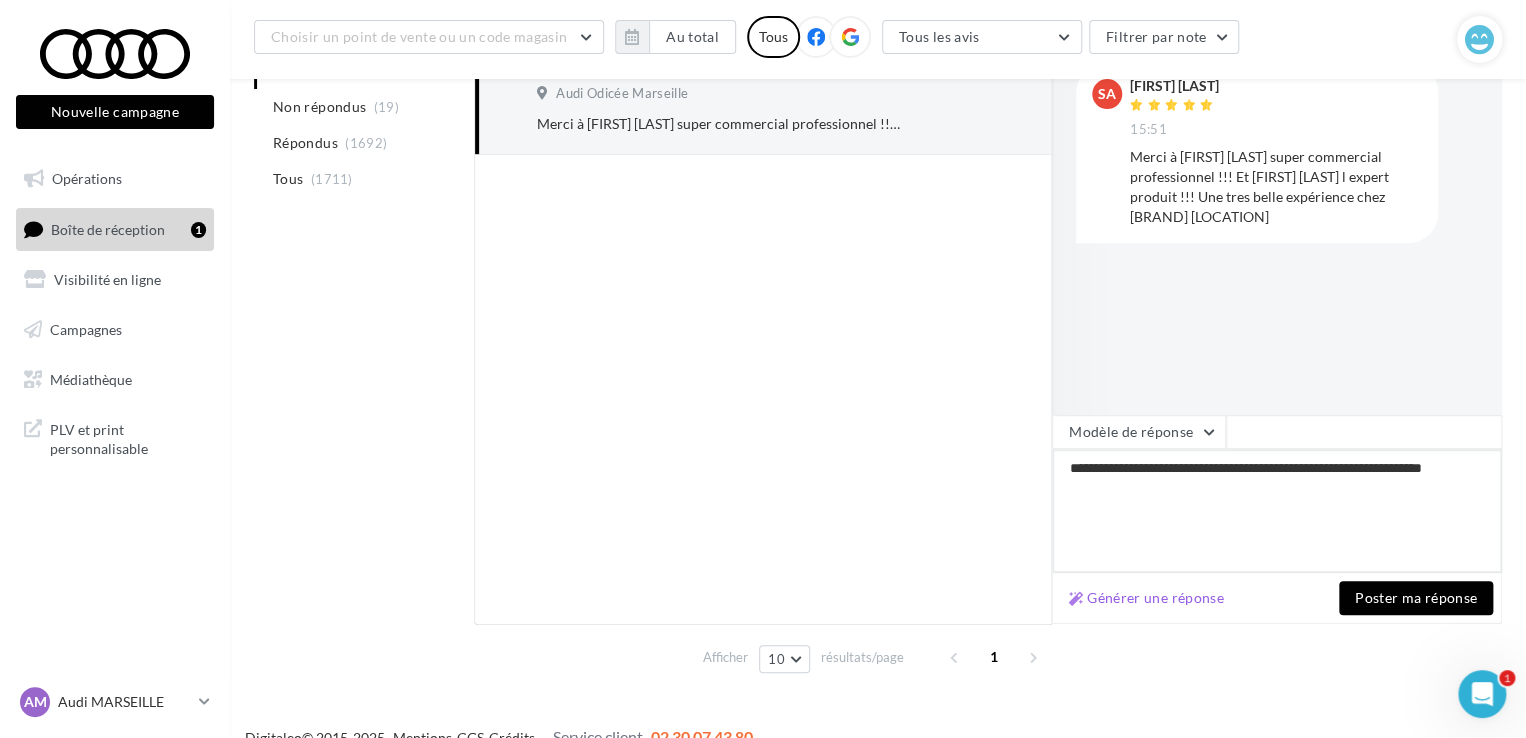 type on "**********" 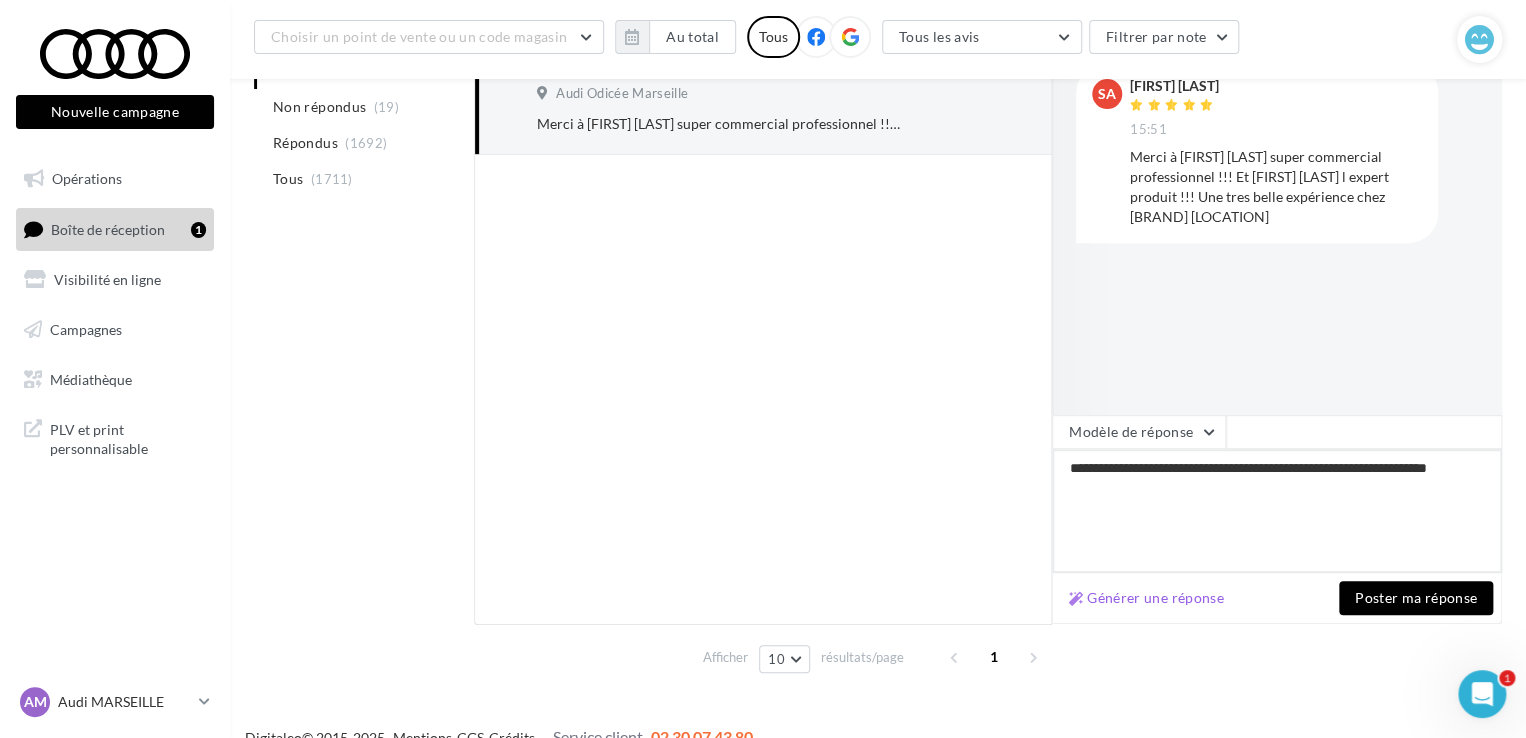 type on "**********" 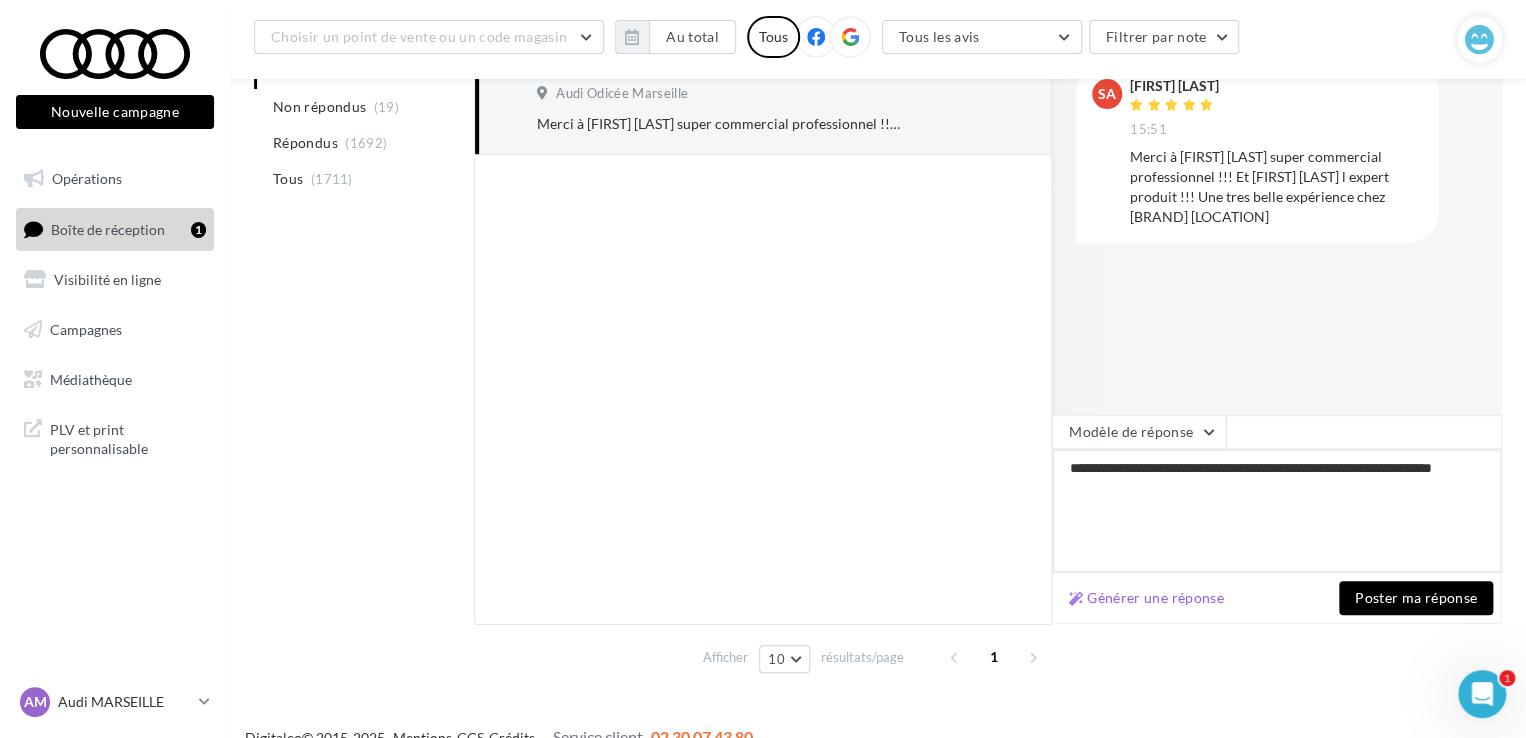 type on "**********" 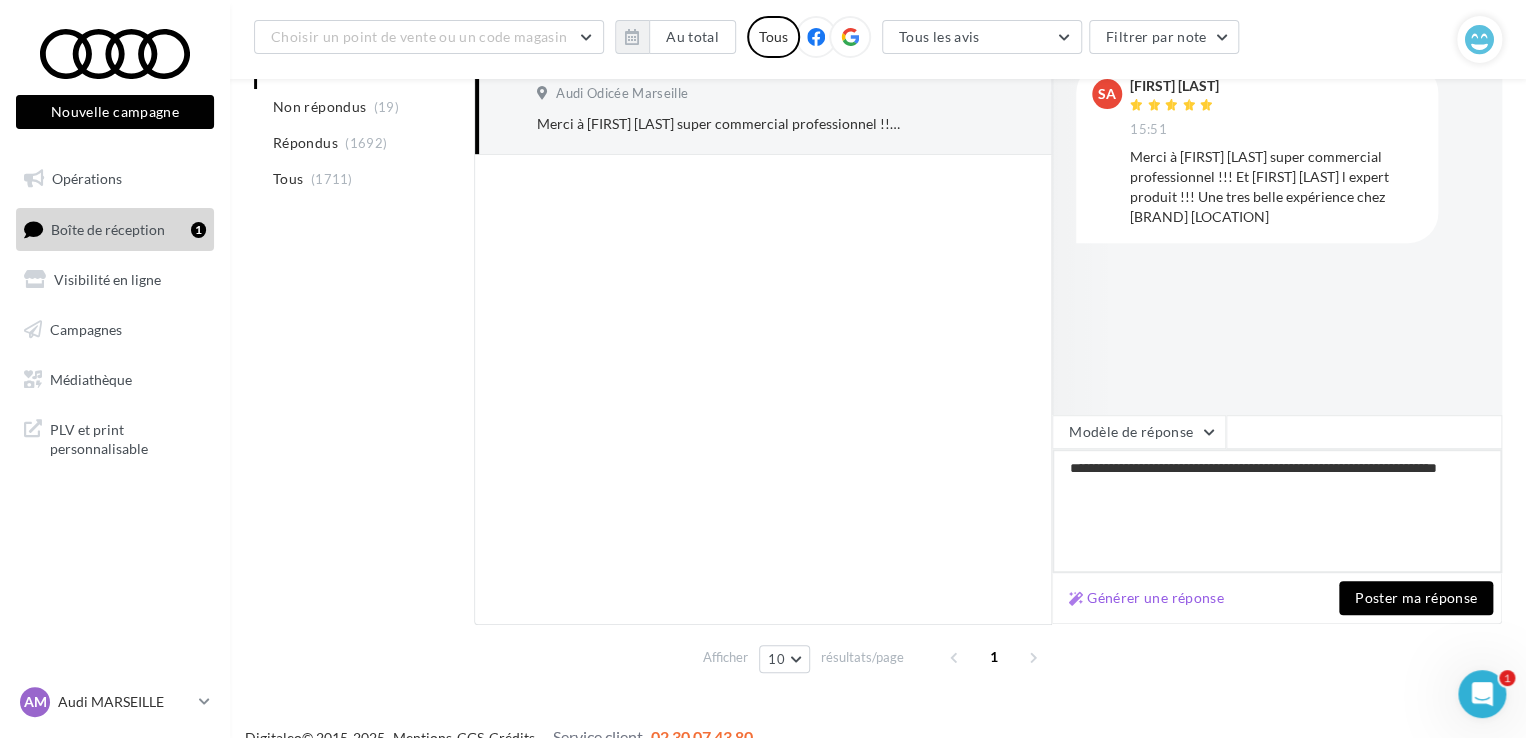 type on "**********" 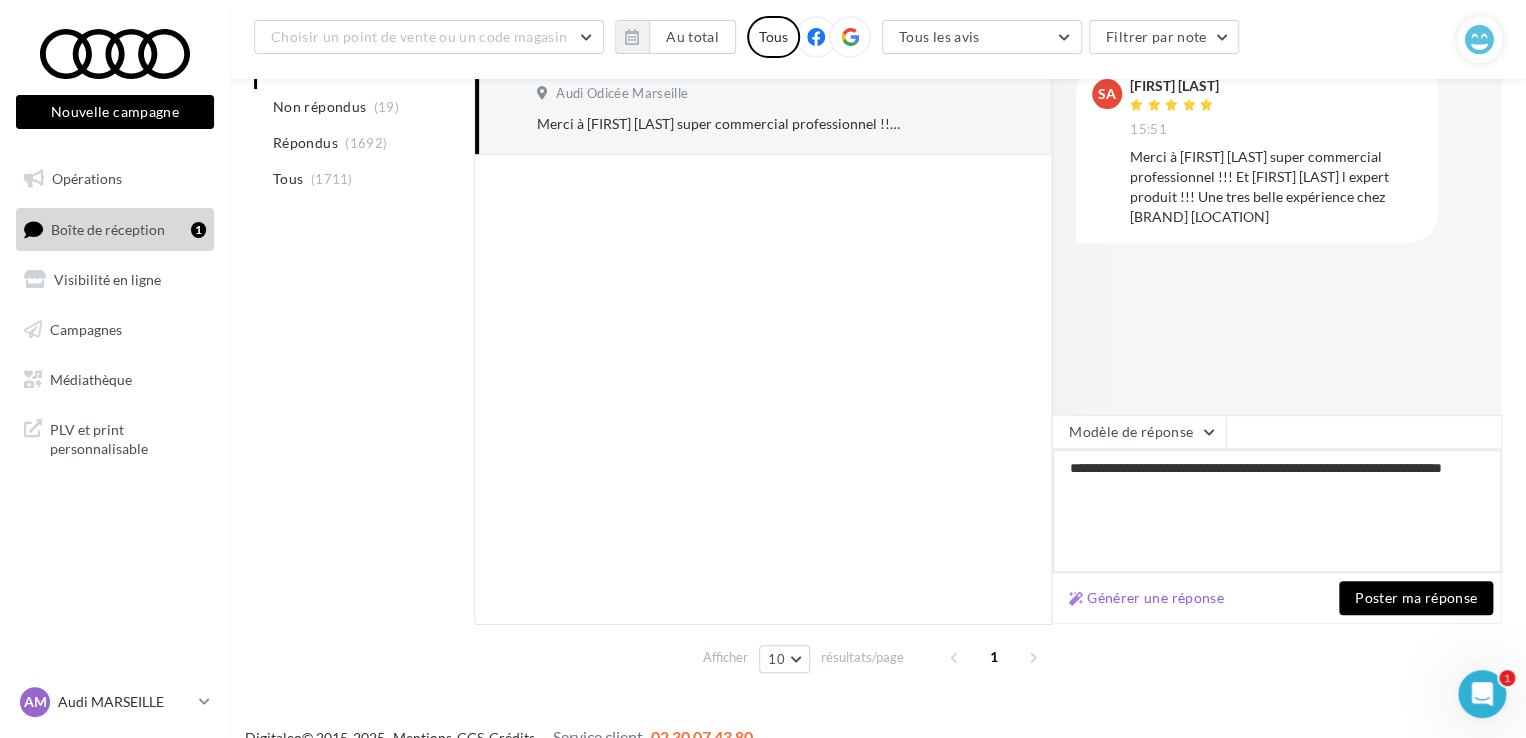 type on "**********" 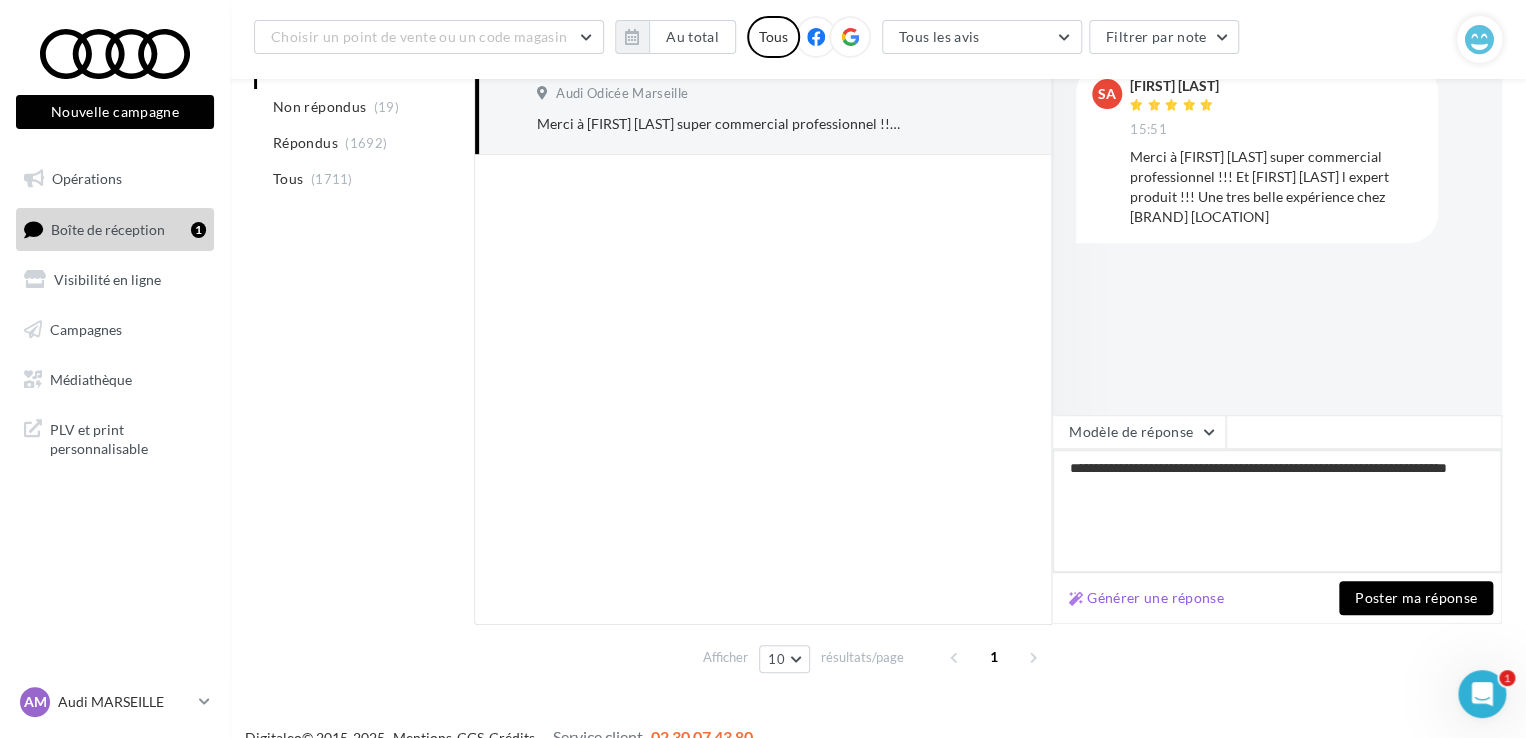 type on "**********" 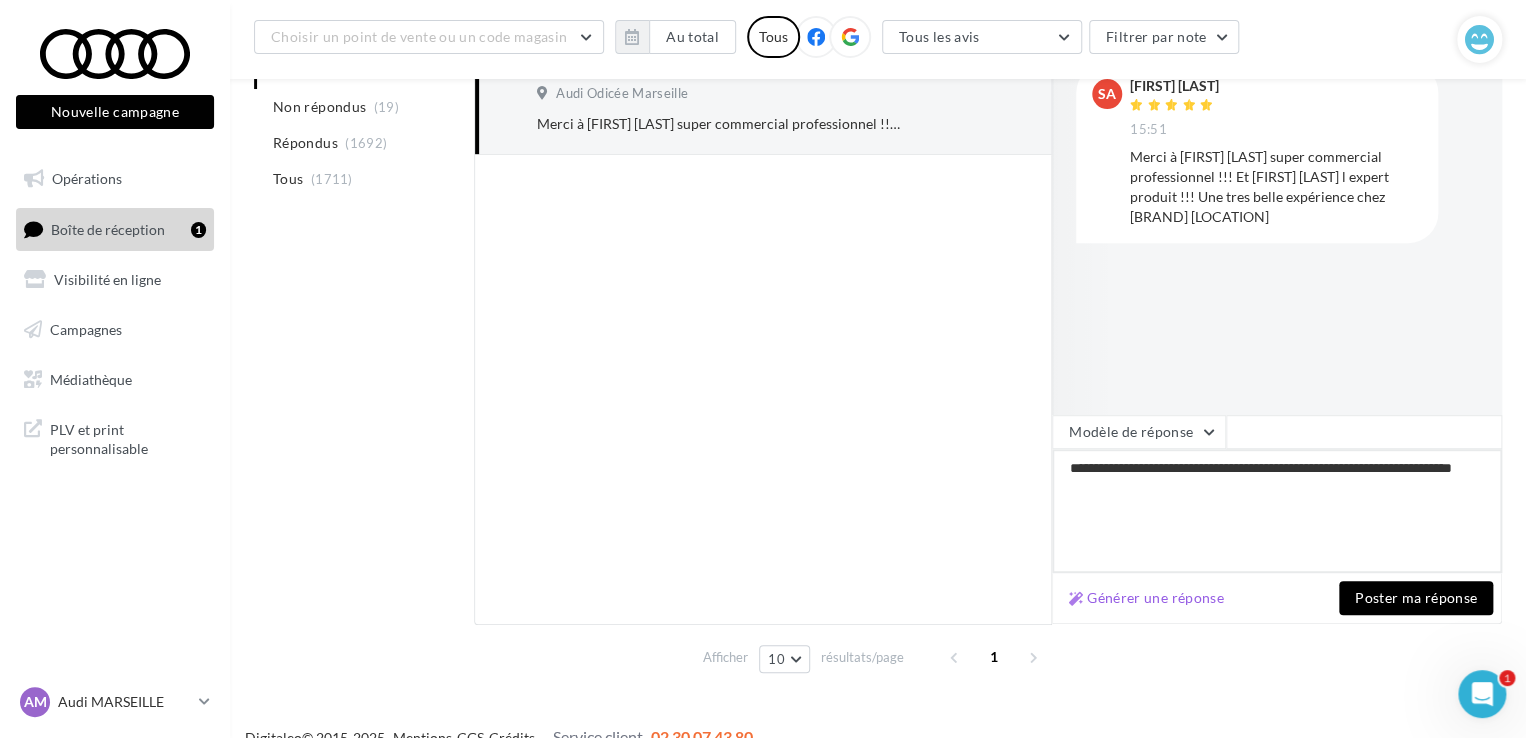 type on "**********" 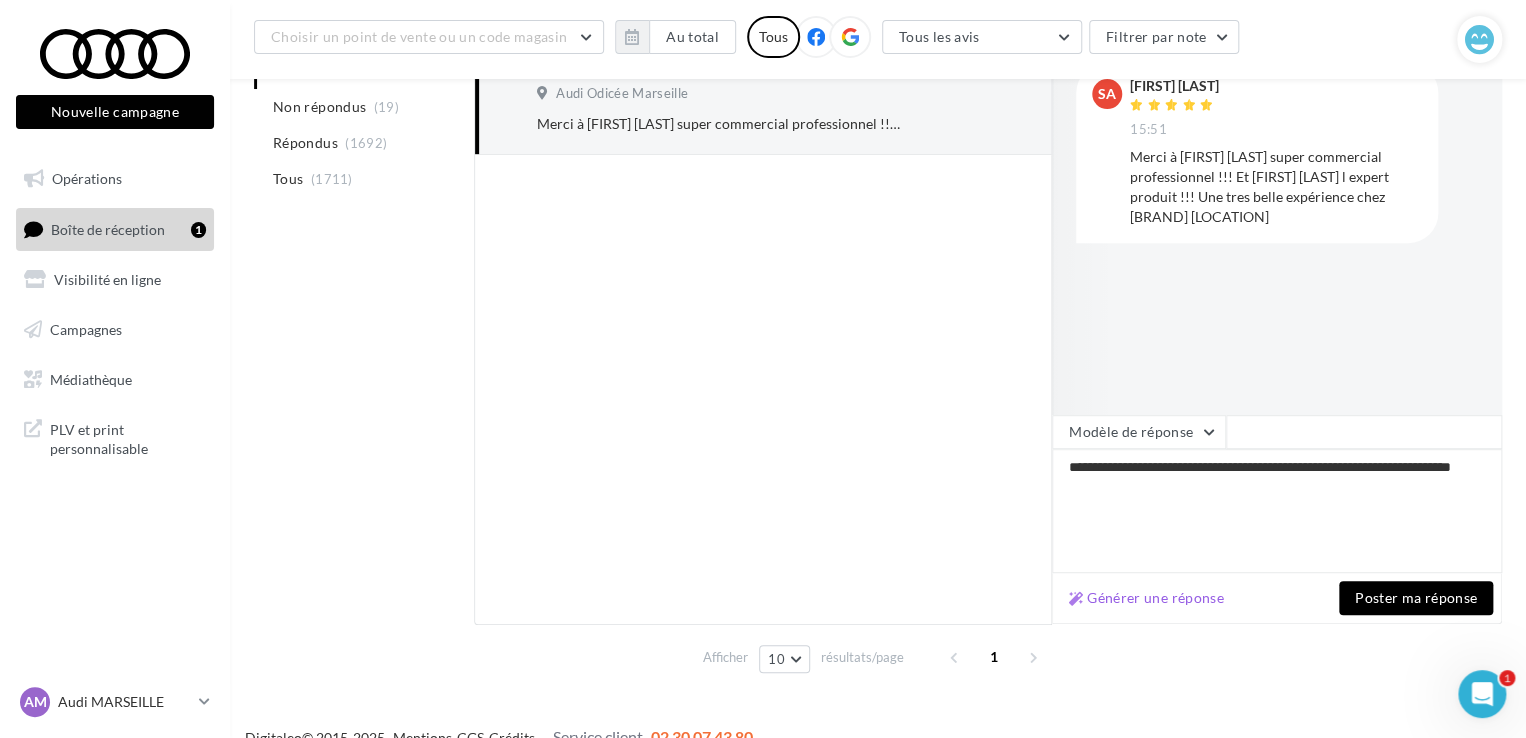 click on "Poster ma réponse" at bounding box center (1416, 598) 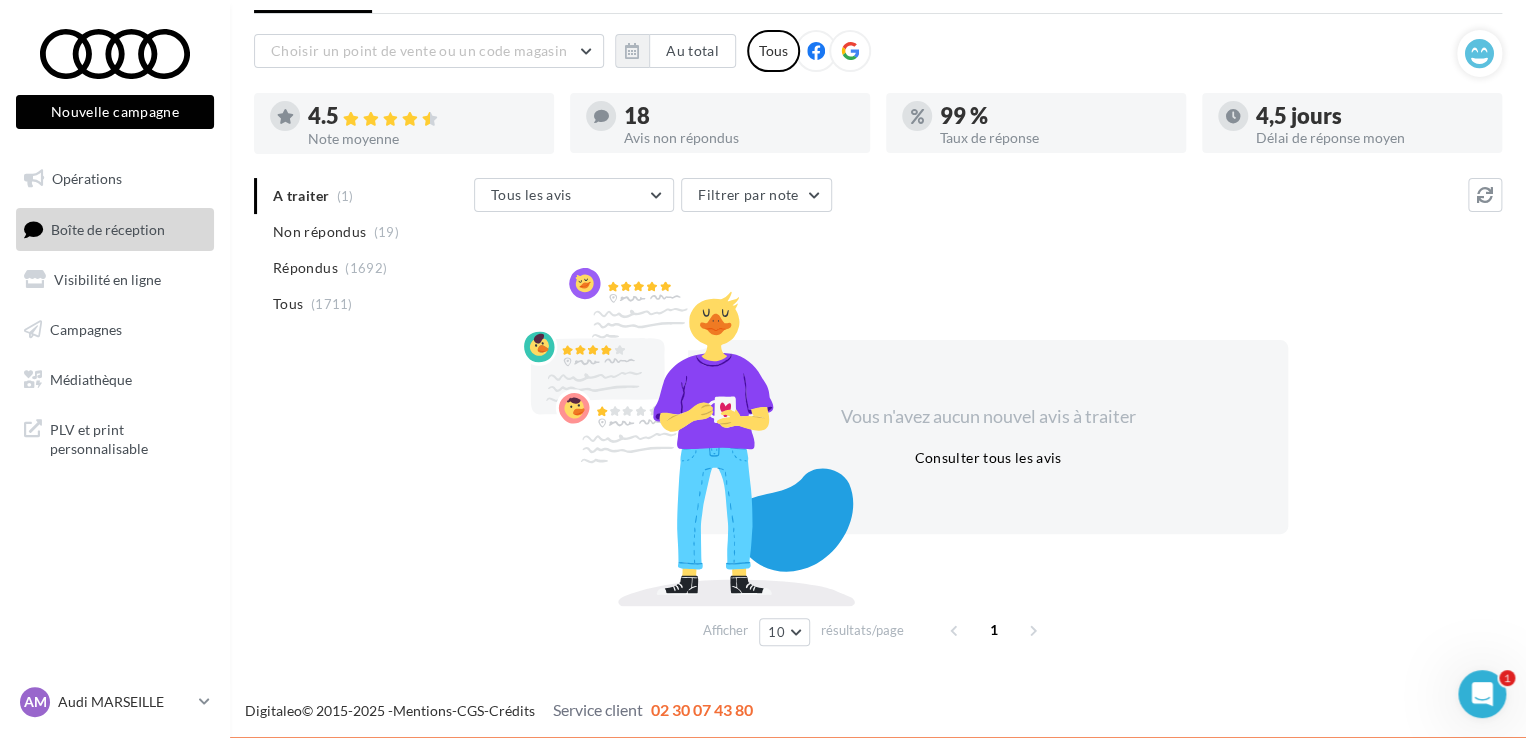 scroll, scrollTop: 97, scrollLeft: 0, axis: vertical 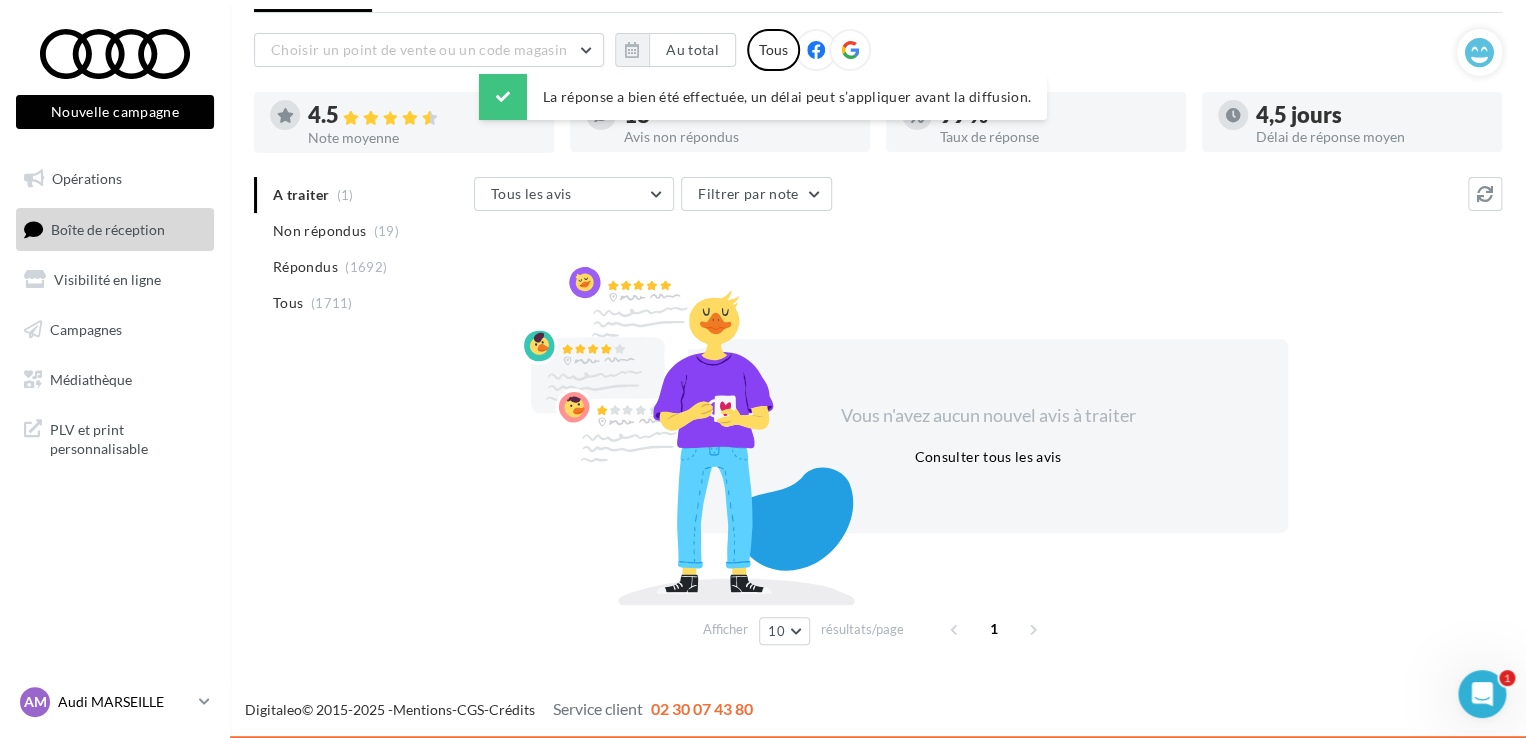 click on "Audi MARSEILLE" at bounding box center [124, 702] 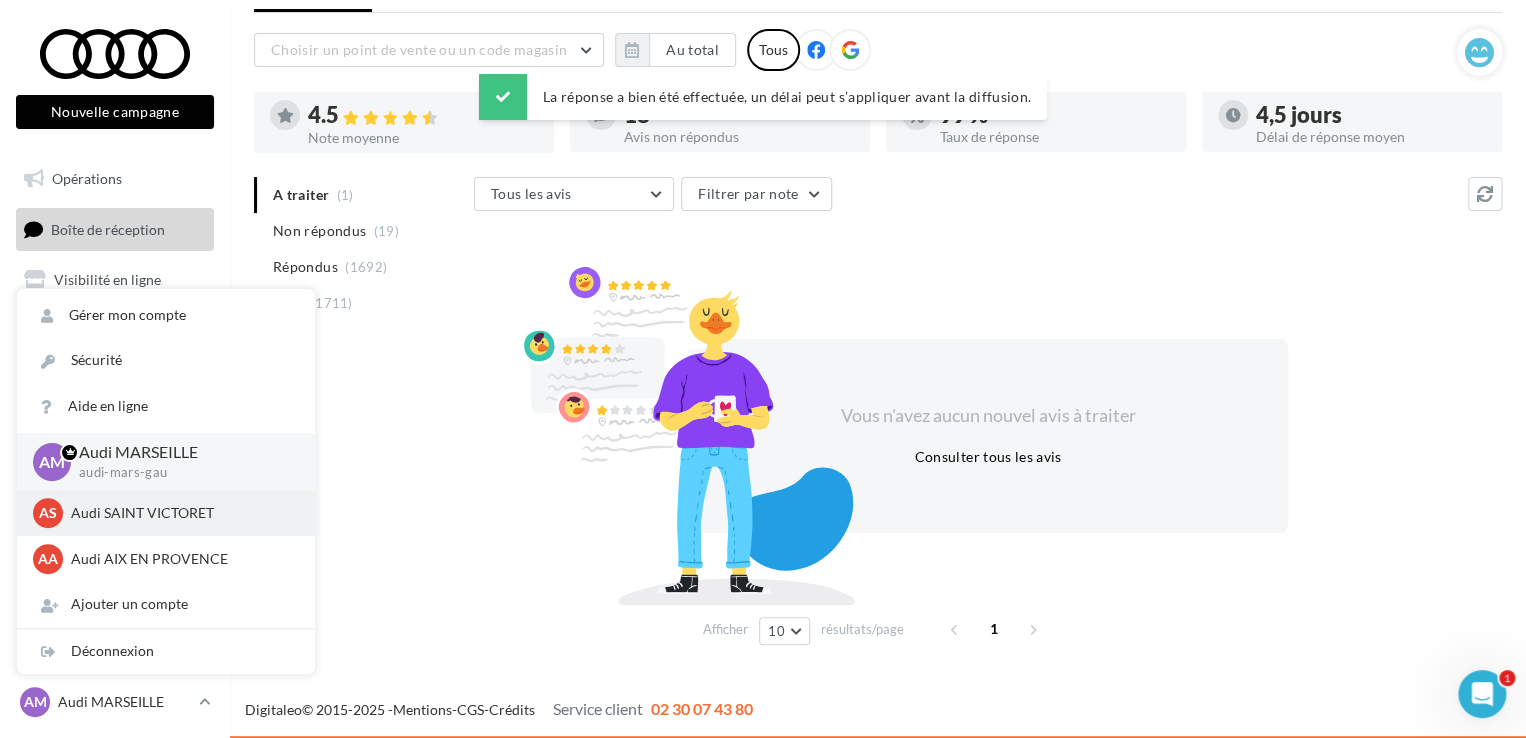 click on "Audi SAINT VICTORET" at bounding box center (181, 513) 